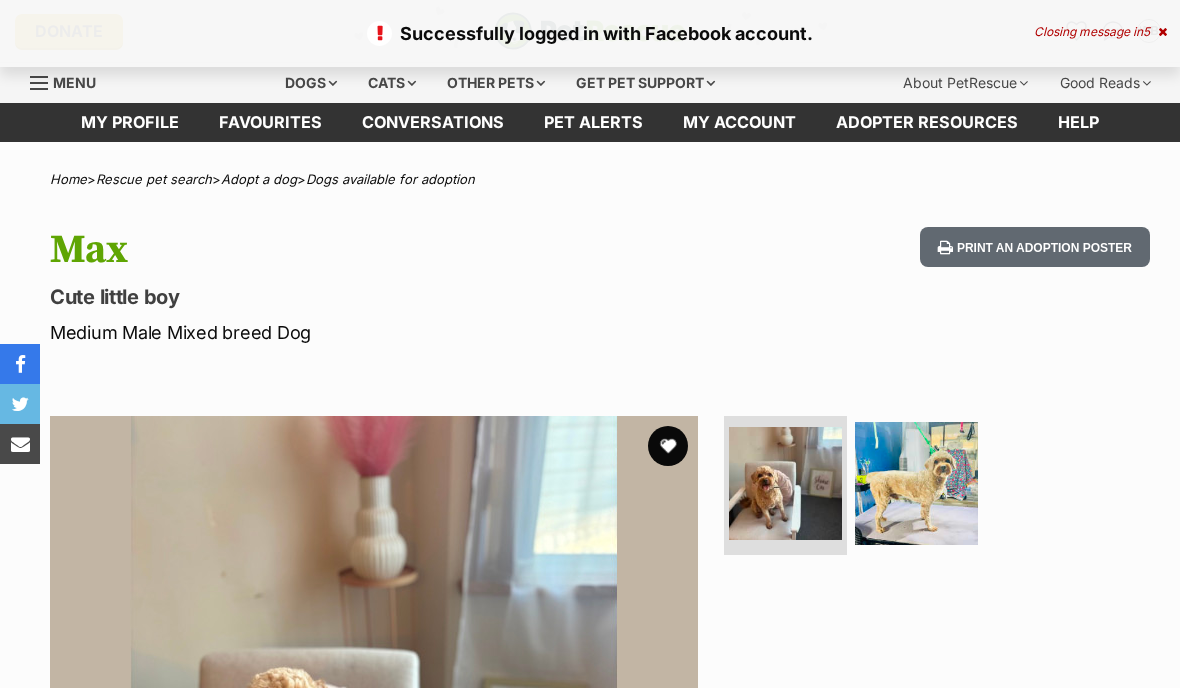 scroll, scrollTop: 0, scrollLeft: 0, axis: both 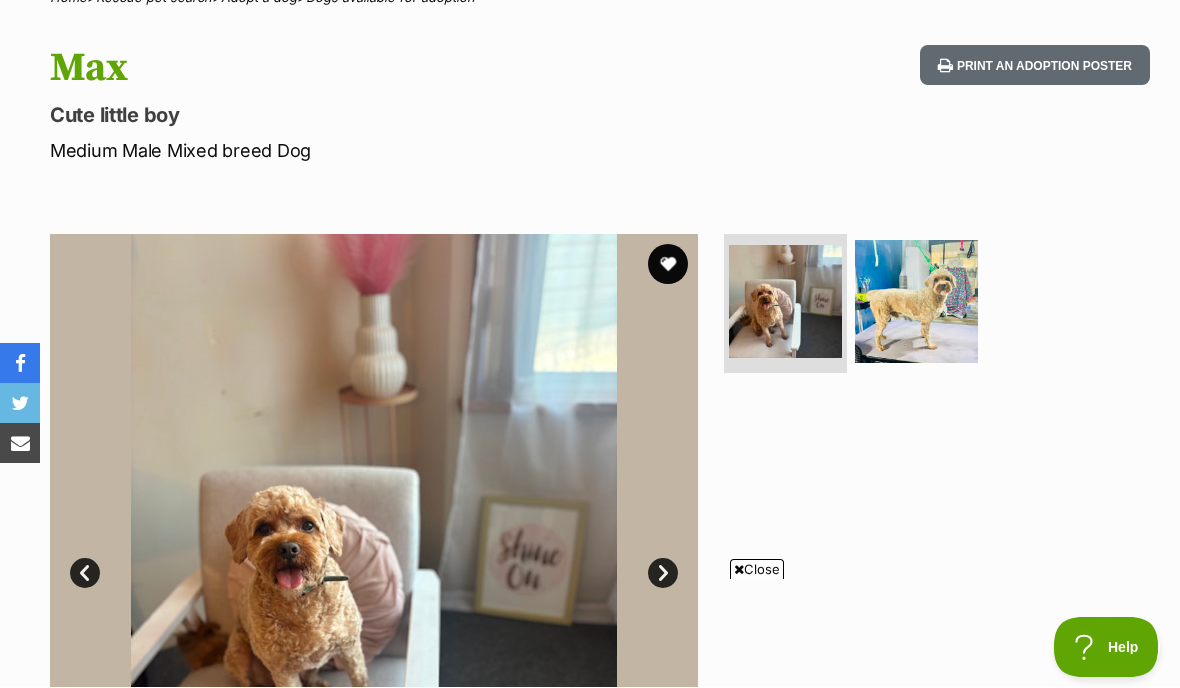 click on "Print an adoption poster" at bounding box center [1035, 66] 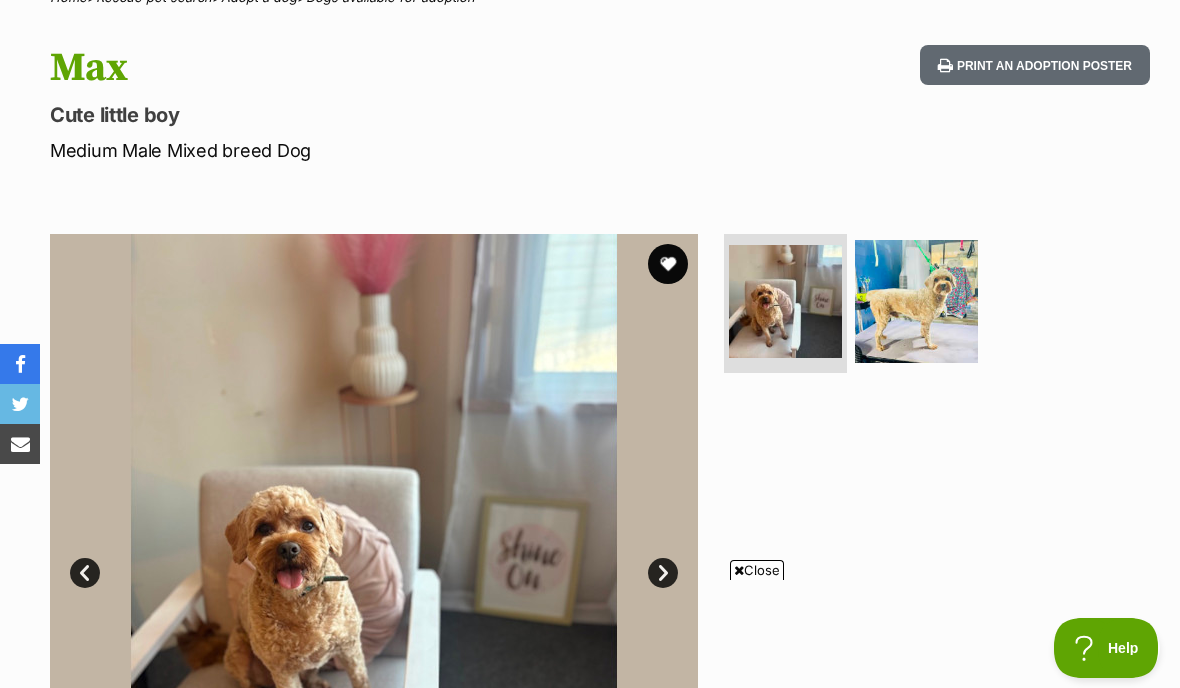 scroll, scrollTop: 0, scrollLeft: 0, axis: both 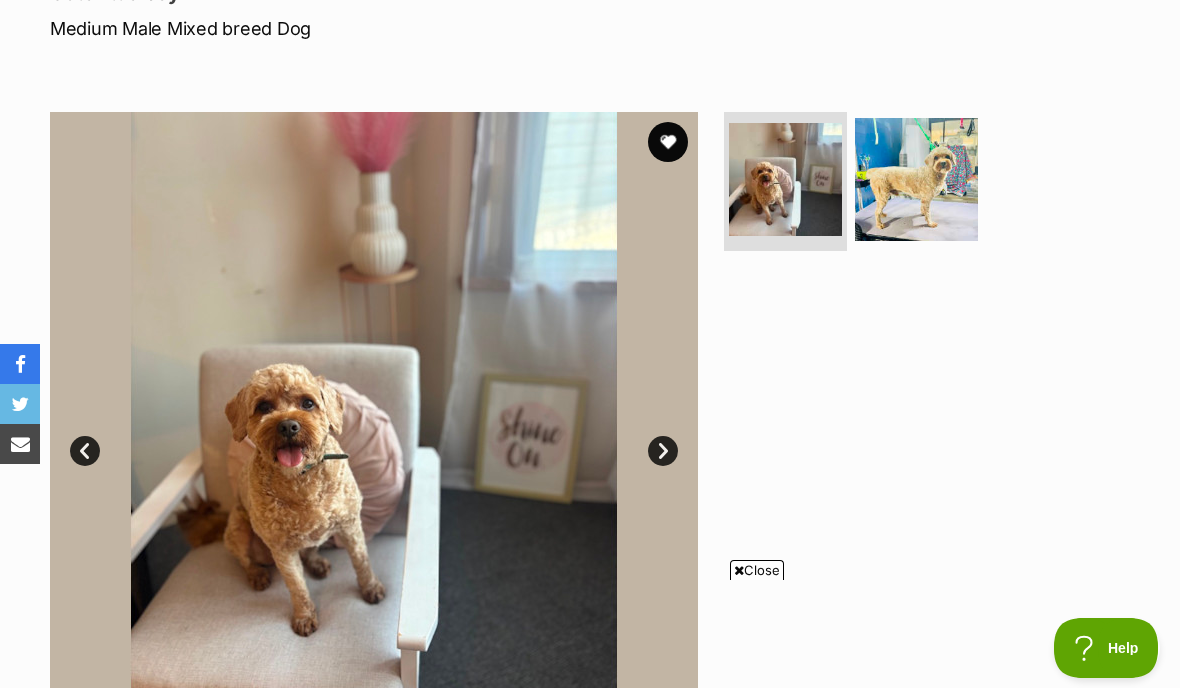 click at bounding box center (668, 142) 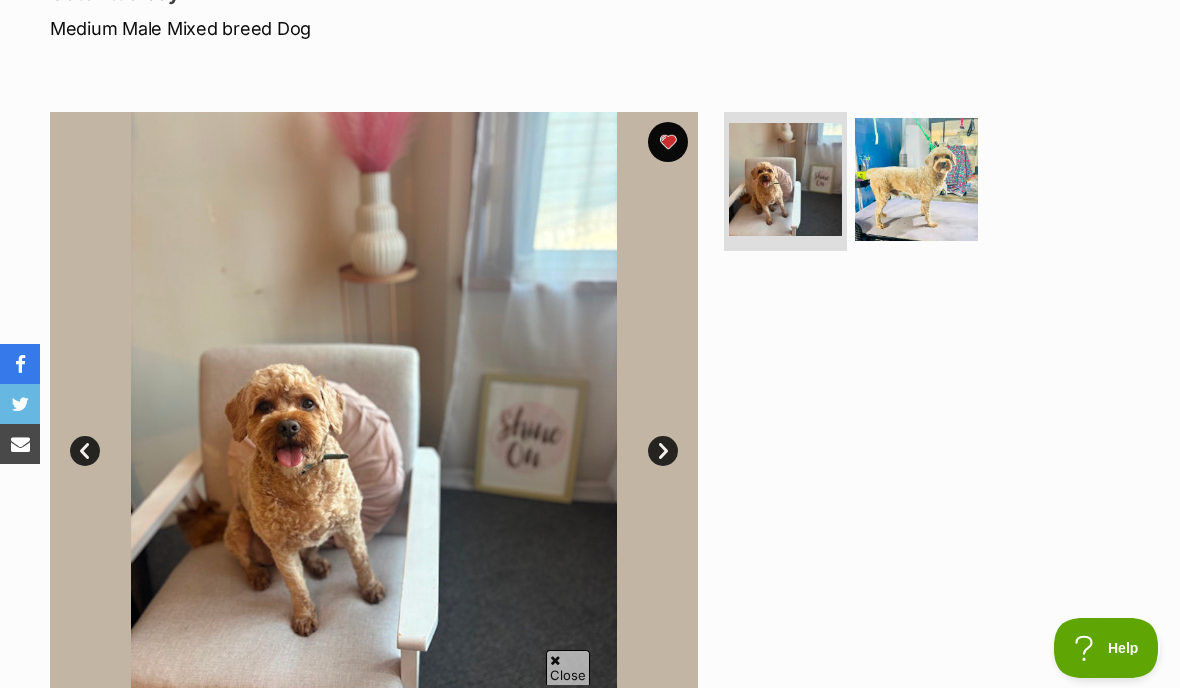 scroll, scrollTop: 316, scrollLeft: 0, axis: vertical 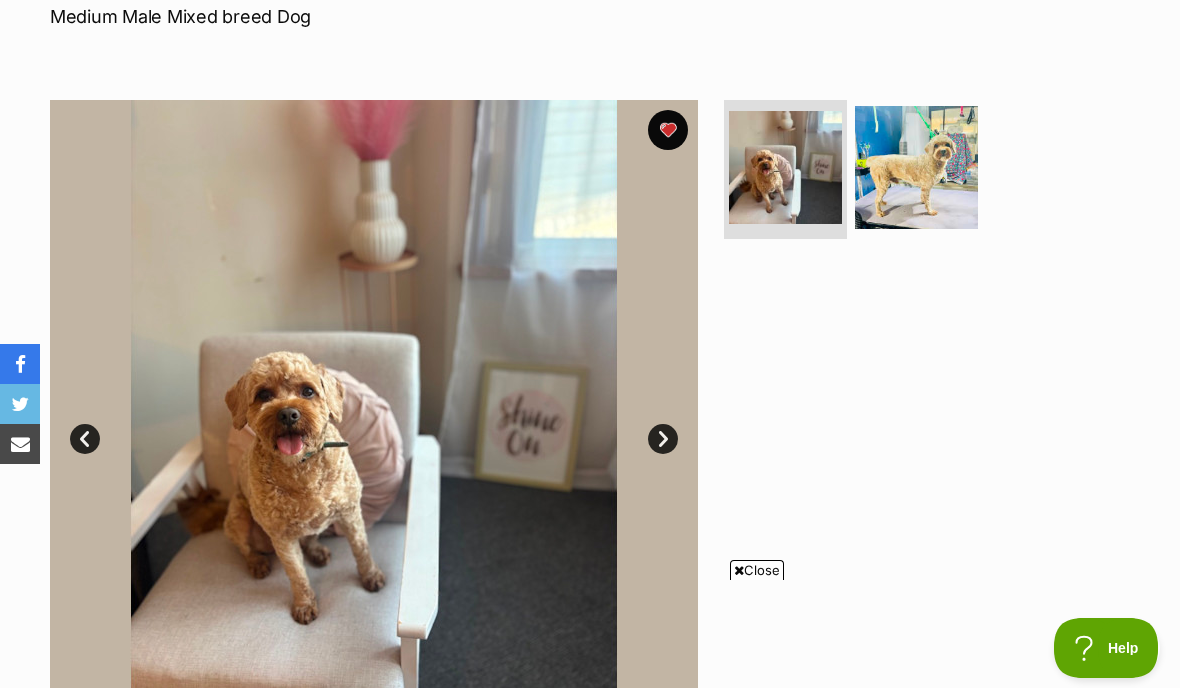 click on "Next" at bounding box center (663, 439) 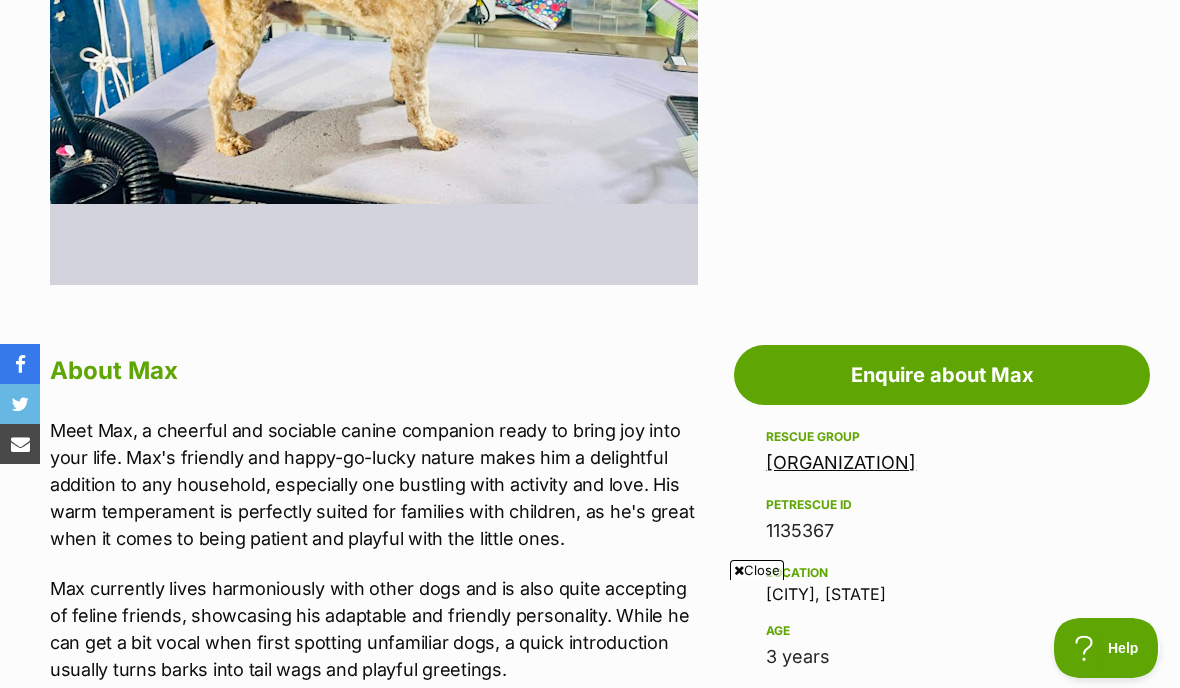 scroll, scrollTop: 775, scrollLeft: 0, axis: vertical 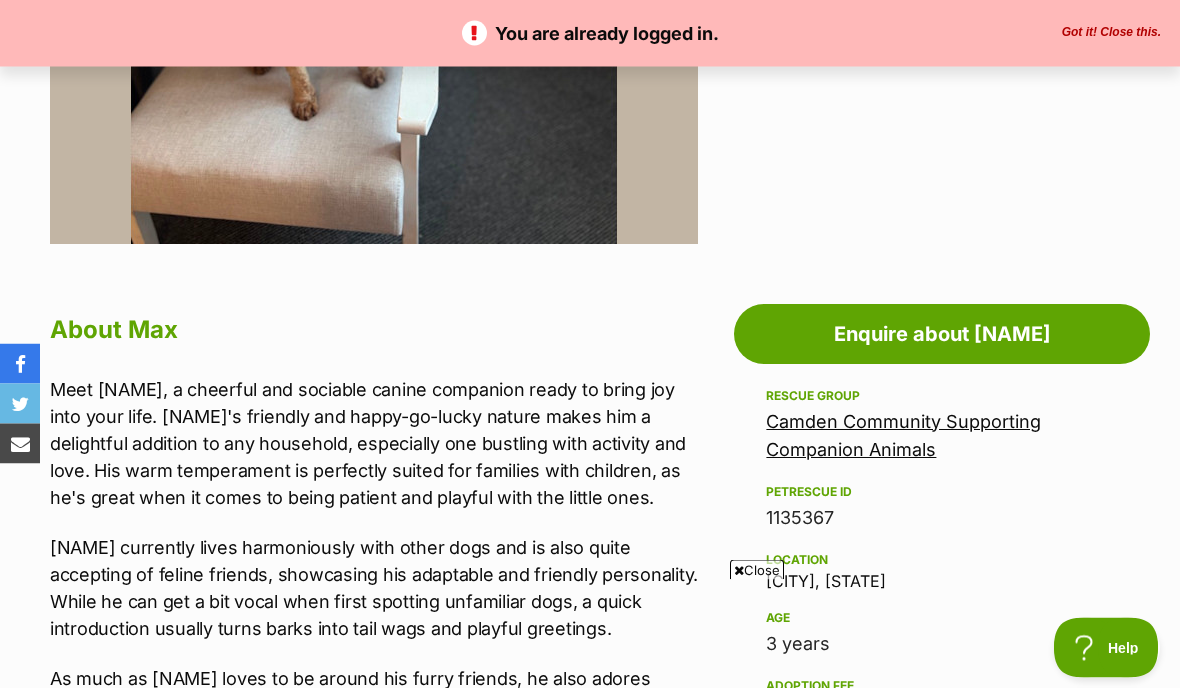 click on "Enquire about Max" at bounding box center [942, 335] 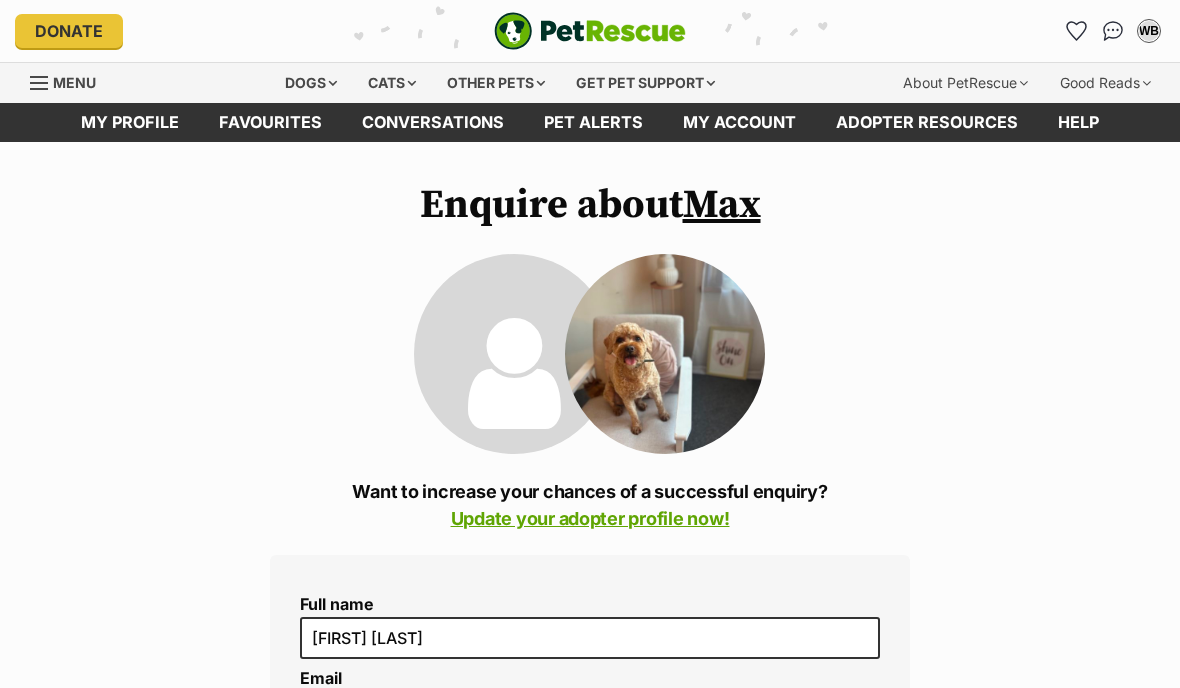 scroll, scrollTop: 0, scrollLeft: 0, axis: both 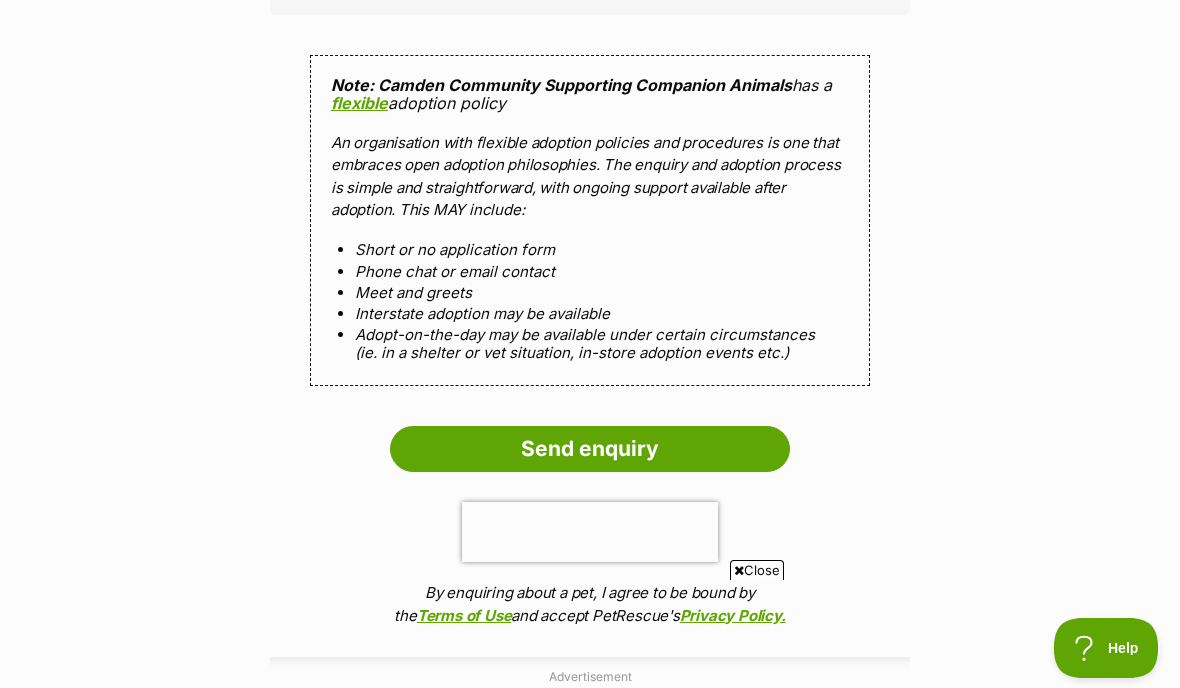 click on "Send enquiry" at bounding box center [590, 449] 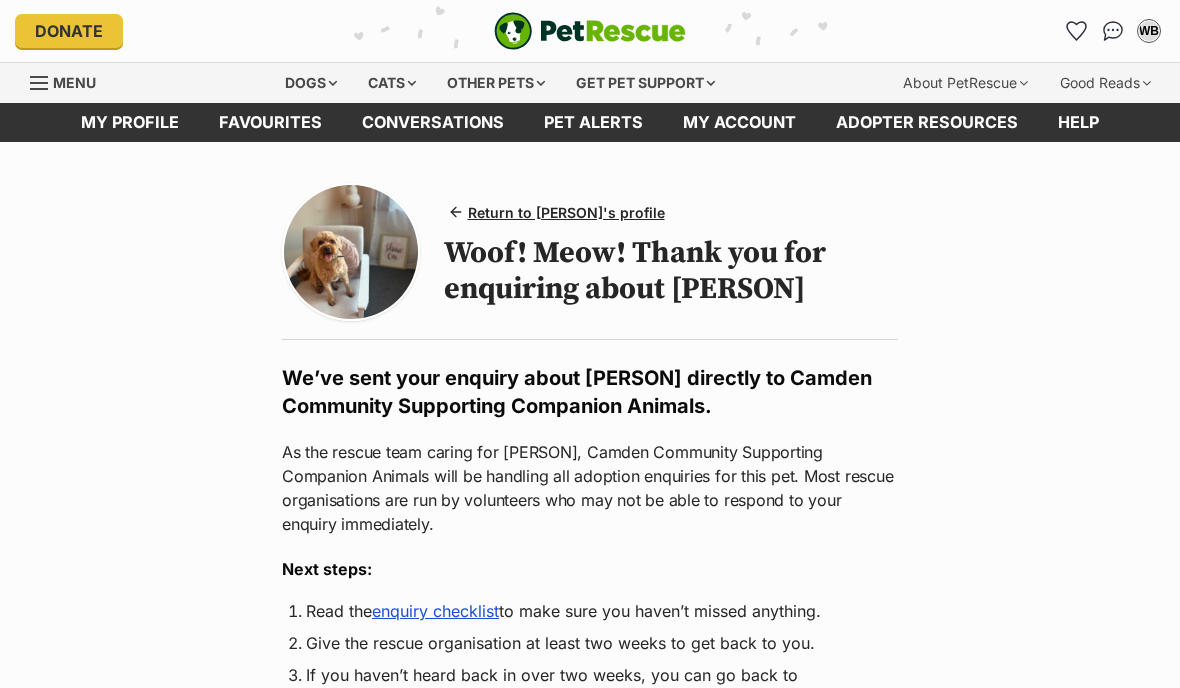 scroll, scrollTop: 0, scrollLeft: 0, axis: both 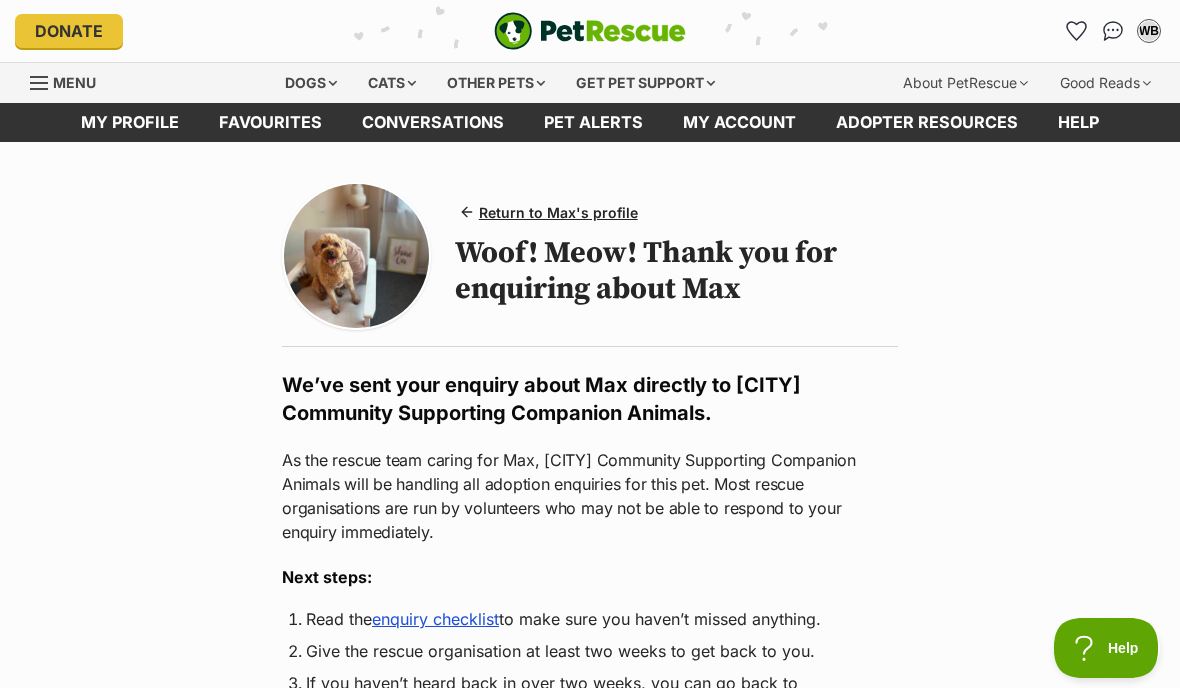 click on "Dogs" at bounding box center [311, 83] 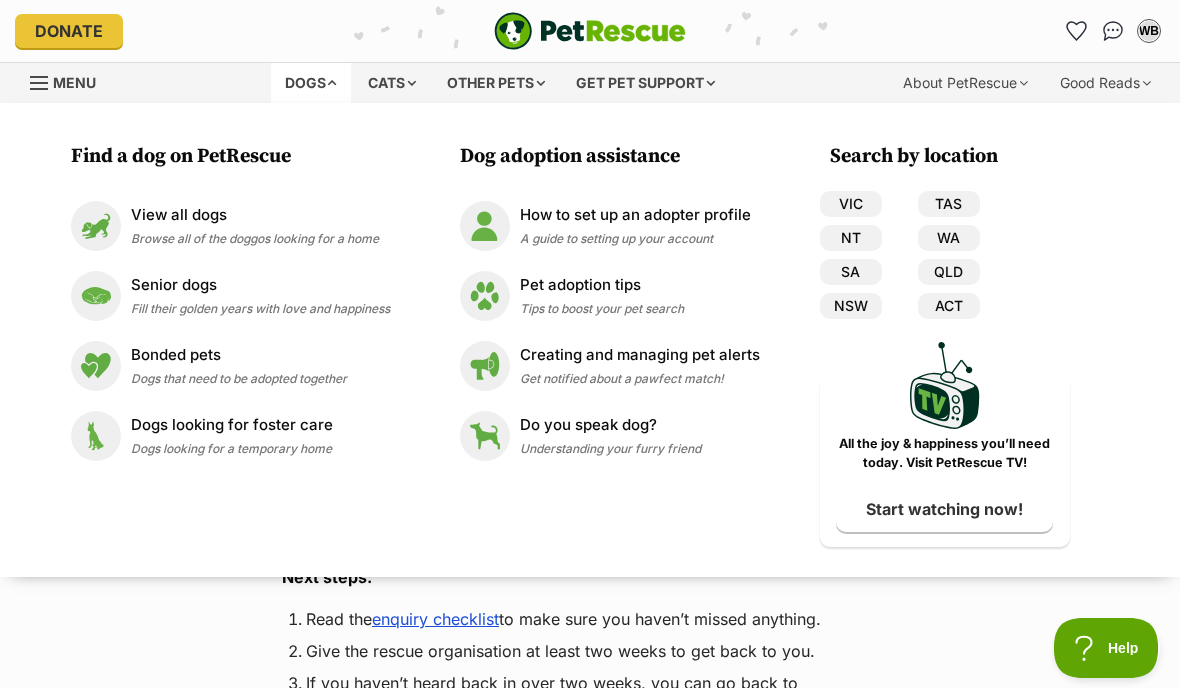 click on "View all dogs
Browse all of the doggos looking for a home" at bounding box center [255, 225] 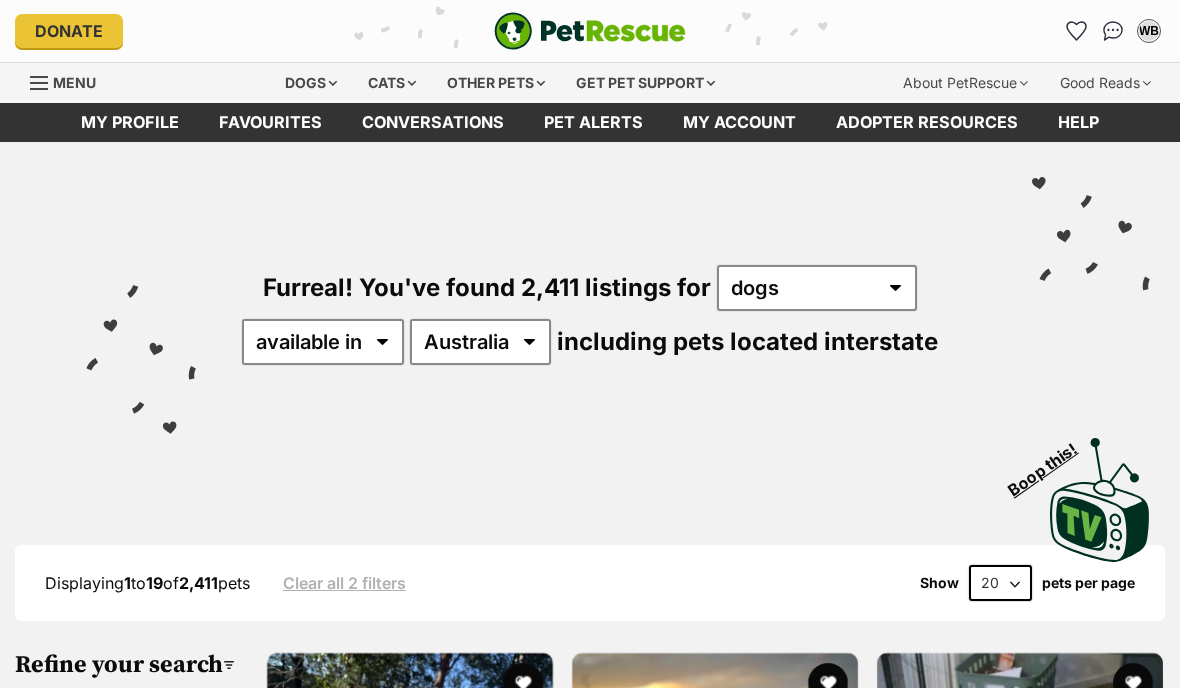 scroll, scrollTop: 0, scrollLeft: 0, axis: both 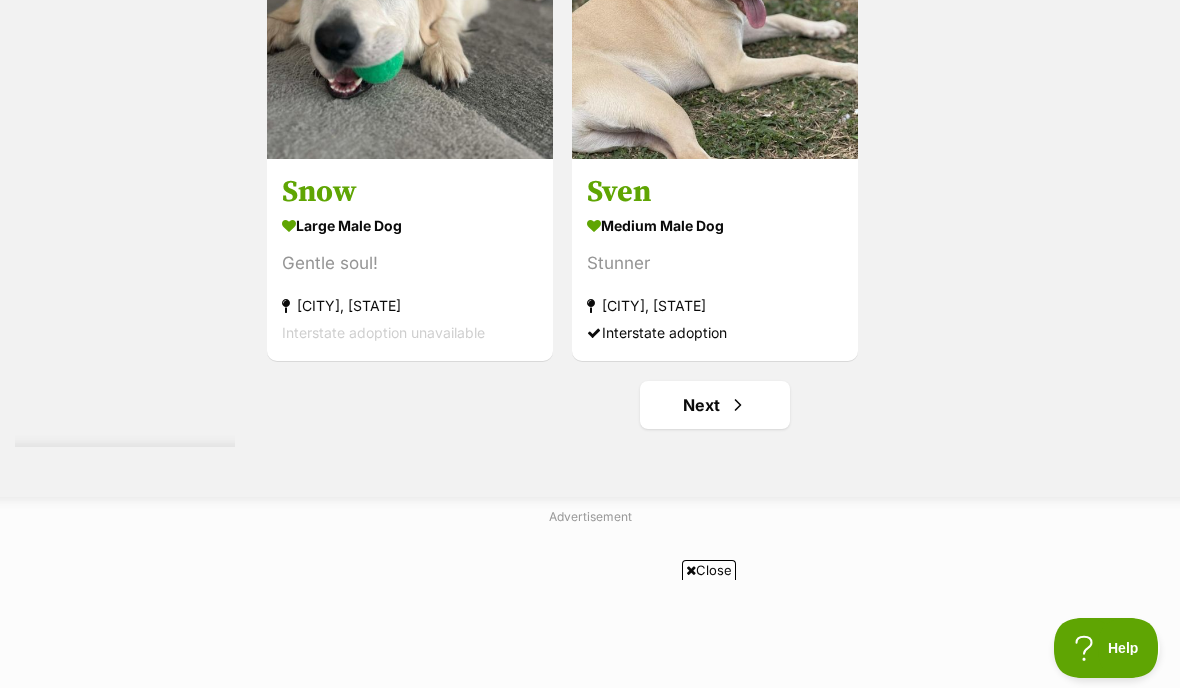 click on "Next" at bounding box center (715, 405) 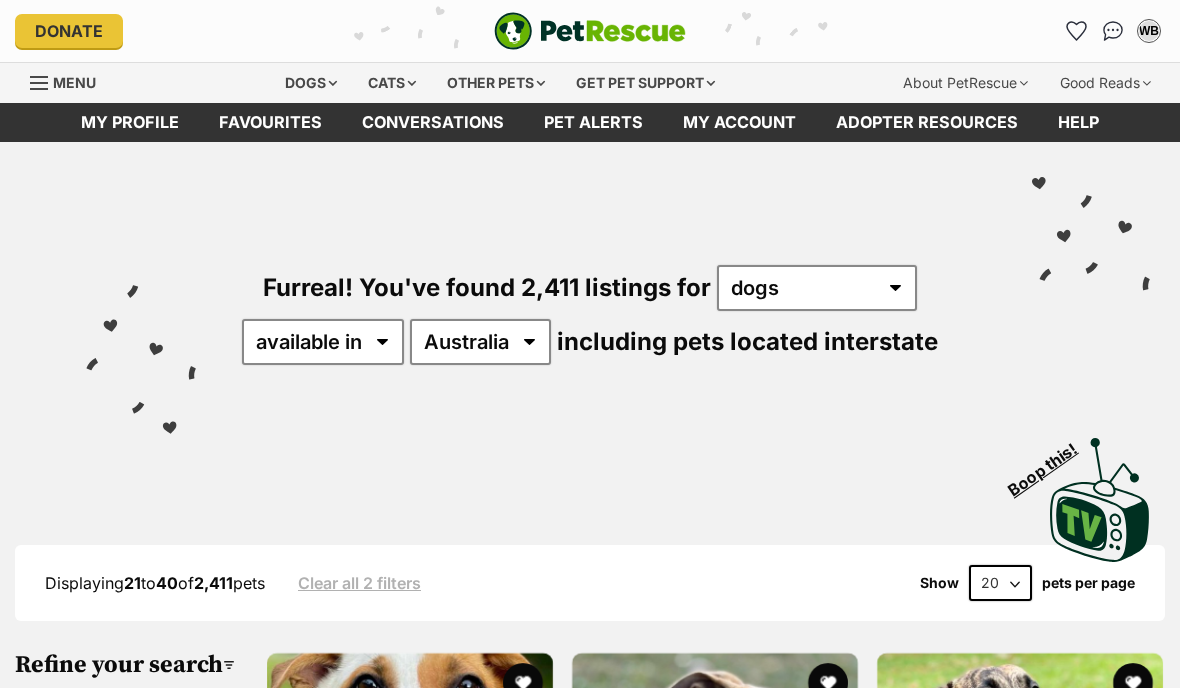 scroll, scrollTop: 0, scrollLeft: 0, axis: both 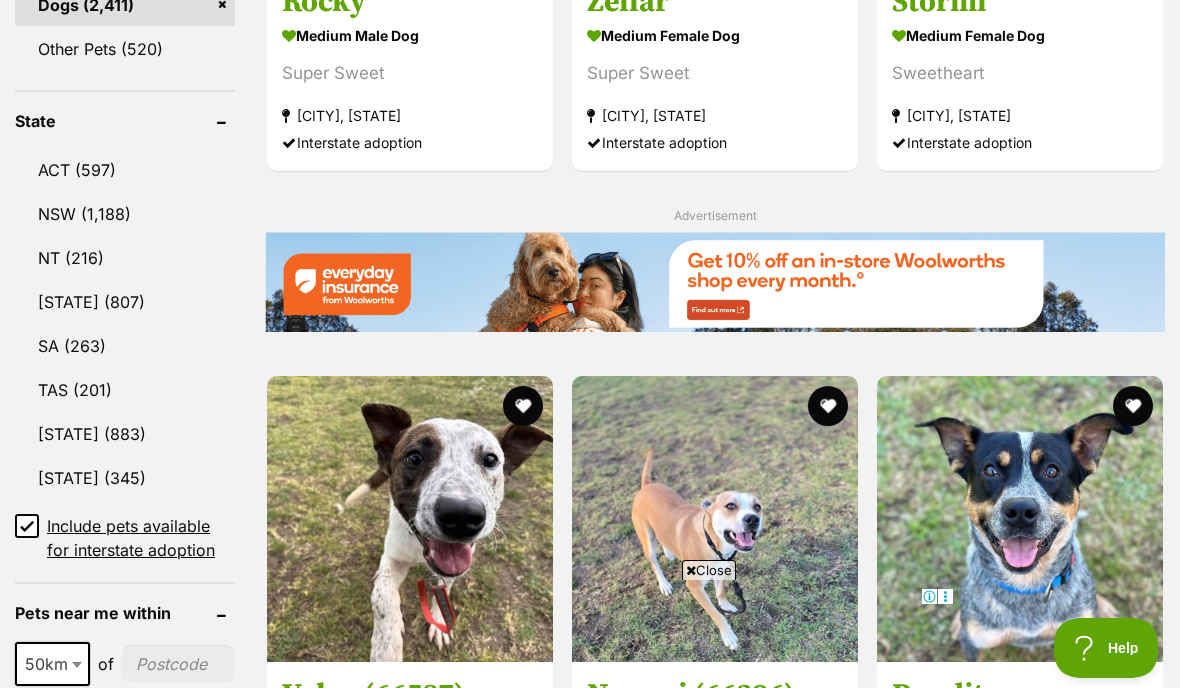 click on "NSW (1,188)" at bounding box center [125, 214] 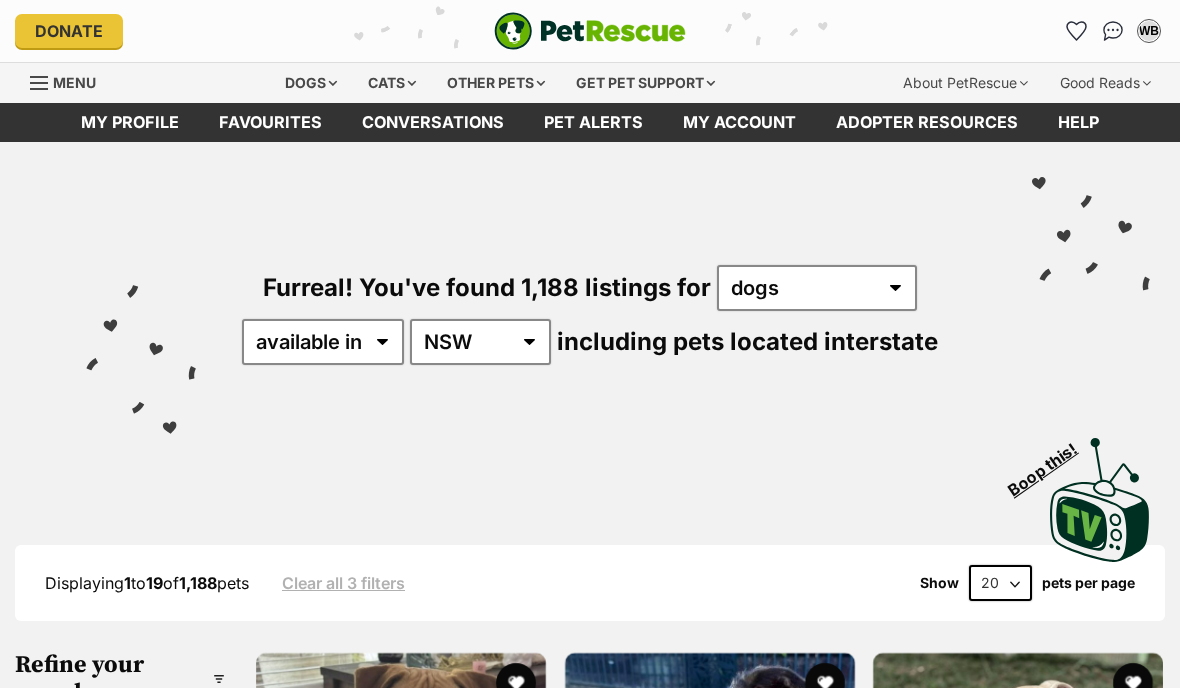 scroll, scrollTop: 0, scrollLeft: 0, axis: both 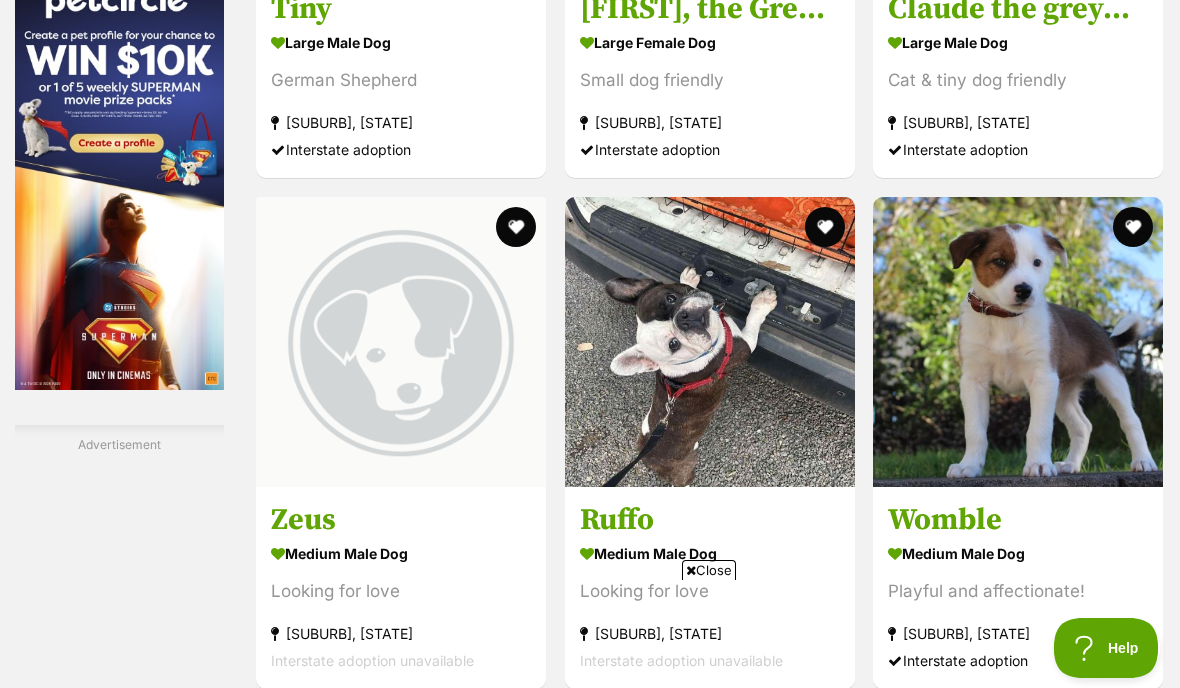 click on "Womble" at bounding box center [1018, 520] 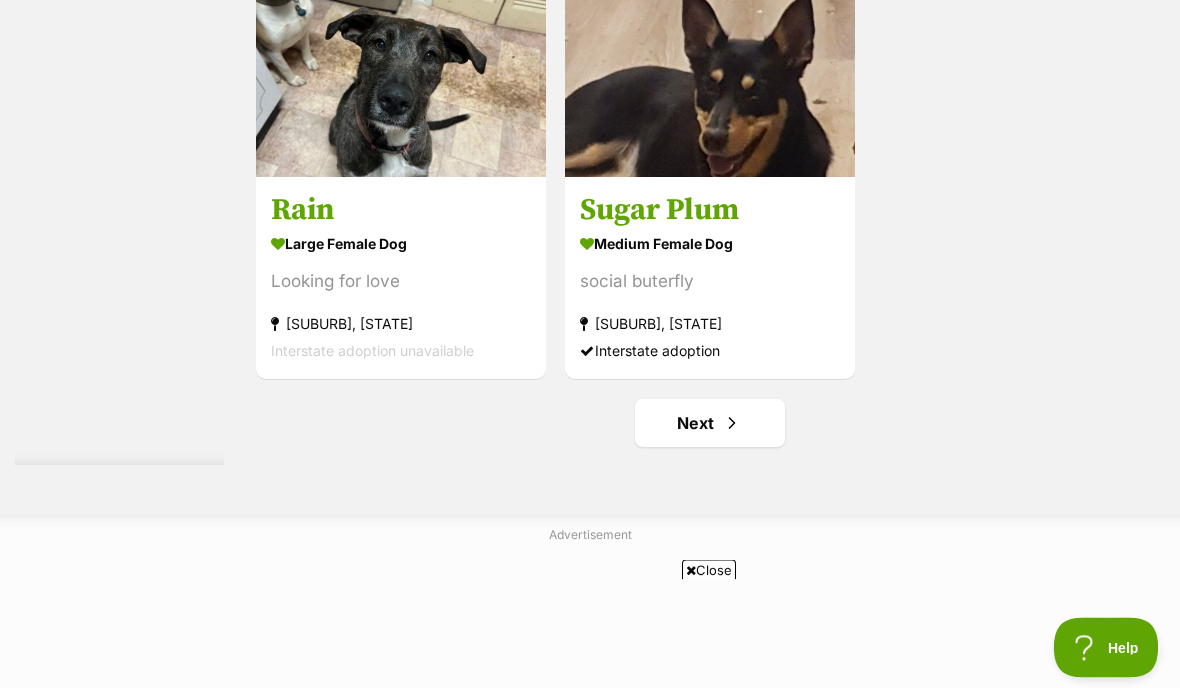 scroll, scrollTop: 4019, scrollLeft: 0, axis: vertical 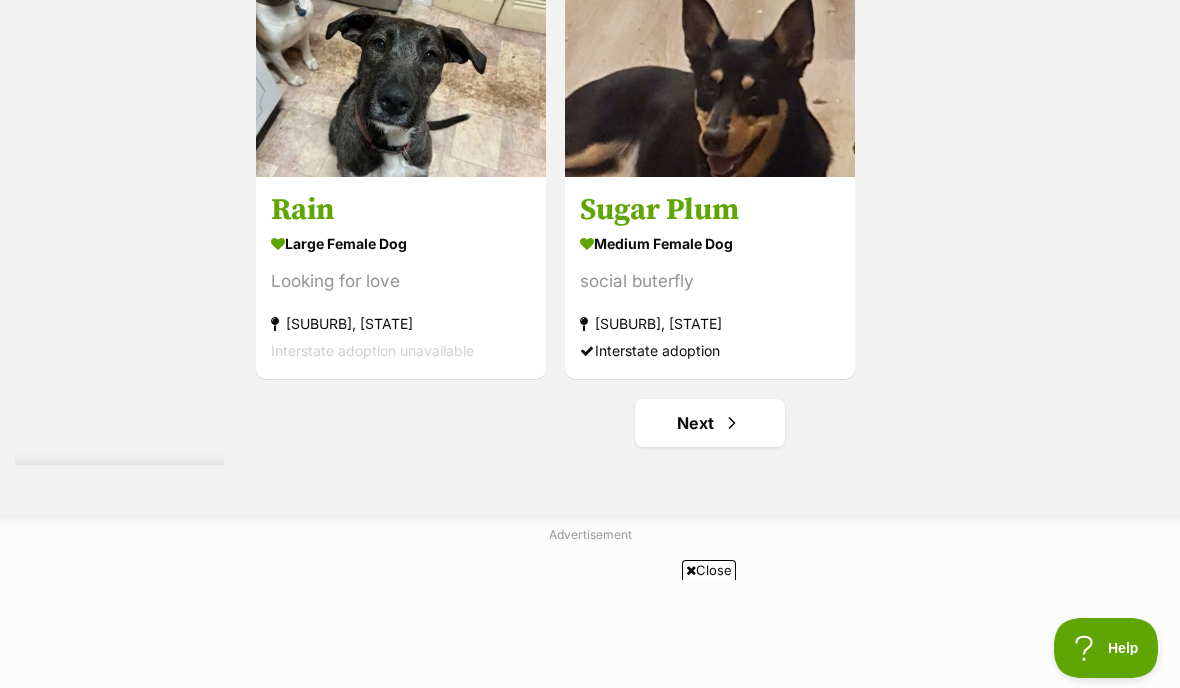 click on "Next" at bounding box center (710, 423) 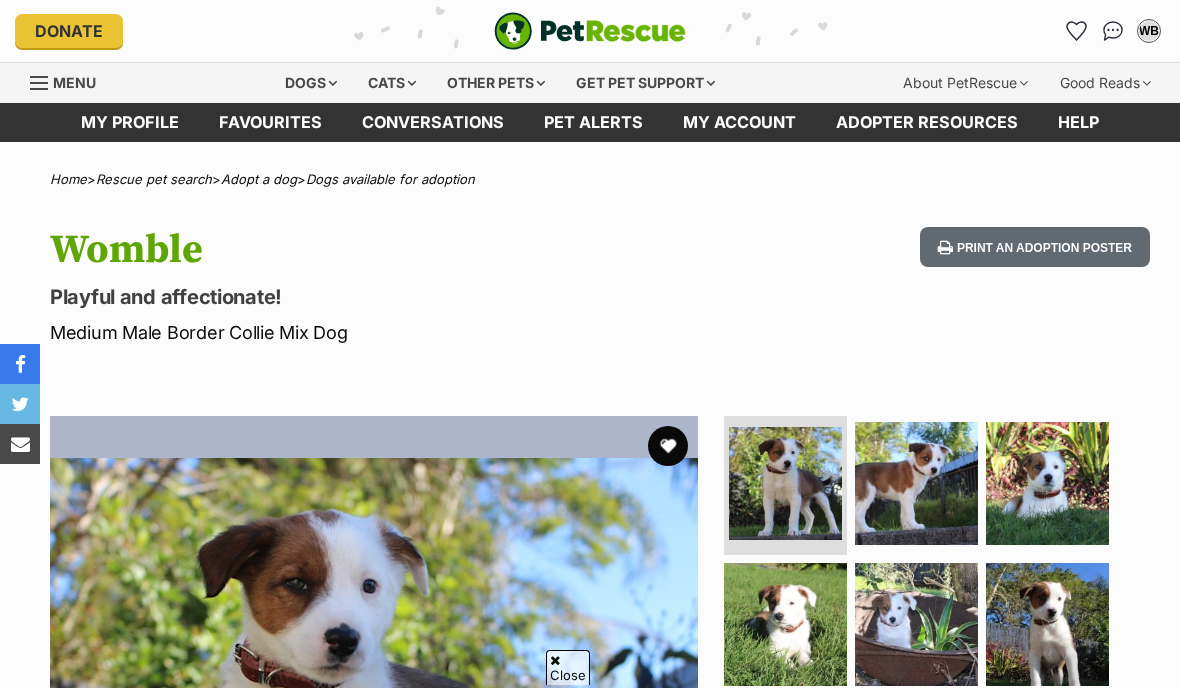 scroll, scrollTop: 98, scrollLeft: 0, axis: vertical 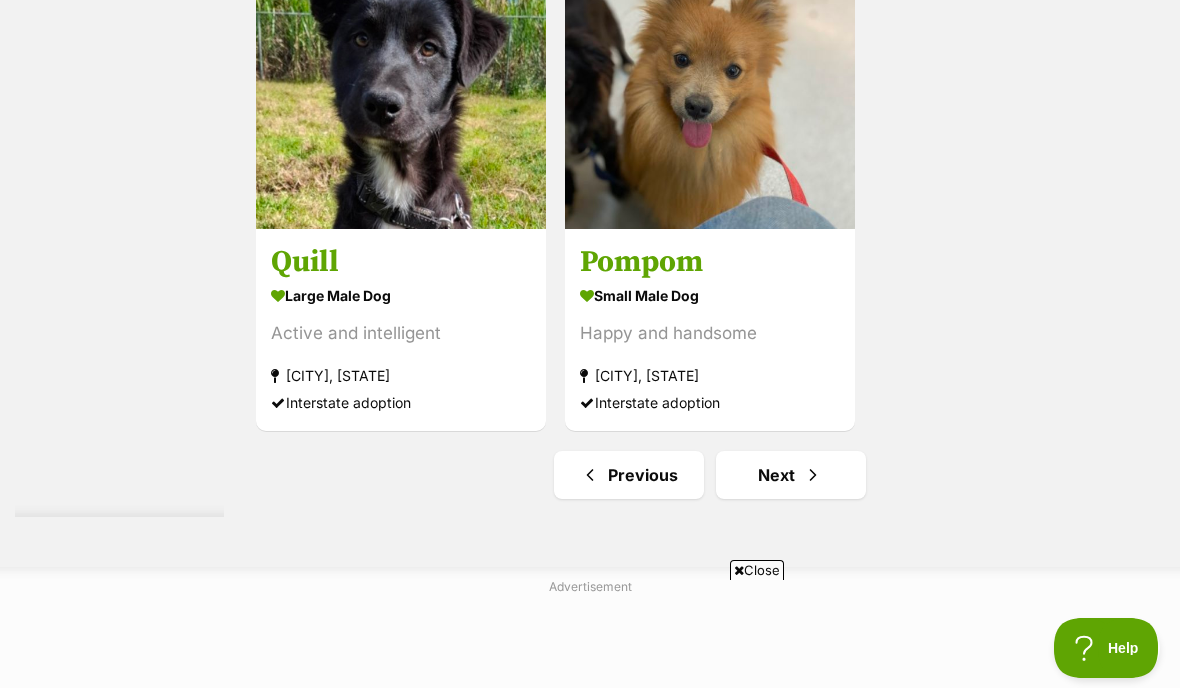click at bounding box center (813, 475) 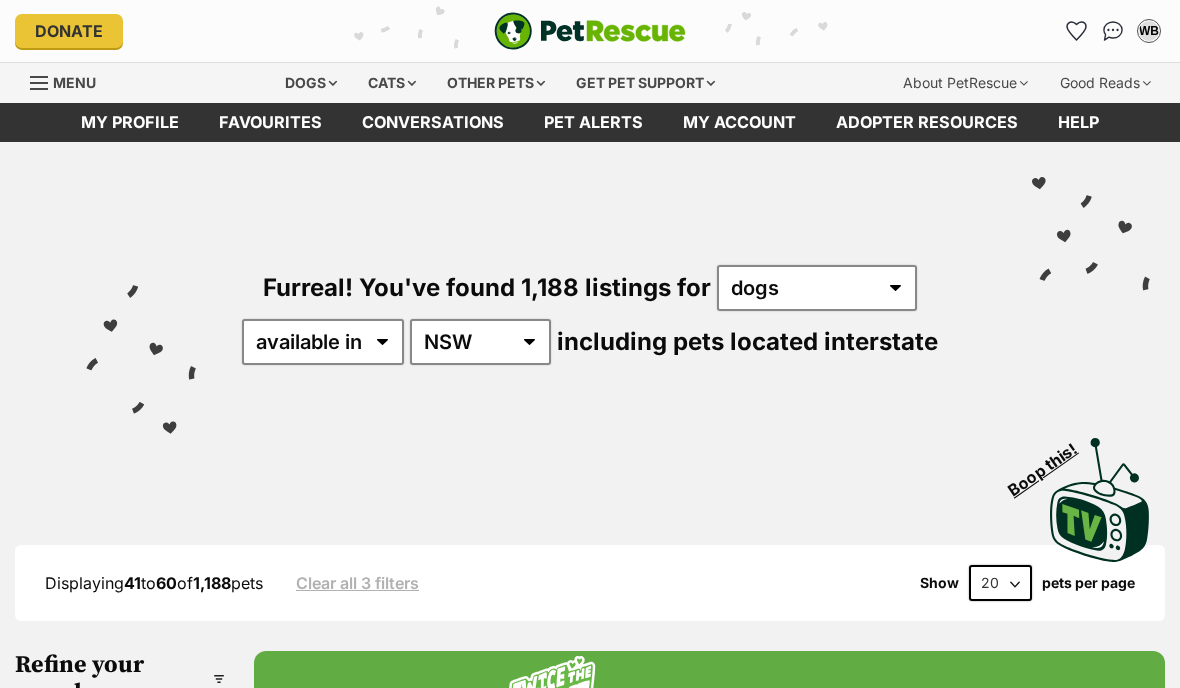scroll, scrollTop: 0, scrollLeft: 0, axis: both 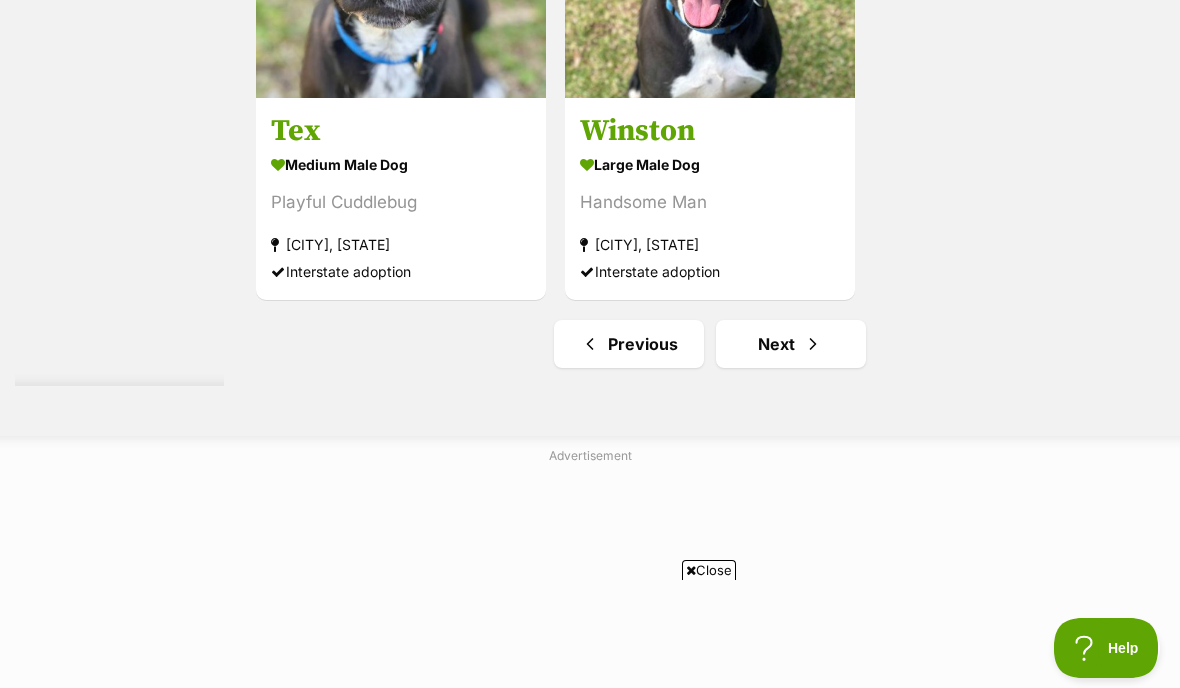 click at bounding box center [813, 344] 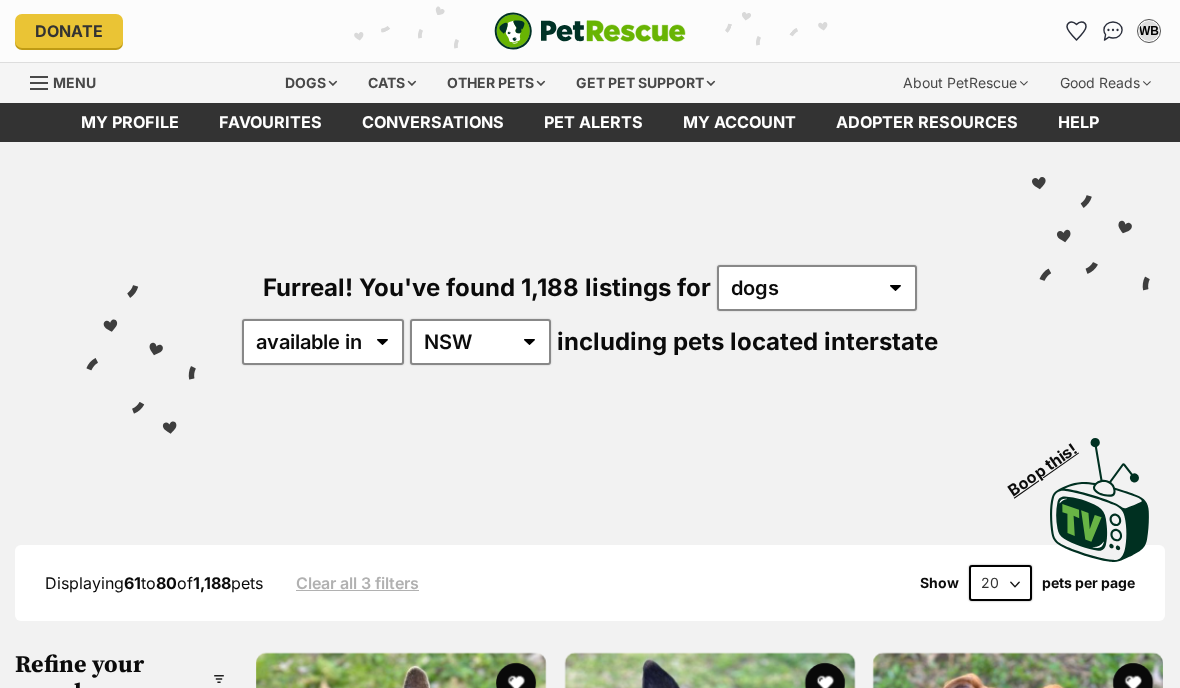 scroll, scrollTop: 0, scrollLeft: 0, axis: both 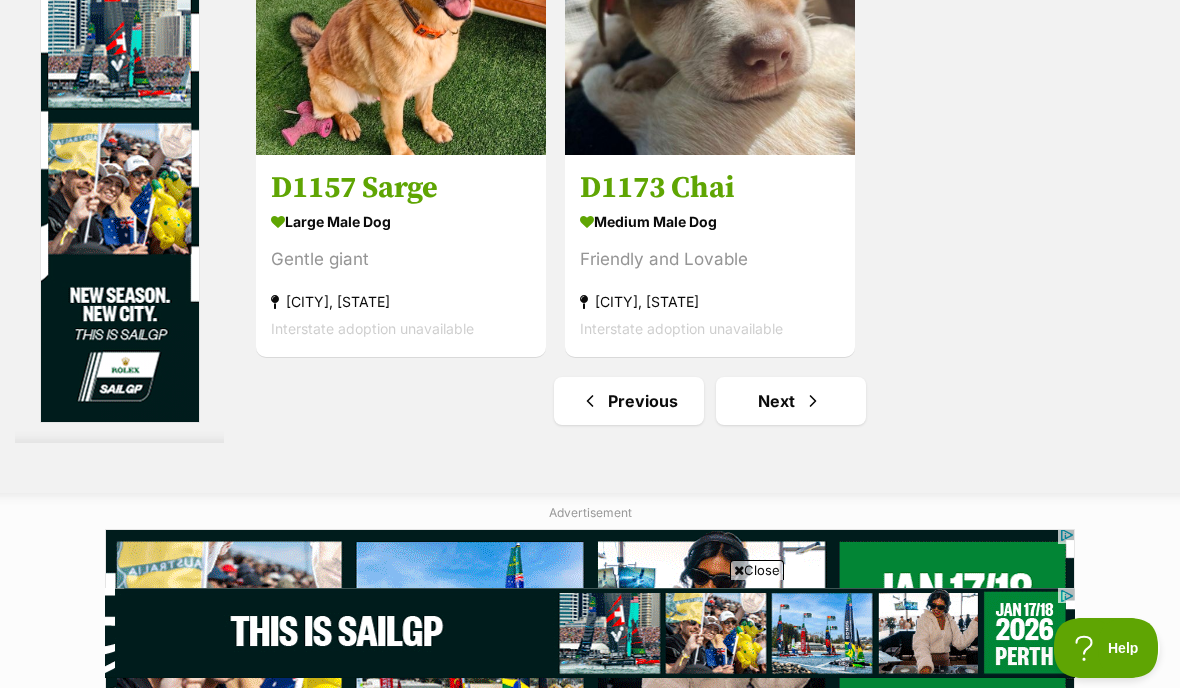 click on "Next" at bounding box center (791, 401) 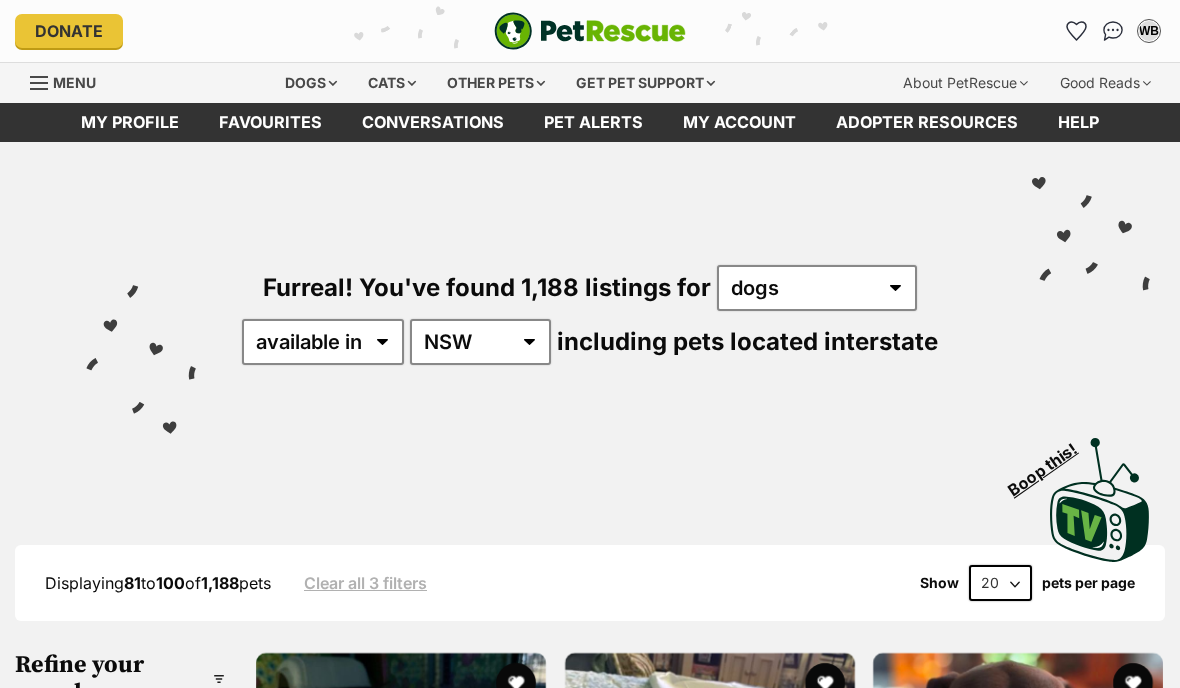 scroll, scrollTop: 0, scrollLeft: 0, axis: both 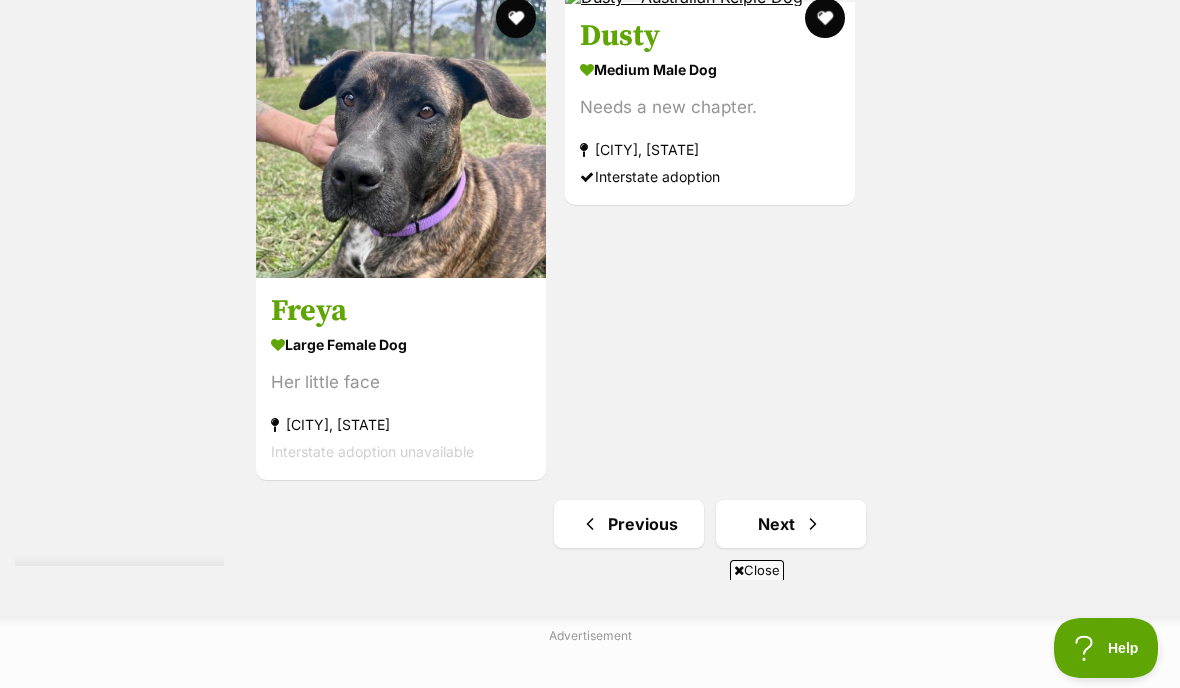 click at bounding box center [813, 524] 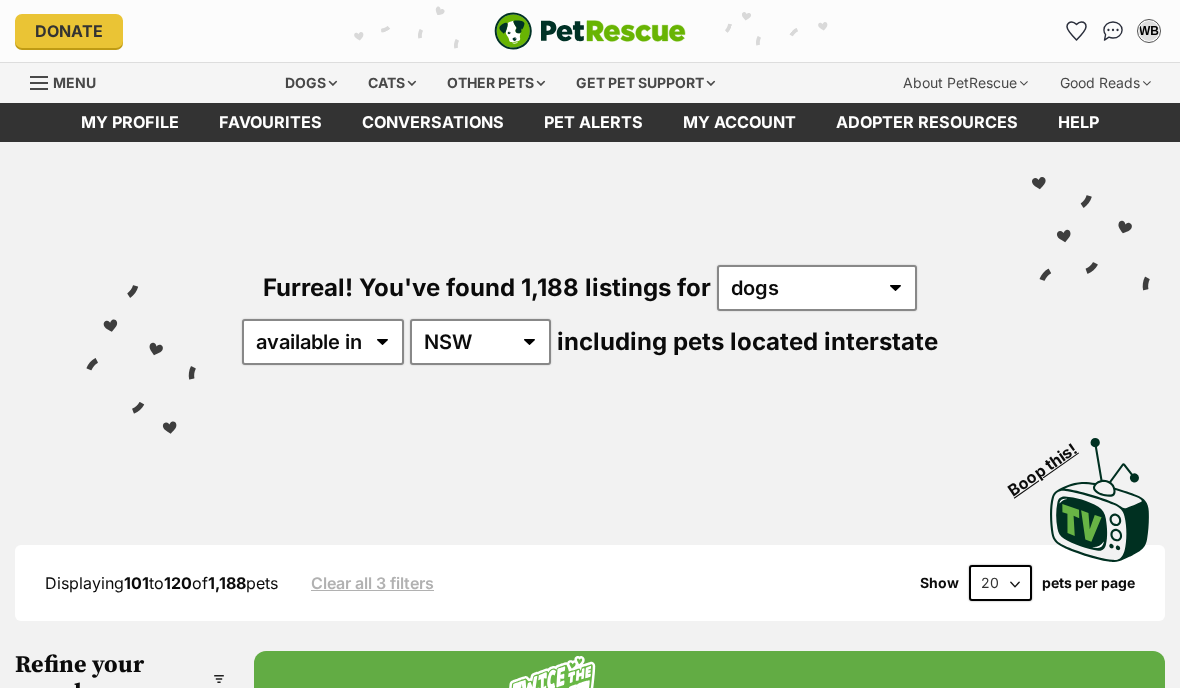 scroll, scrollTop: 0, scrollLeft: 0, axis: both 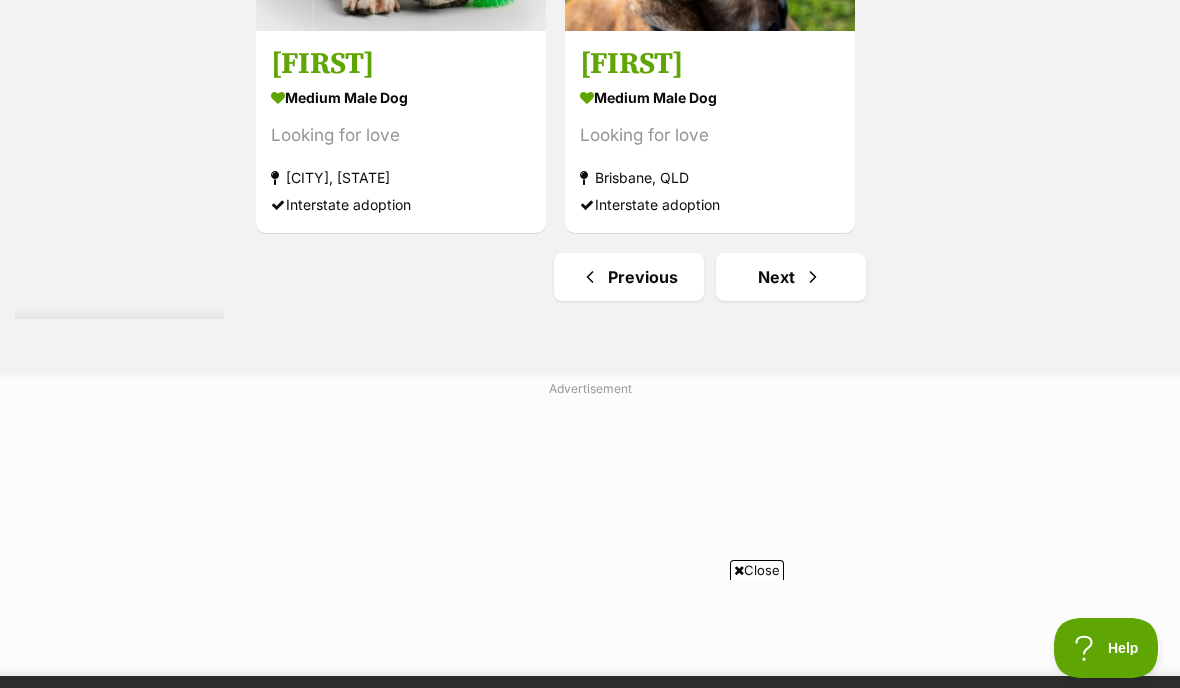 click at bounding box center (813, 277) 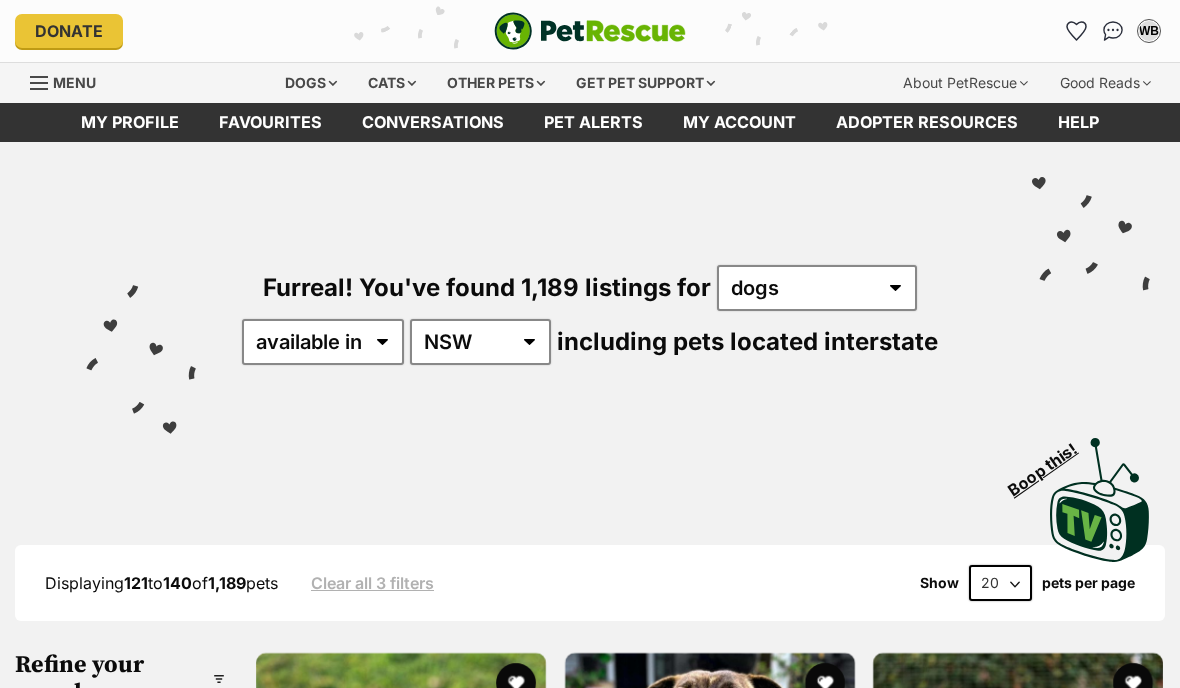 scroll, scrollTop: 0, scrollLeft: 0, axis: both 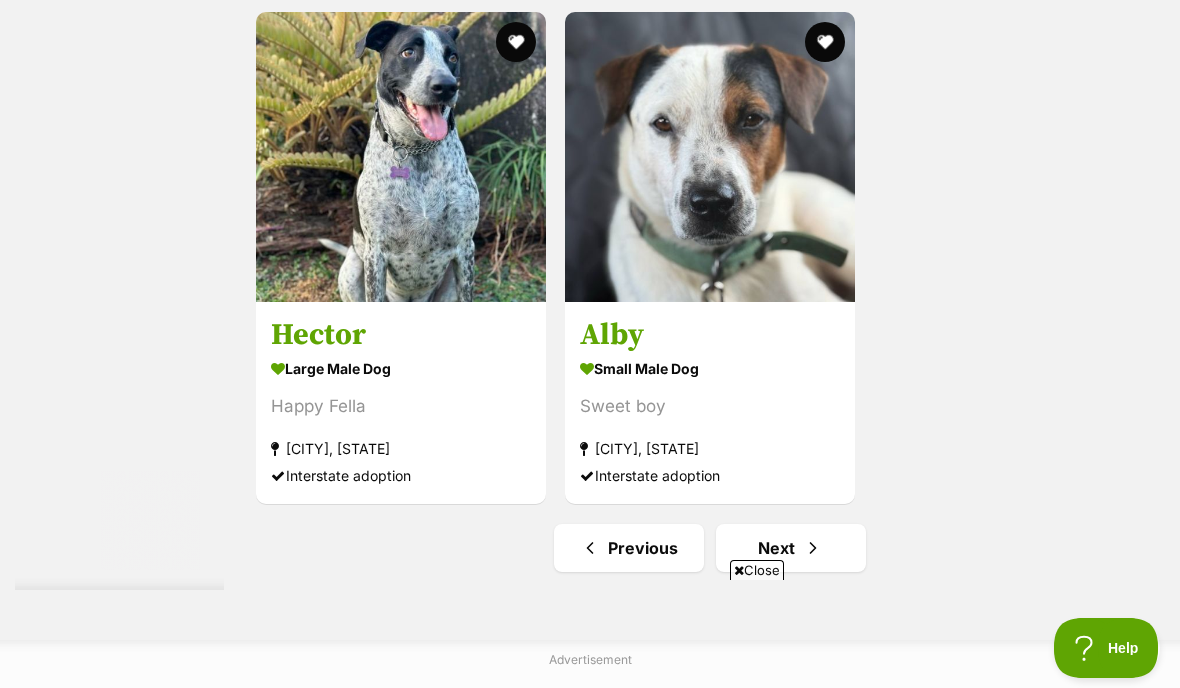 click at bounding box center (813, 548) 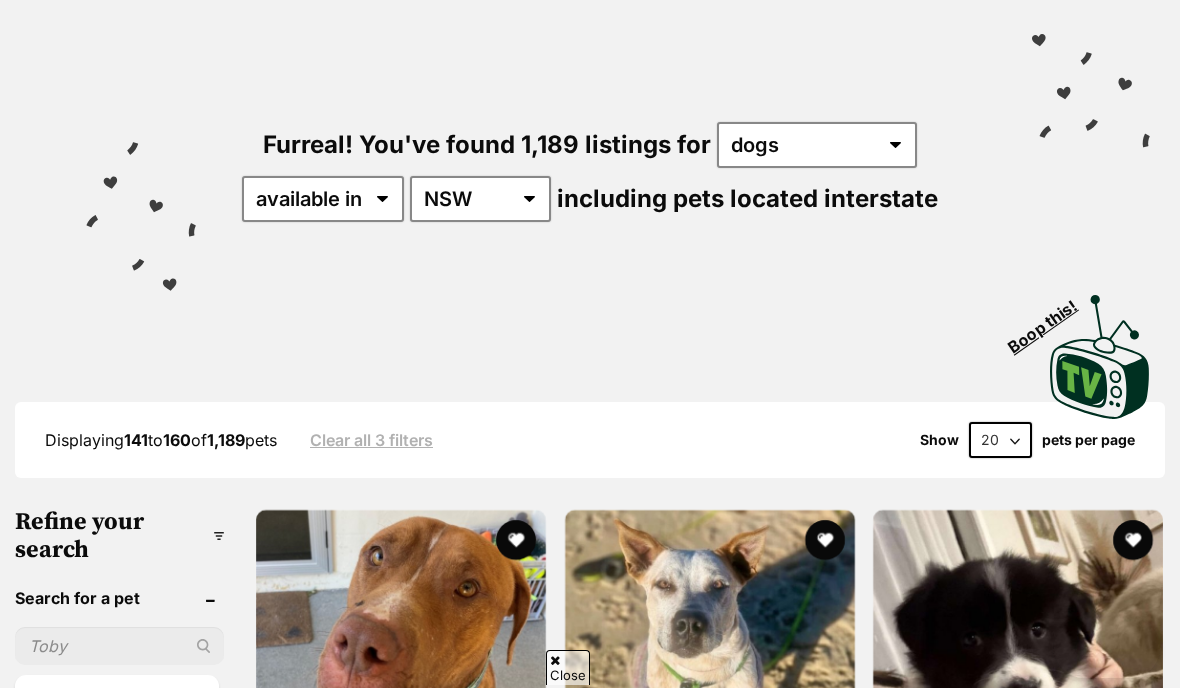 scroll, scrollTop: 217, scrollLeft: 0, axis: vertical 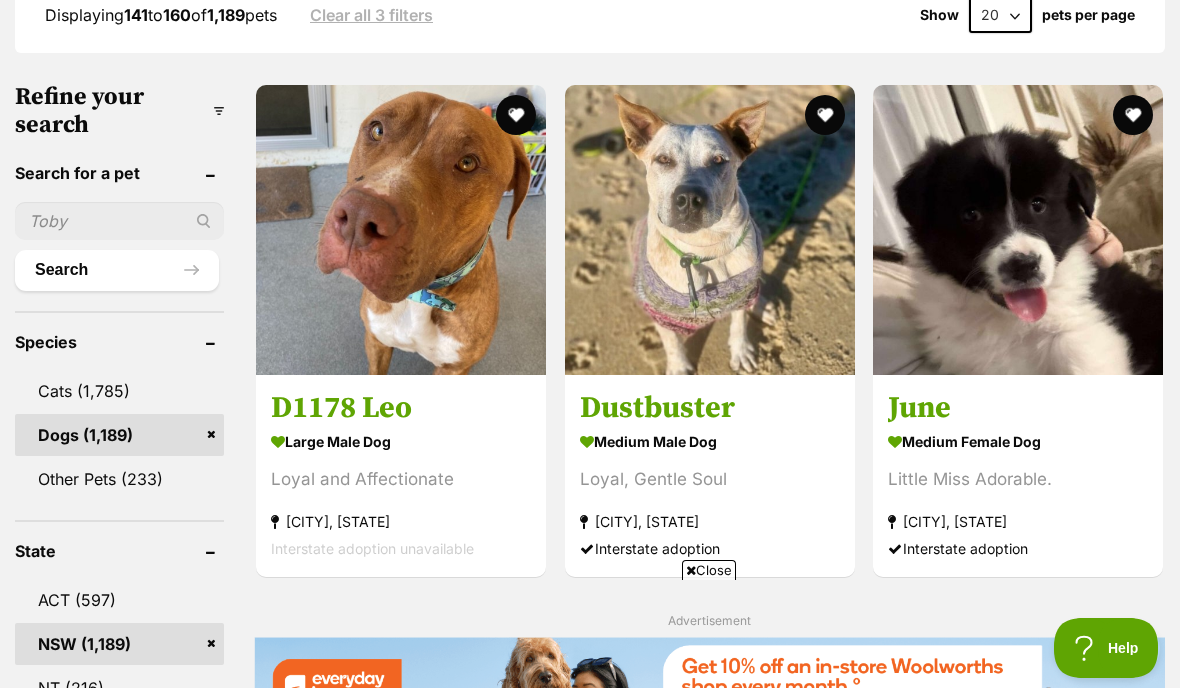 click on "Close" at bounding box center (709, 570) 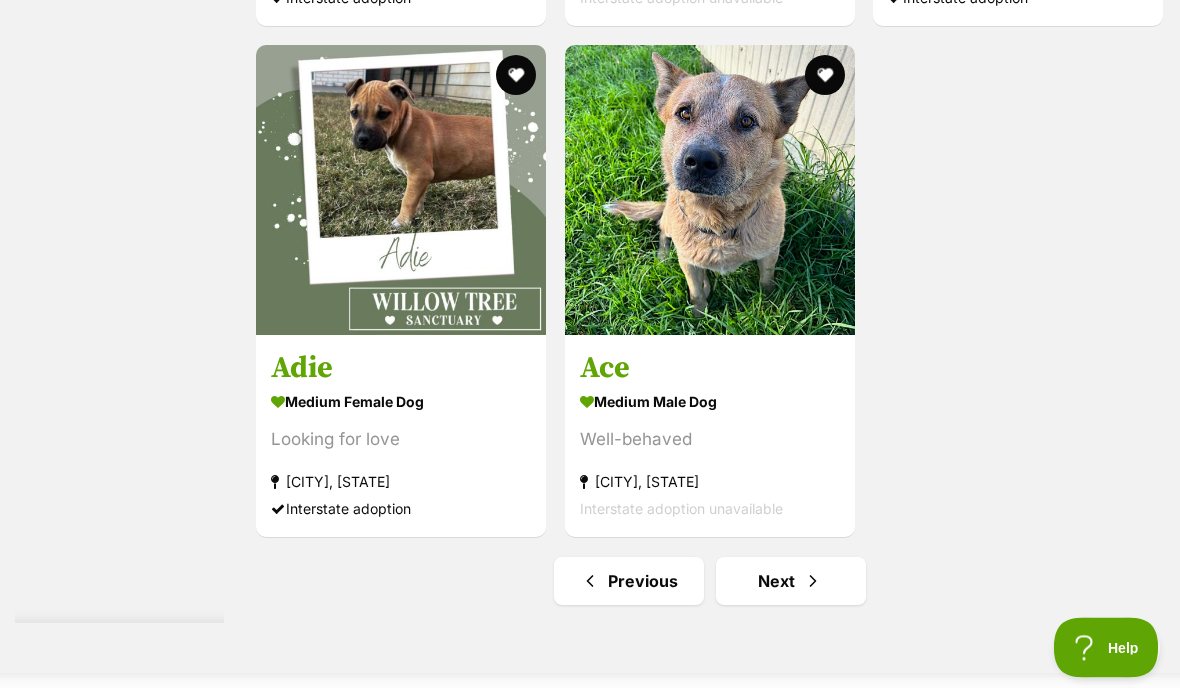 scroll, scrollTop: 3858, scrollLeft: 0, axis: vertical 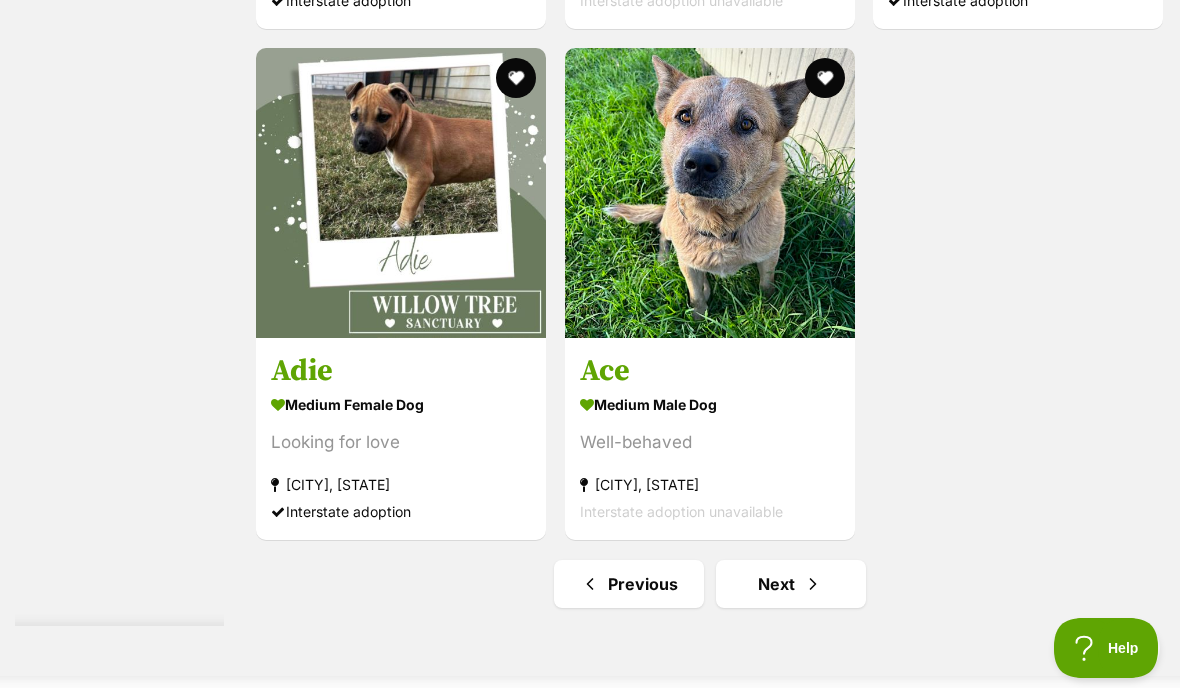 click at bounding box center (813, 584) 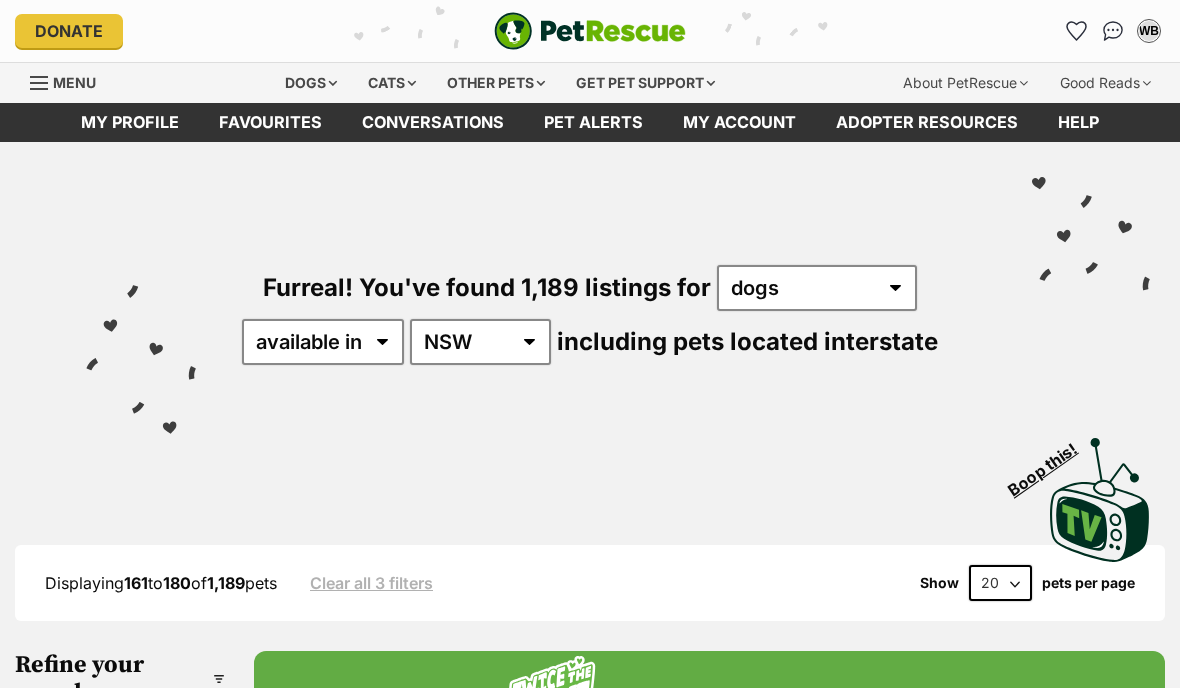 scroll, scrollTop: 105, scrollLeft: 0, axis: vertical 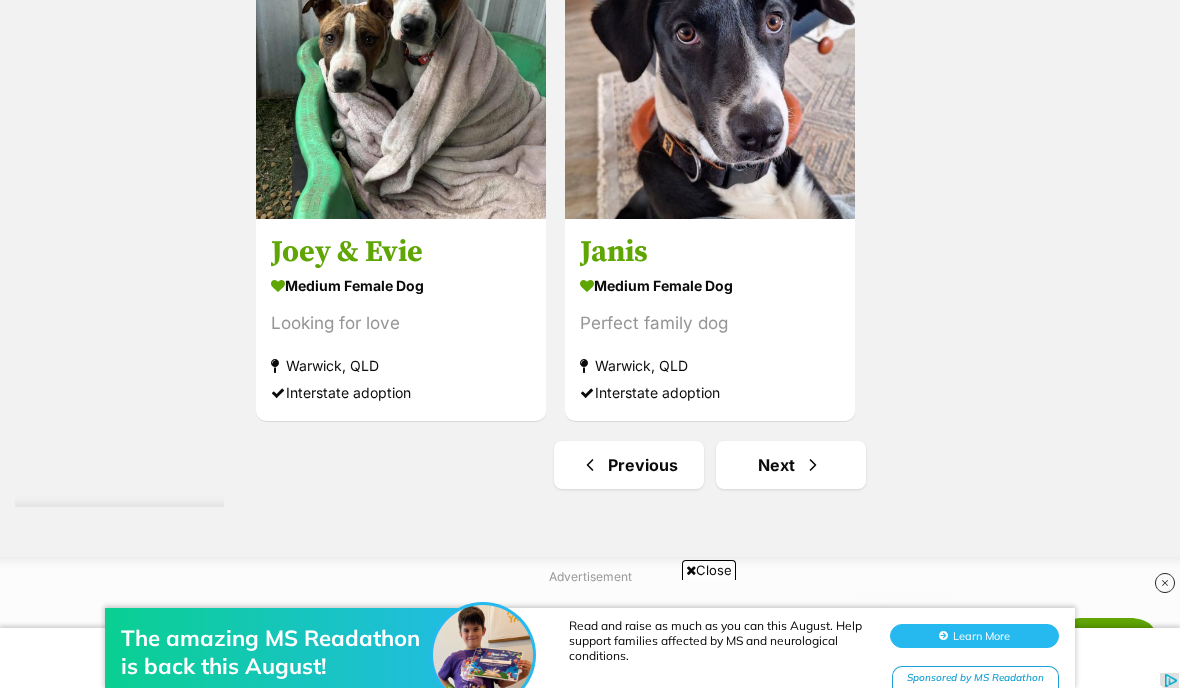 click at bounding box center (813, 465) 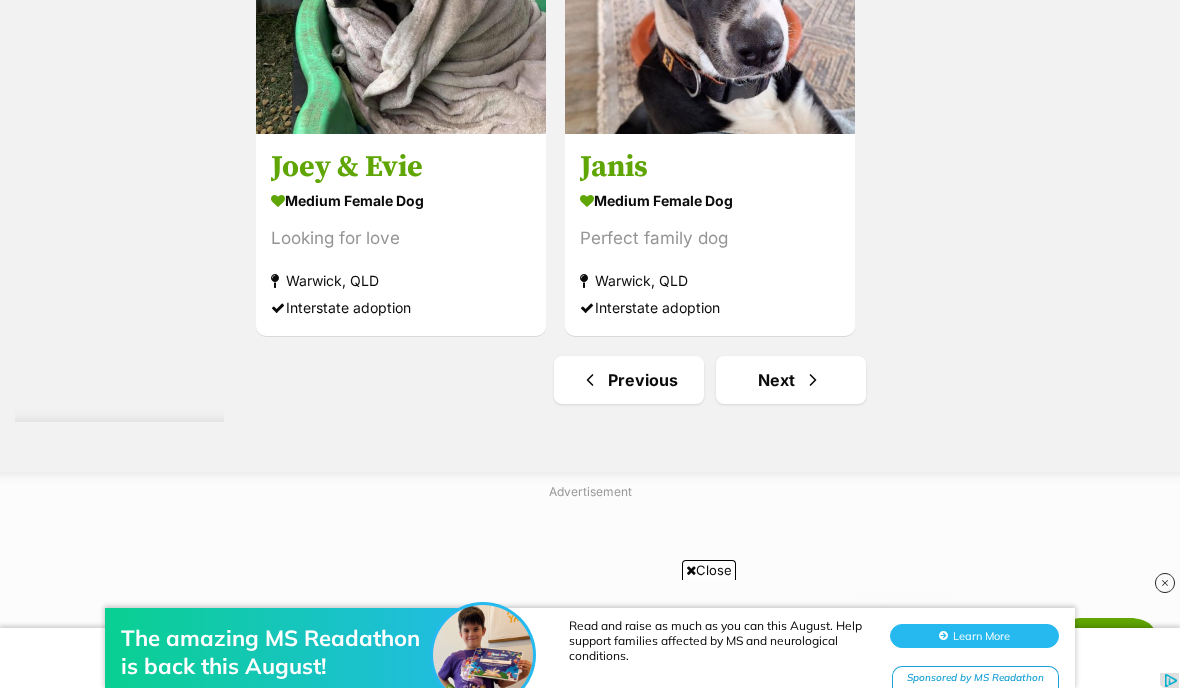 click at bounding box center [813, 380] 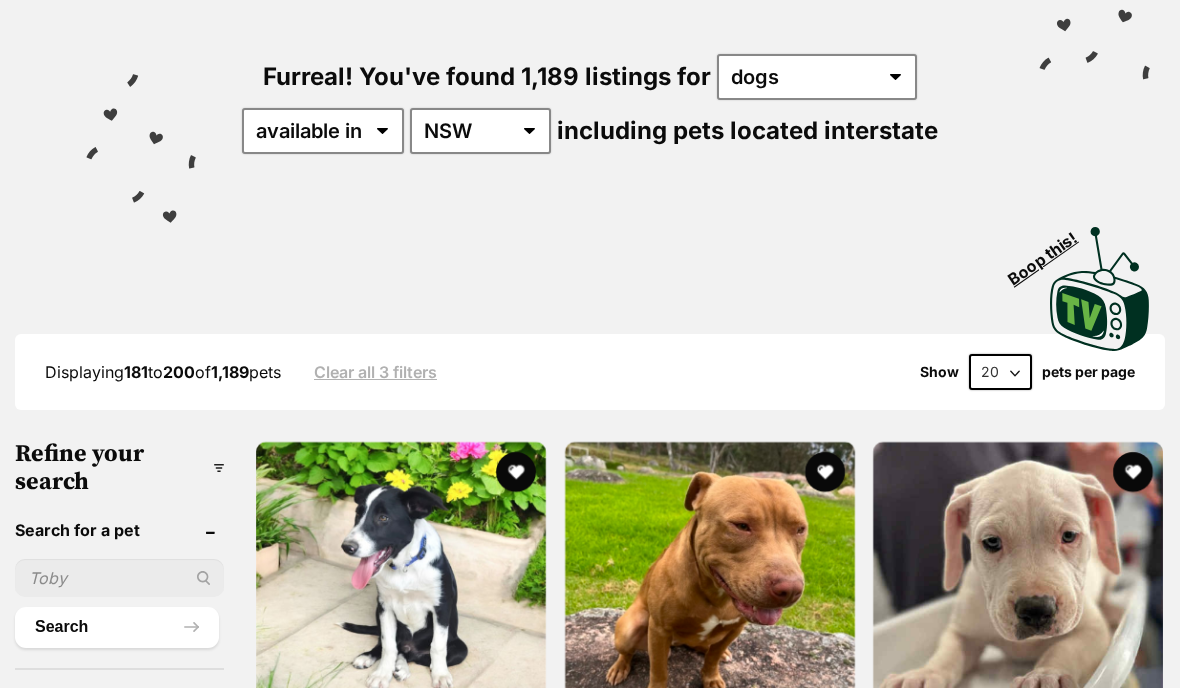 scroll, scrollTop: 0, scrollLeft: 0, axis: both 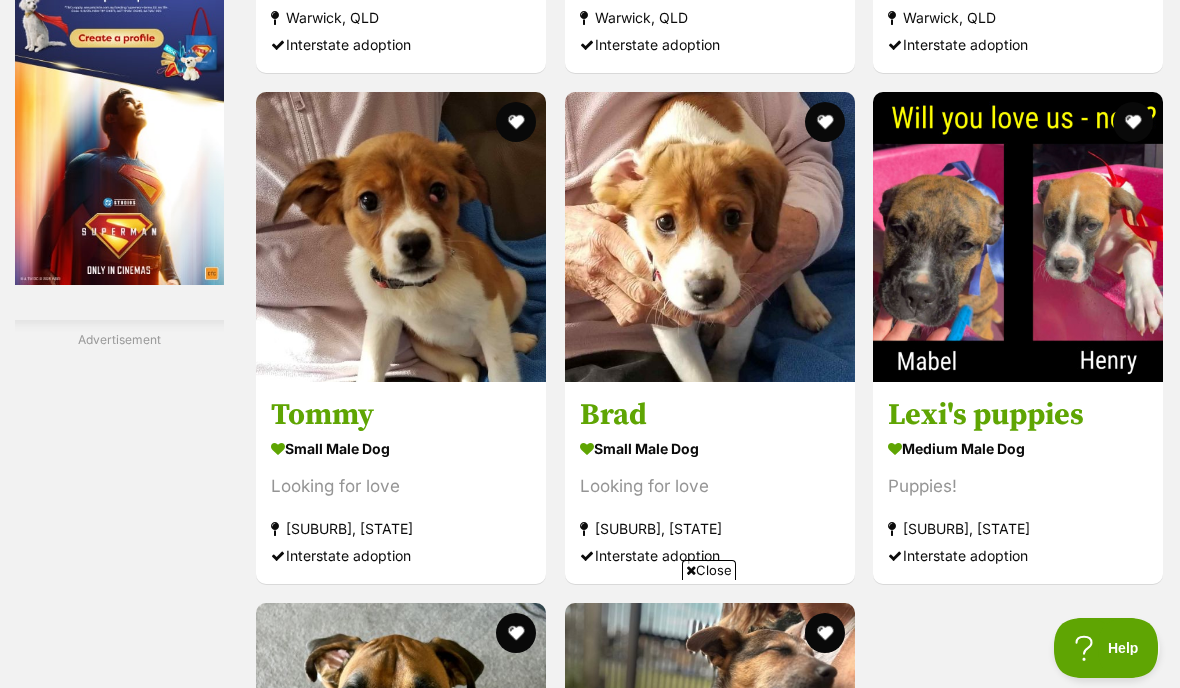 click at bounding box center (401, 237) 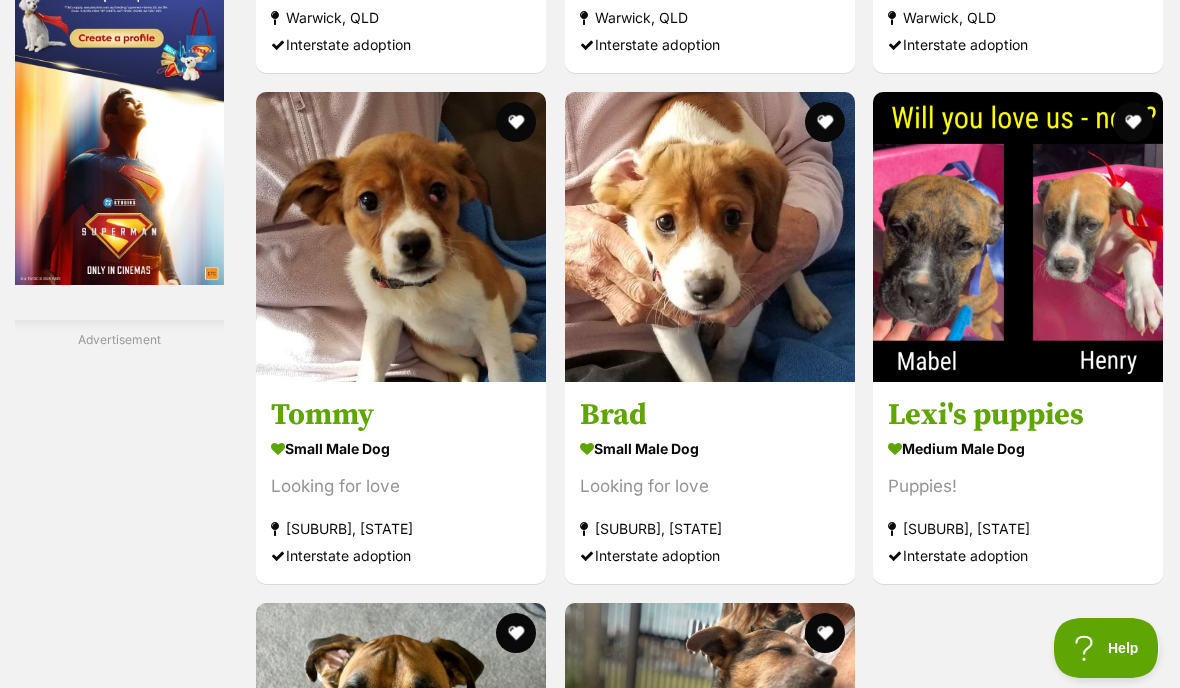 scroll, scrollTop: 0, scrollLeft: 0, axis: both 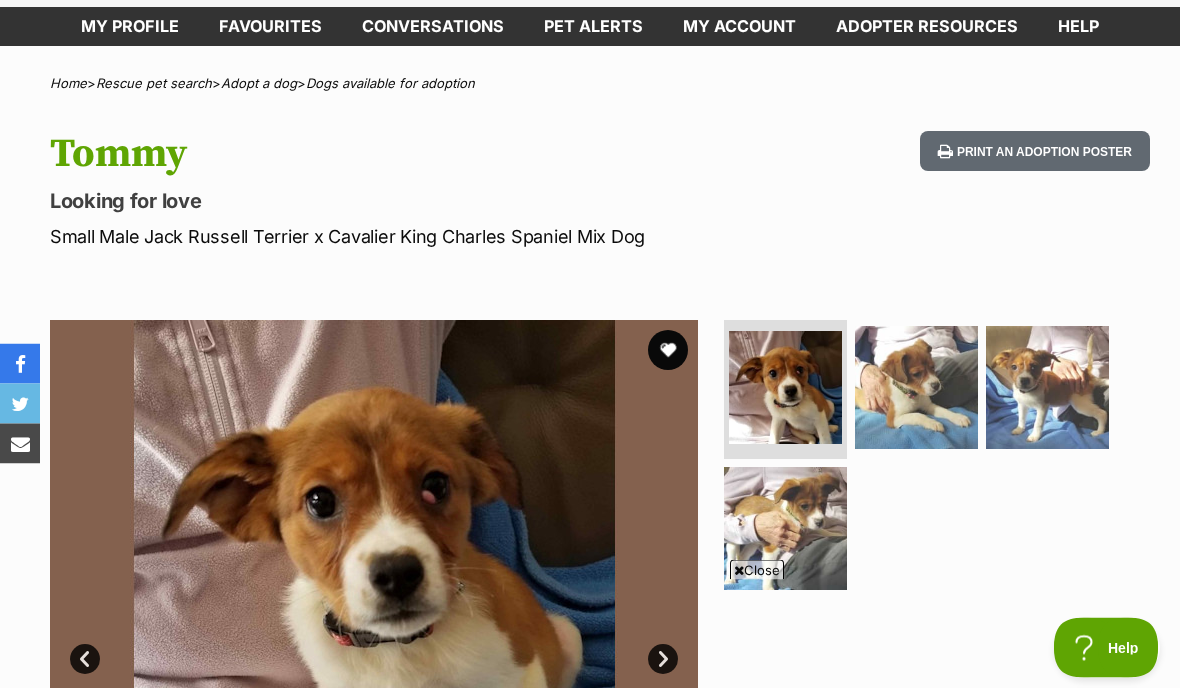 click at bounding box center (374, 645) 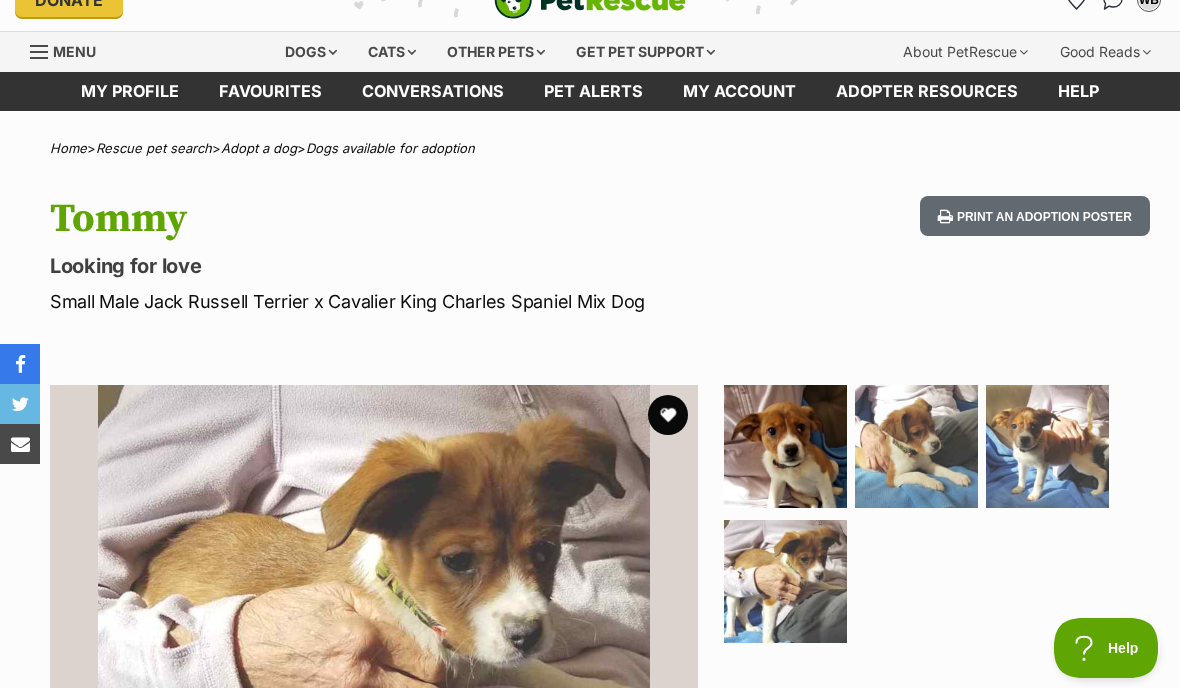 scroll, scrollTop: 30, scrollLeft: 0, axis: vertical 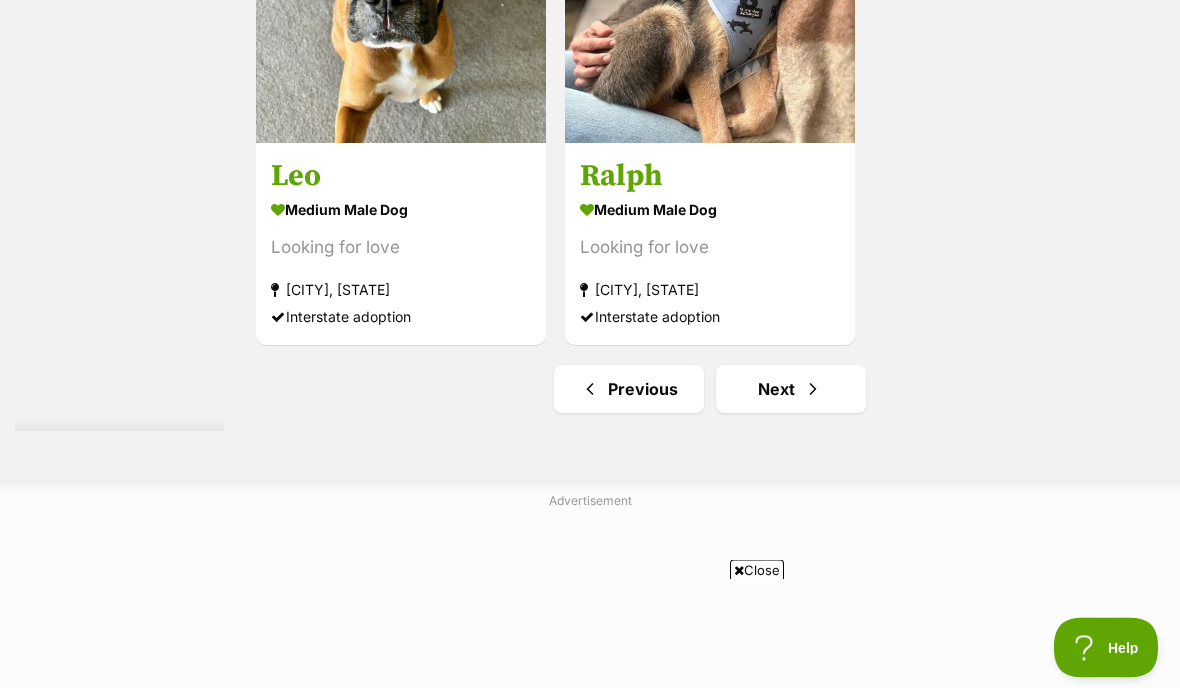 click at bounding box center [813, 390] 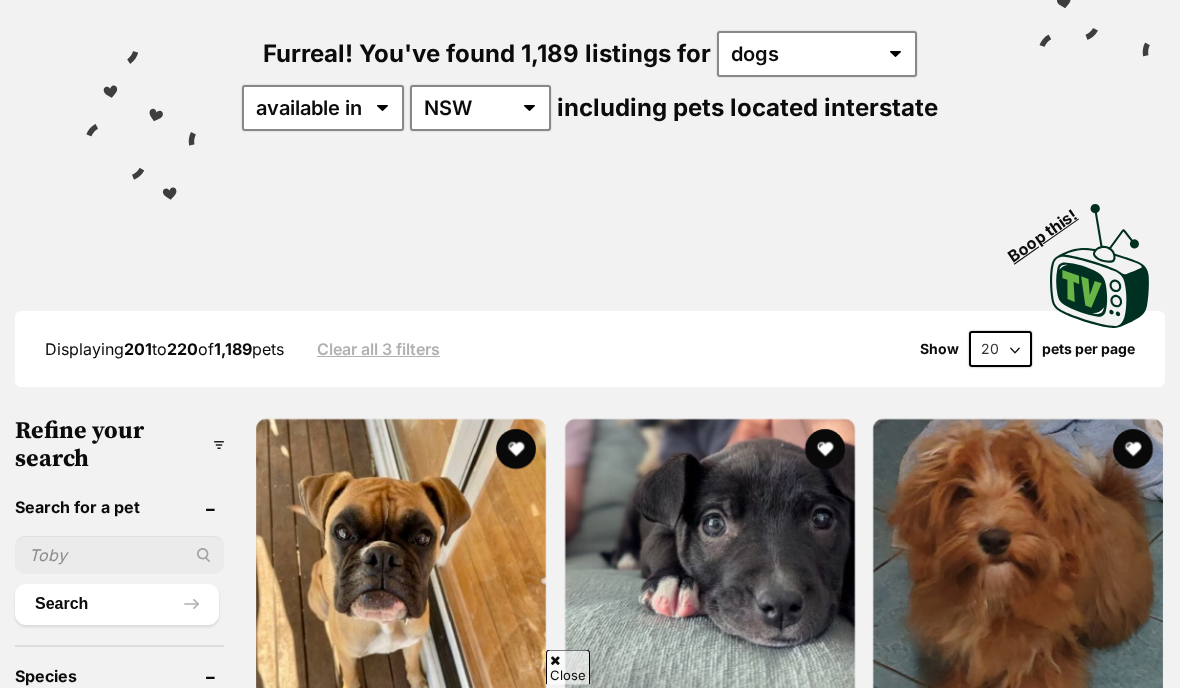 scroll, scrollTop: 332, scrollLeft: 0, axis: vertical 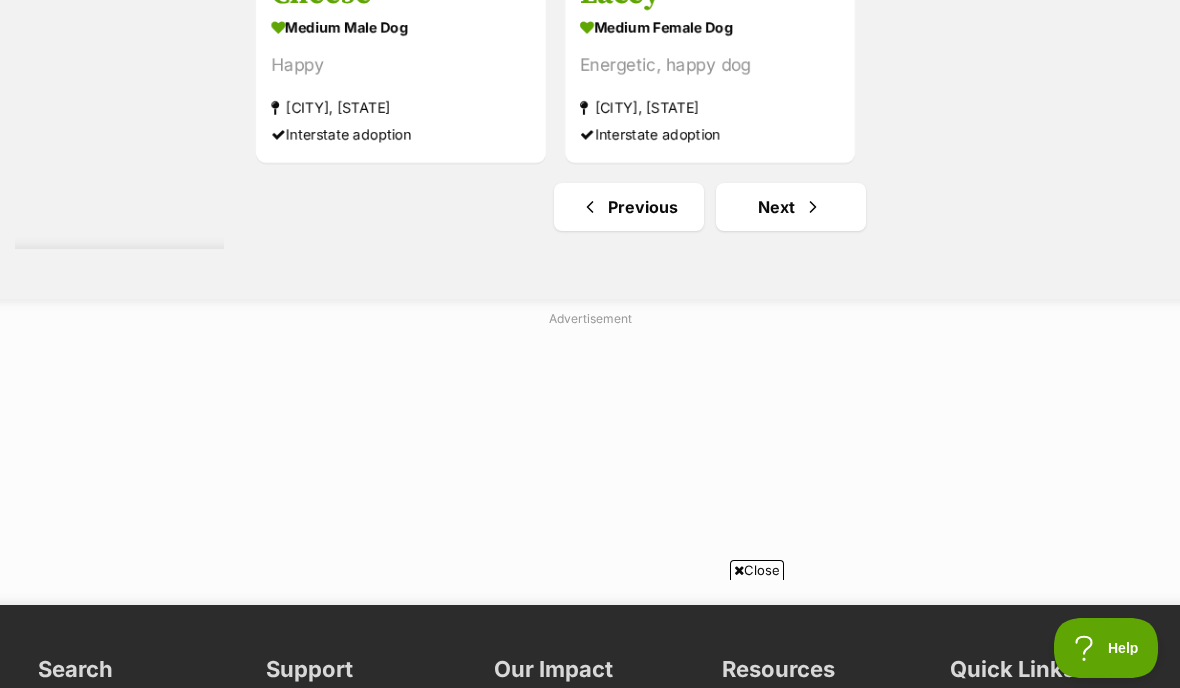 click at bounding box center [813, 207] 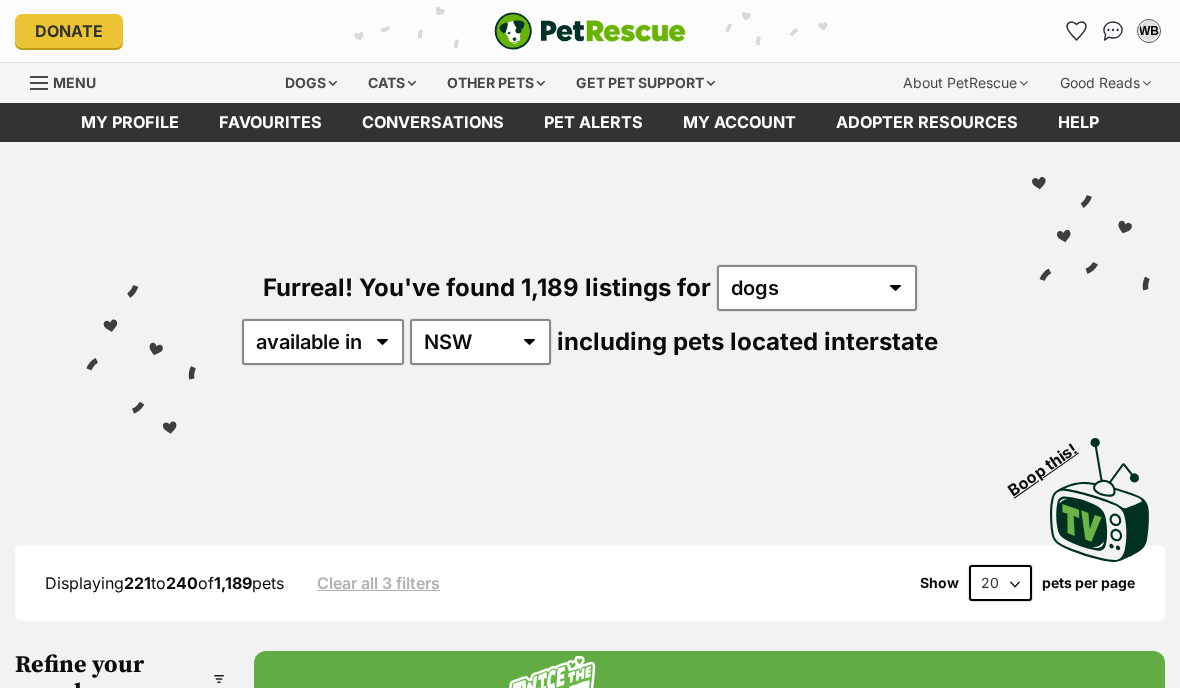 scroll, scrollTop: 0, scrollLeft: 0, axis: both 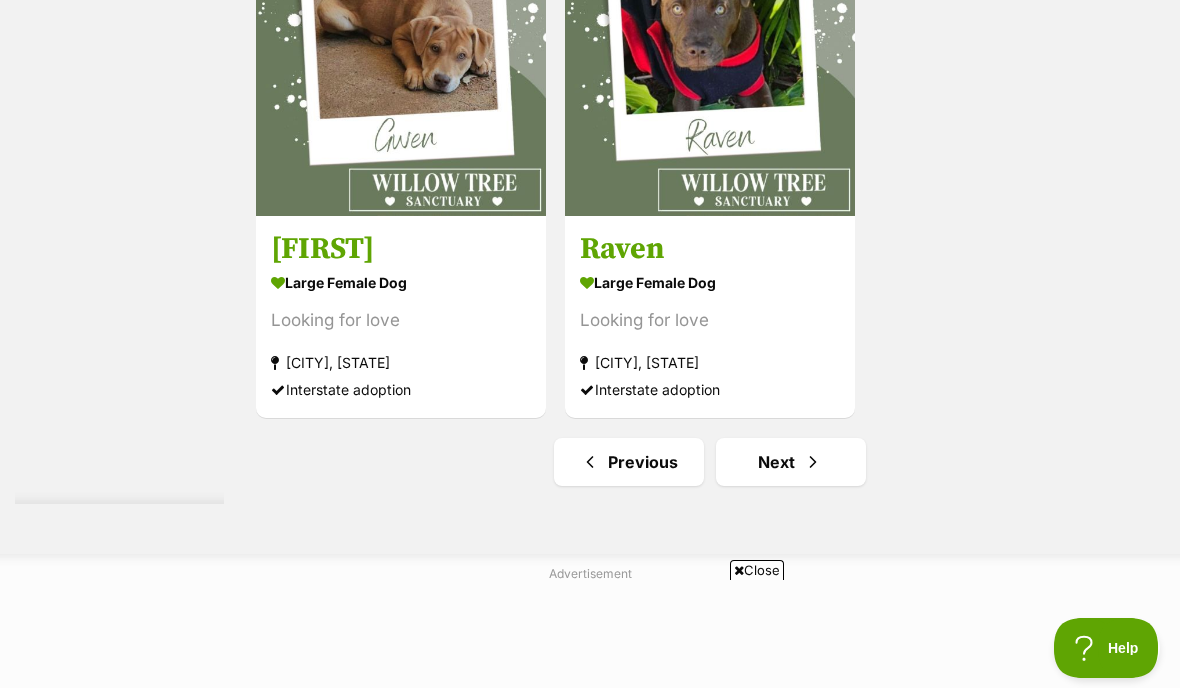 click at bounding box center [813, 462] 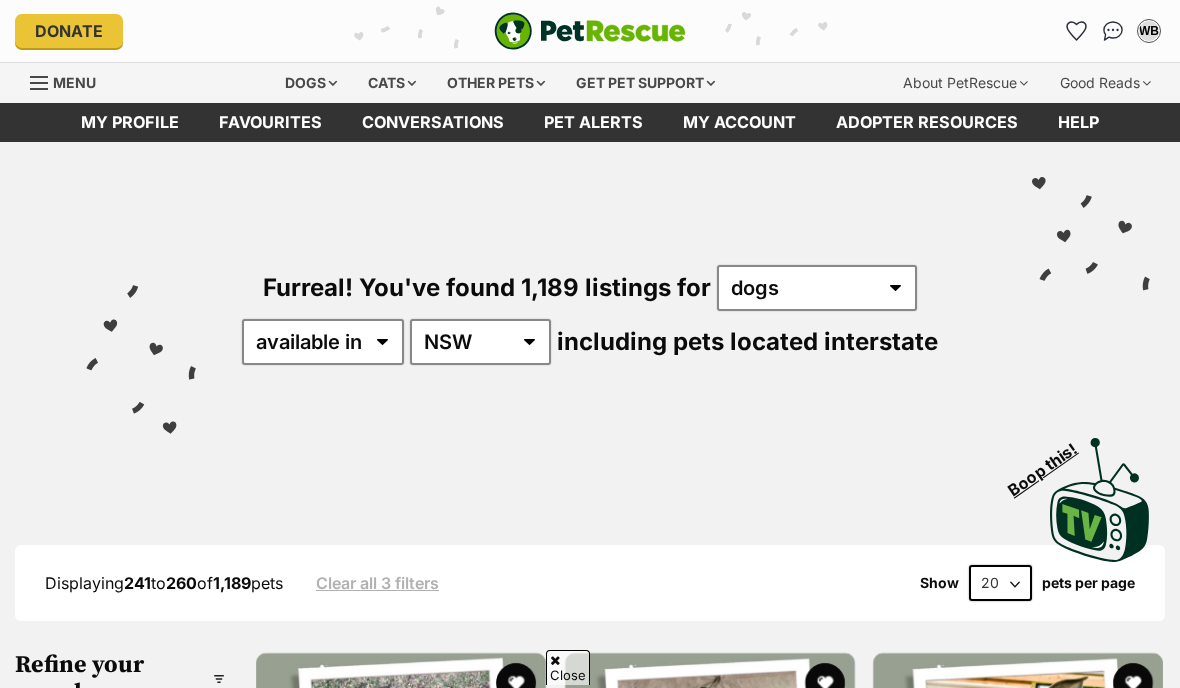 scroll, scrollTop: 227, scrollLeft: 0, axis: vertical 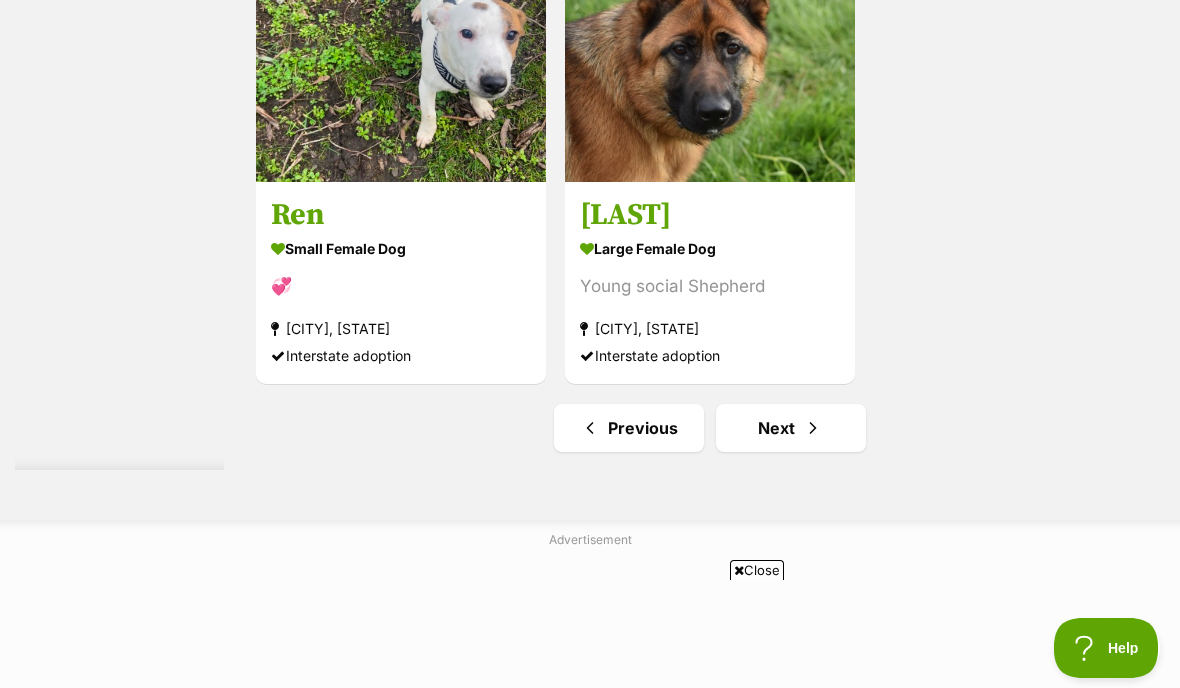 click on "Next" at bounding box center [791, 428] 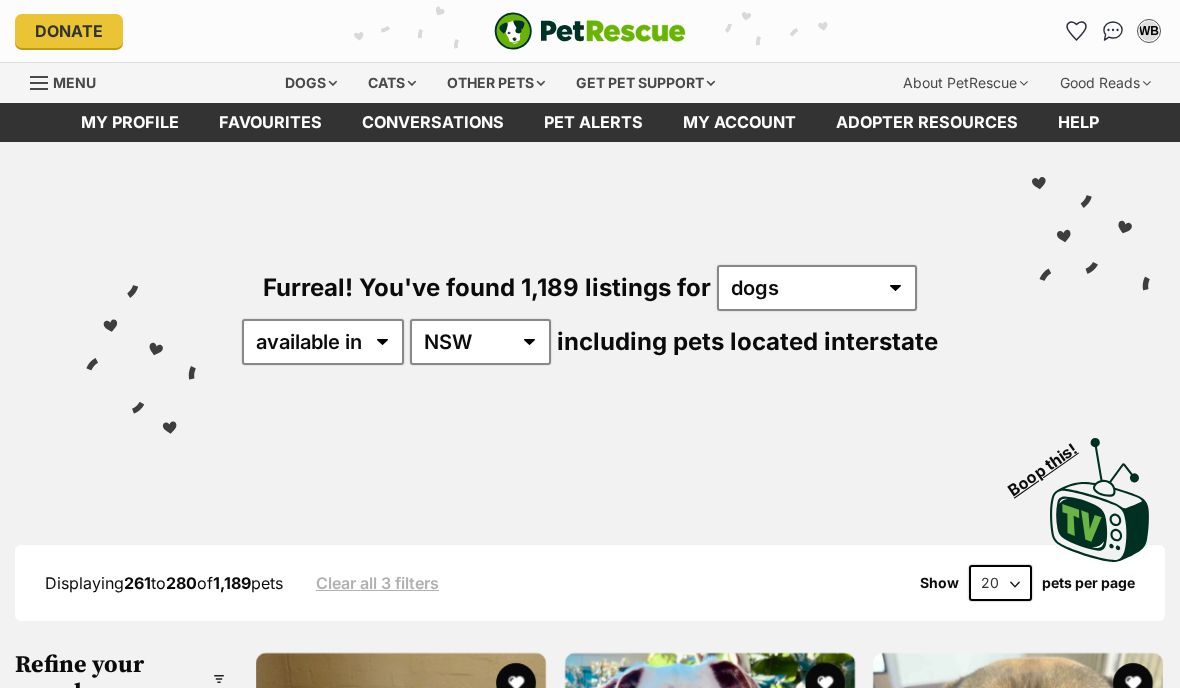 scroll, scrollTop: 107, scrollLeft: 0, axis: vertical 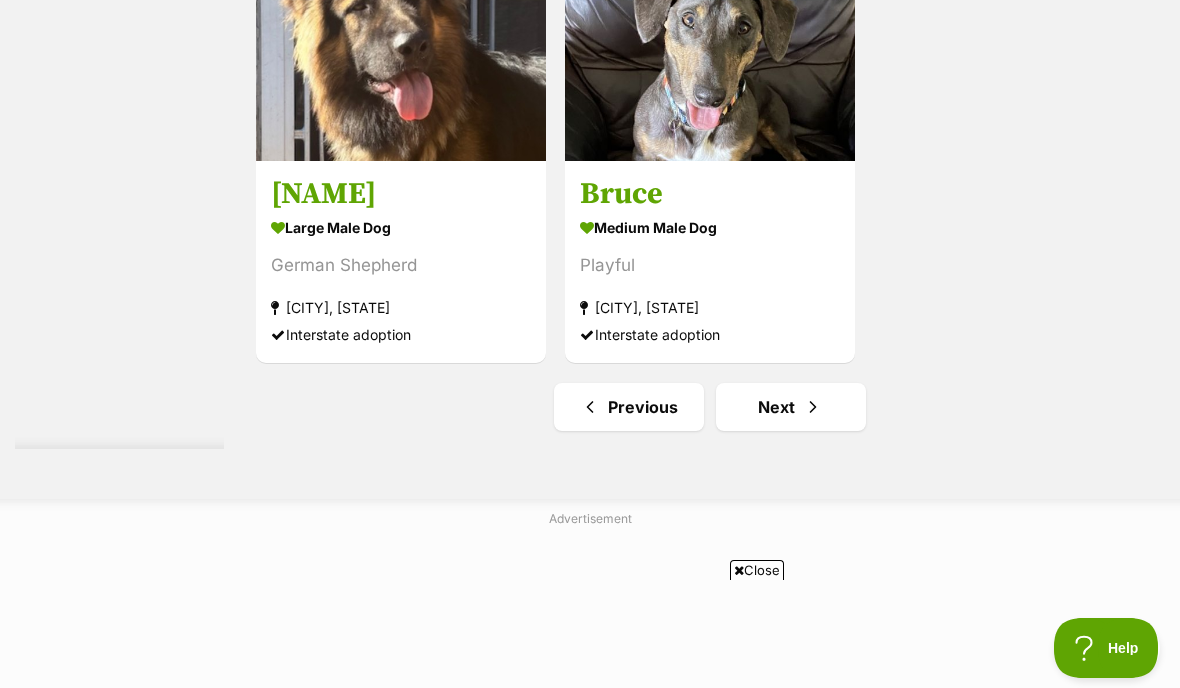 click on "Next" at bounding box center (791, 407) 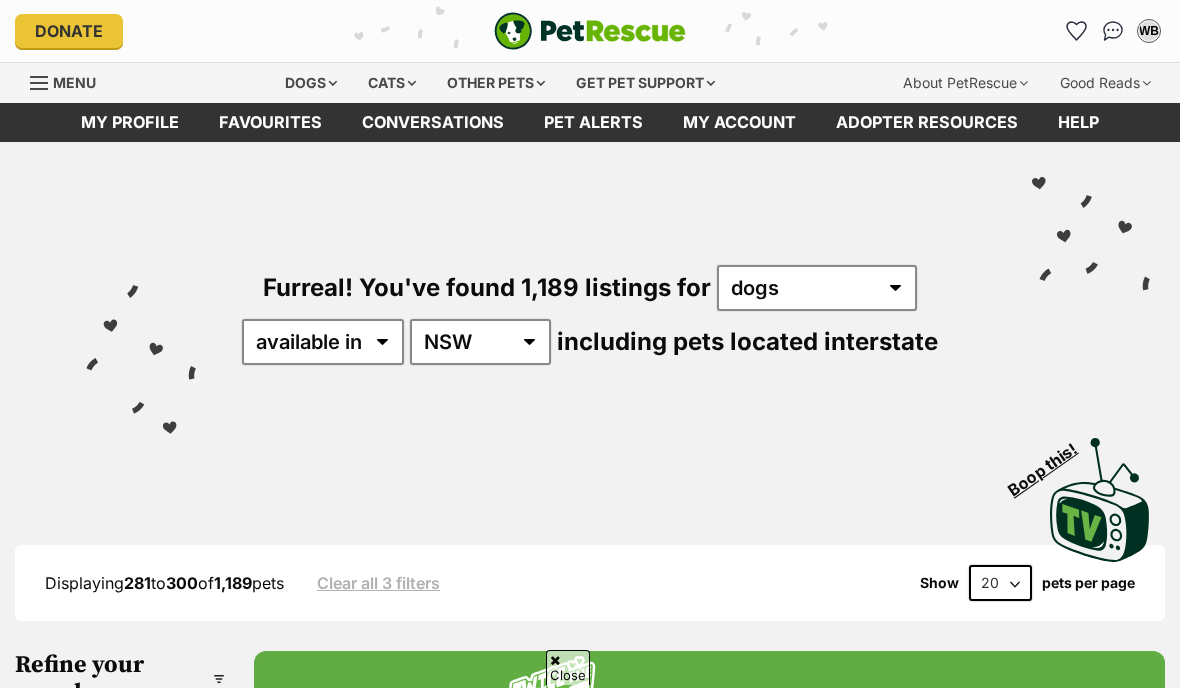scroll, scrollTop: 427, scrollLeft: 0, axis: vertical 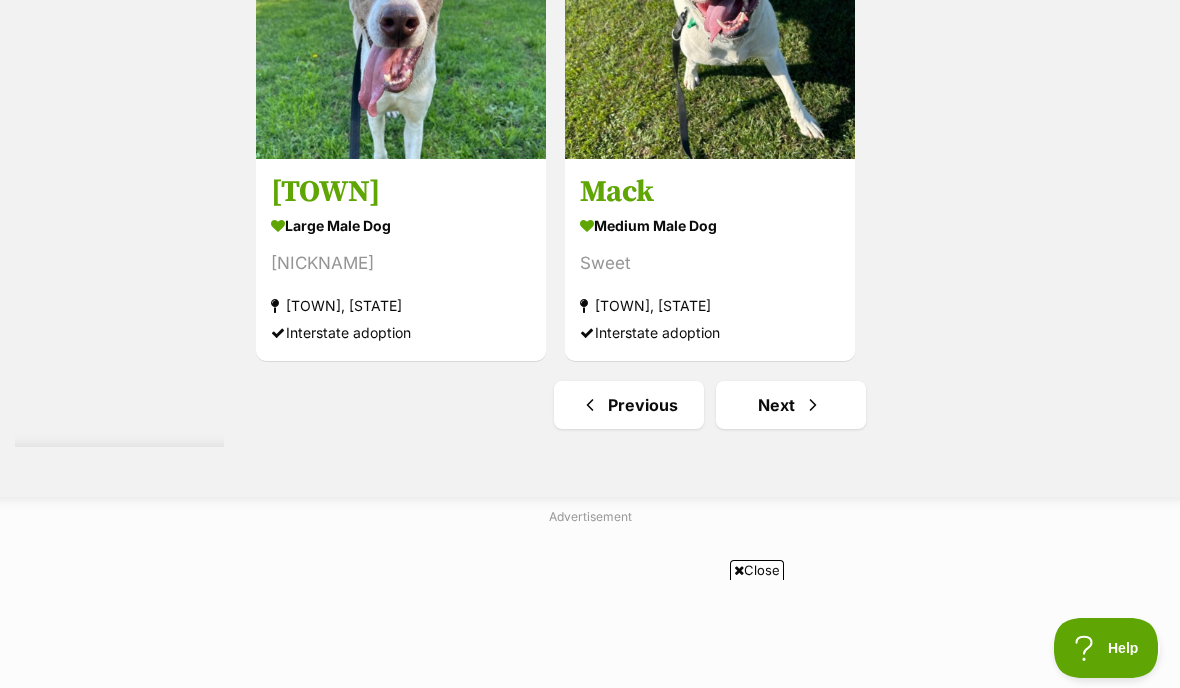 click on "Next" at bounding box center [791, 405] 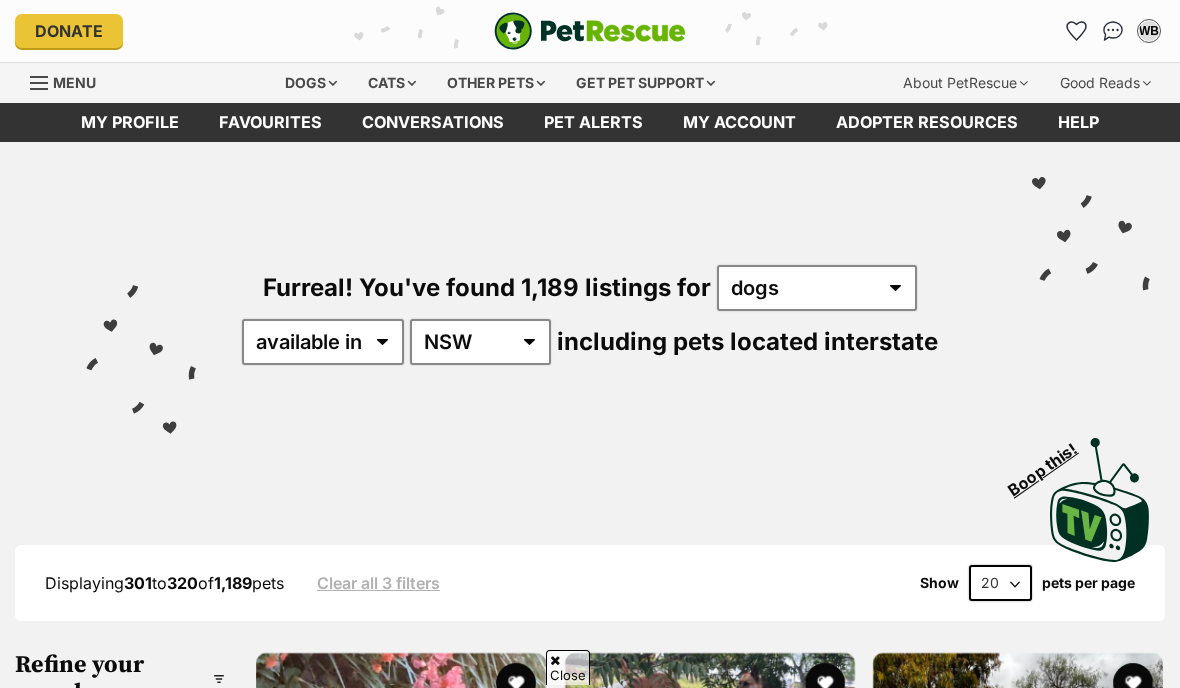 scroll, scrollTop: 419, scrollLeft: 0, axis: vertical 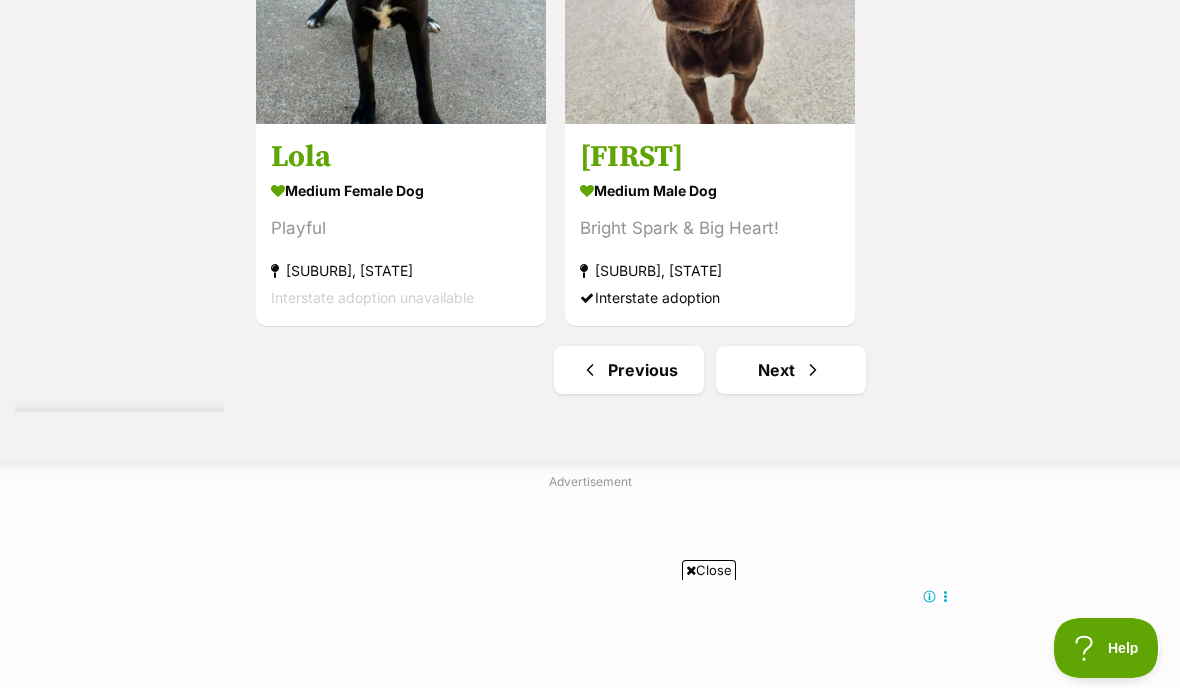 click on "Next" at bounding box center [791, 370] 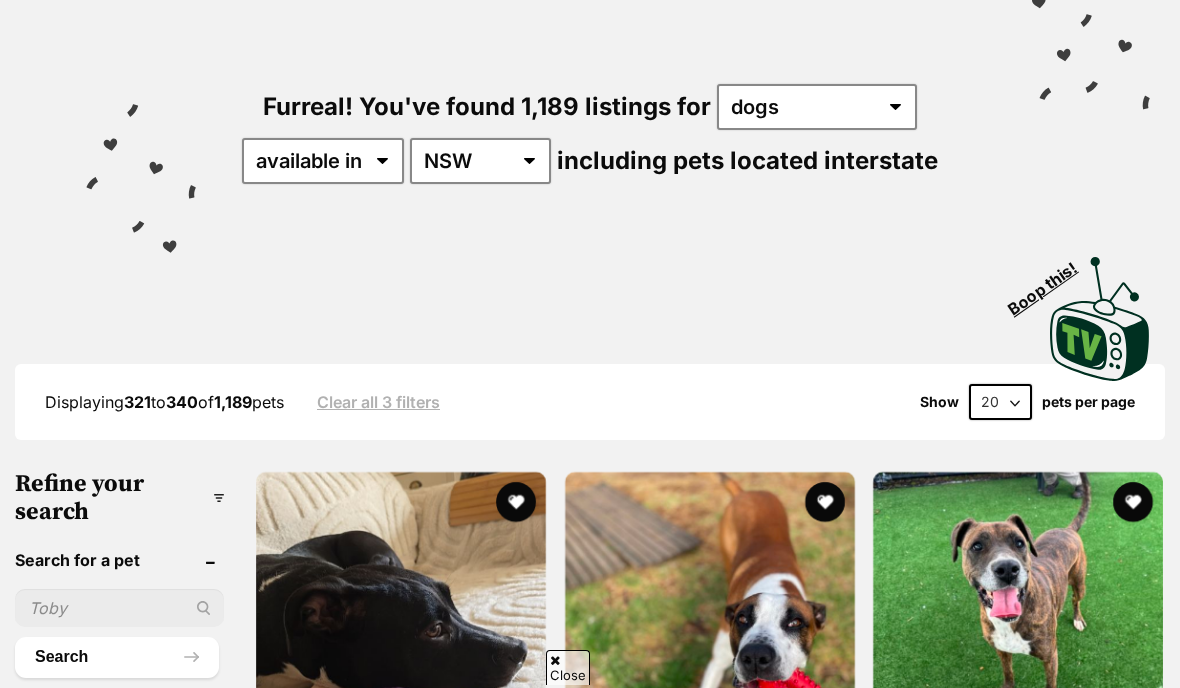 scroll, scrollTop: 0, scrollLeft: 0, axis: both 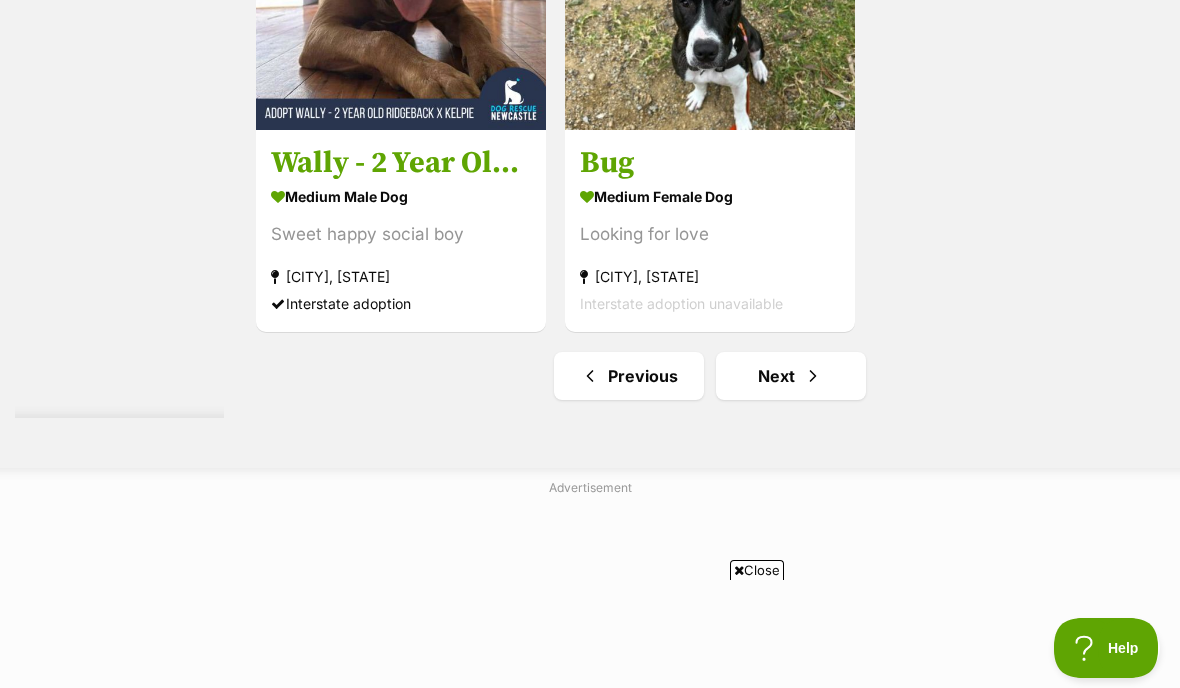 click at bounding box center [813, 376] 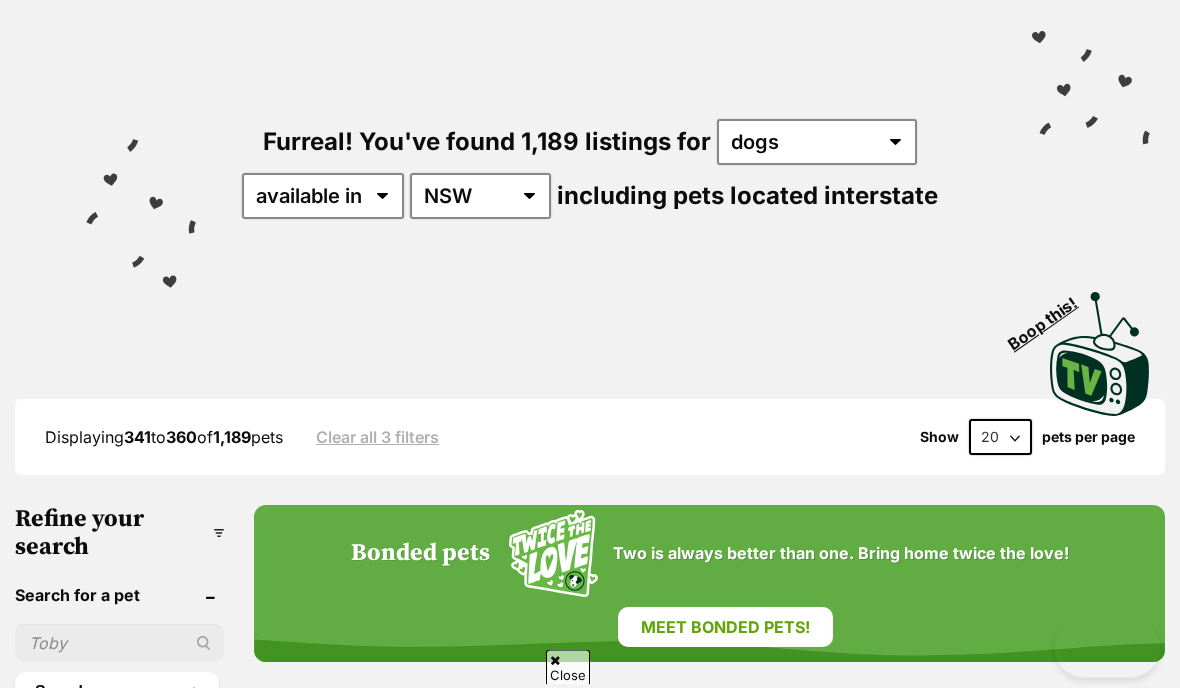 scroll, scrollTop: 259, scrollLeft: 0, axis: vertical 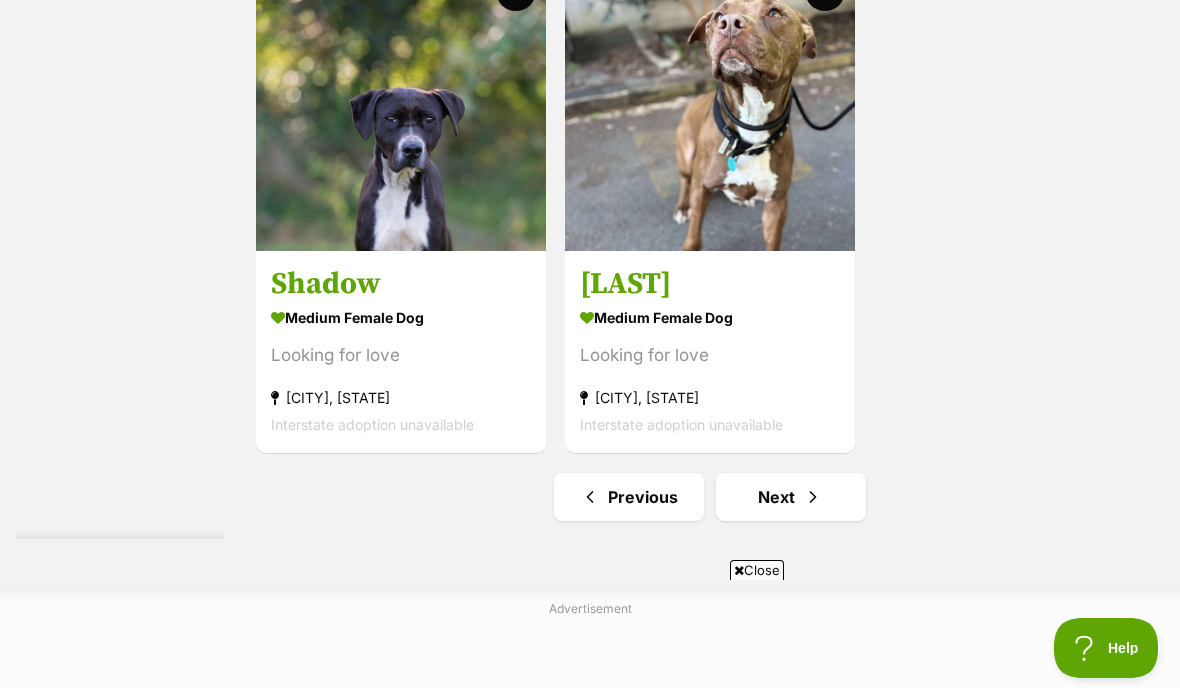 click on "Next" at bounding box center [791, 497] 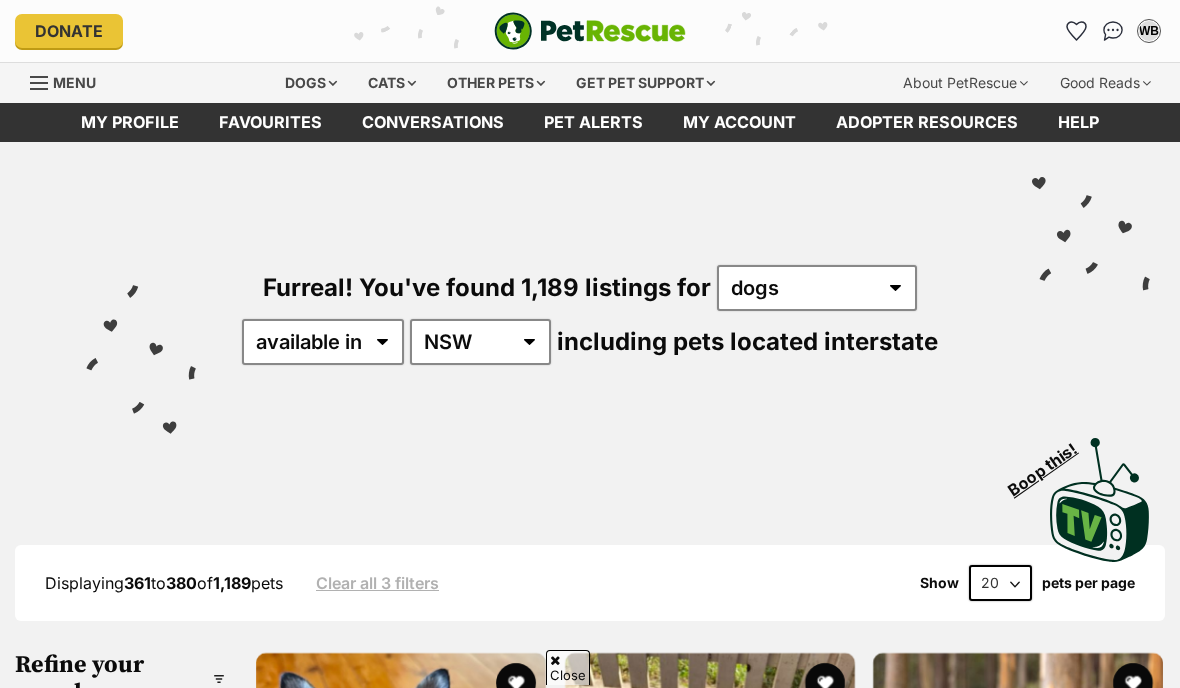 scroll, scrollTop: 288, scrollLeft: 0, axis: vertical 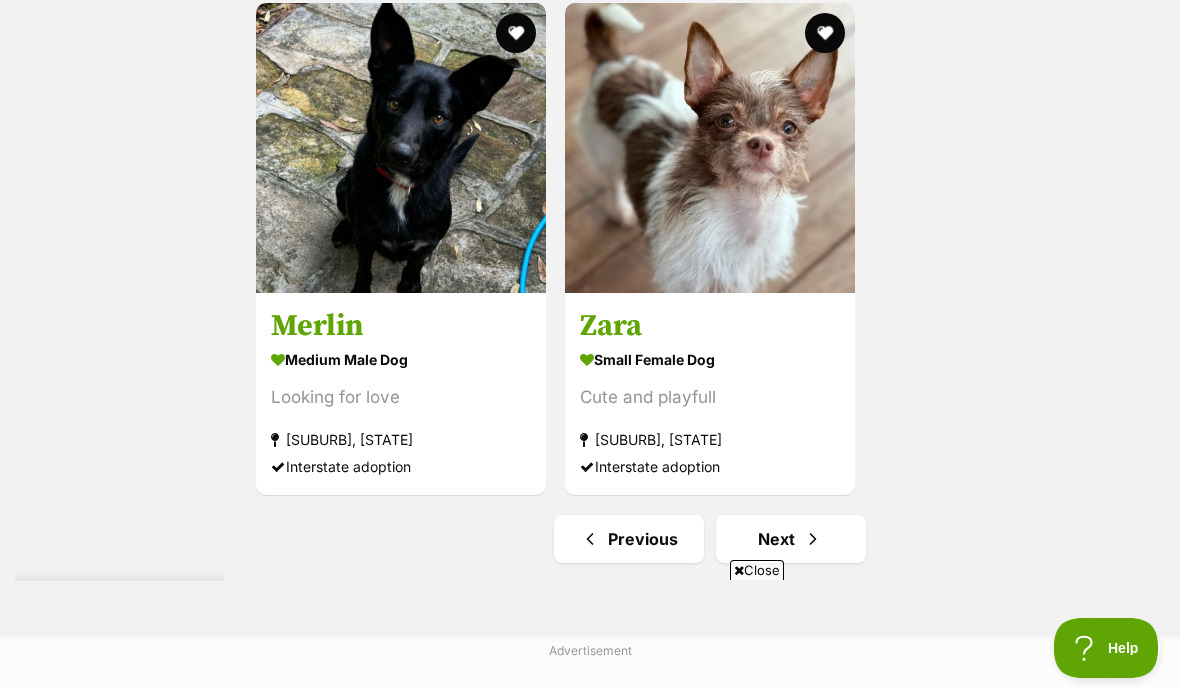 click at bounding box center [813, 539] 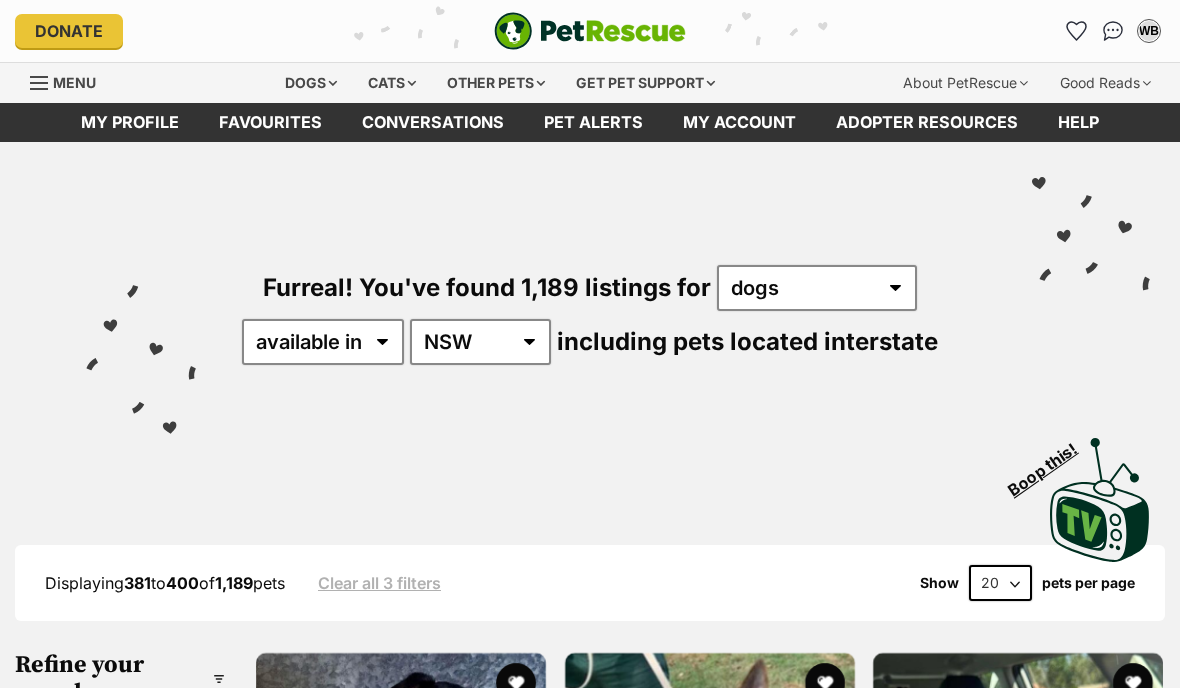 scroll, scrollTop: 0, scrollLeft: 0, axis: both 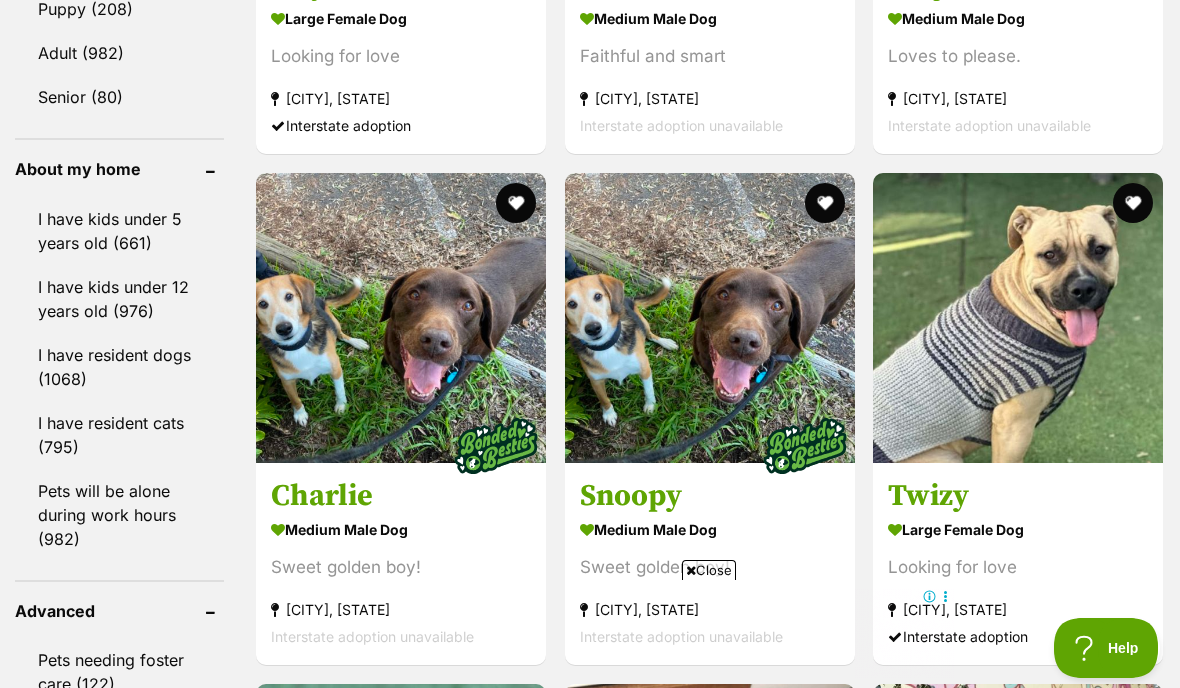 click on "Close" at bounding box center (709, 570) 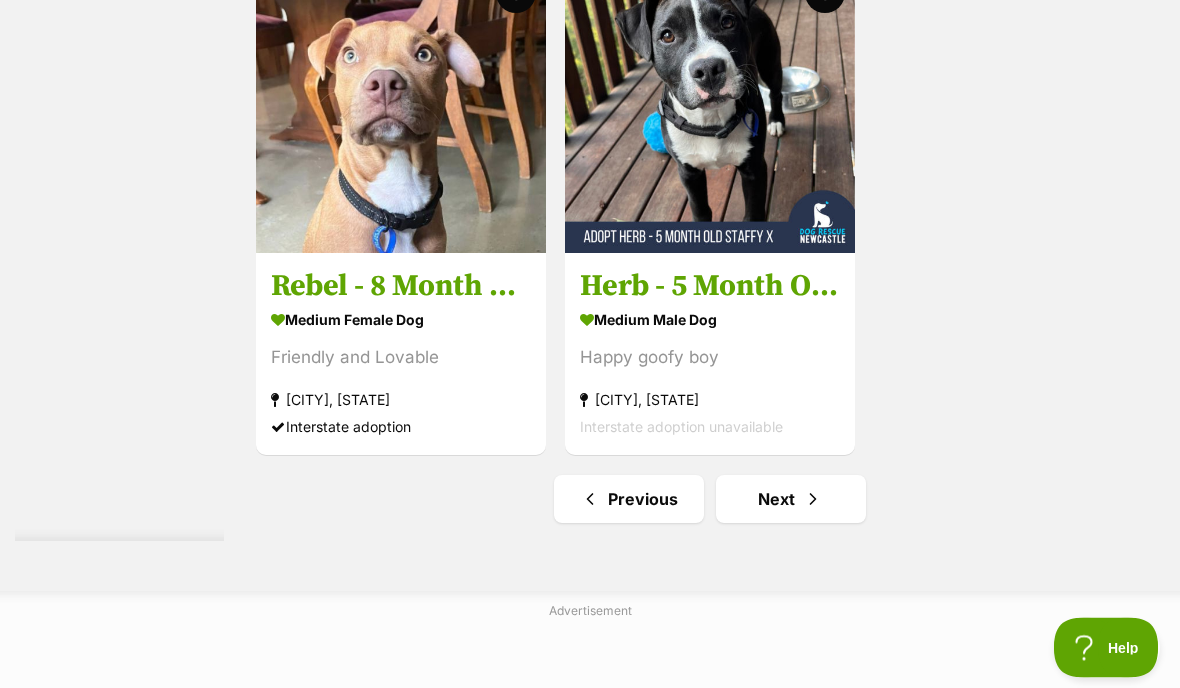 scroll, scrollTop: 3940, scrollLeft: 0, axis: vertical 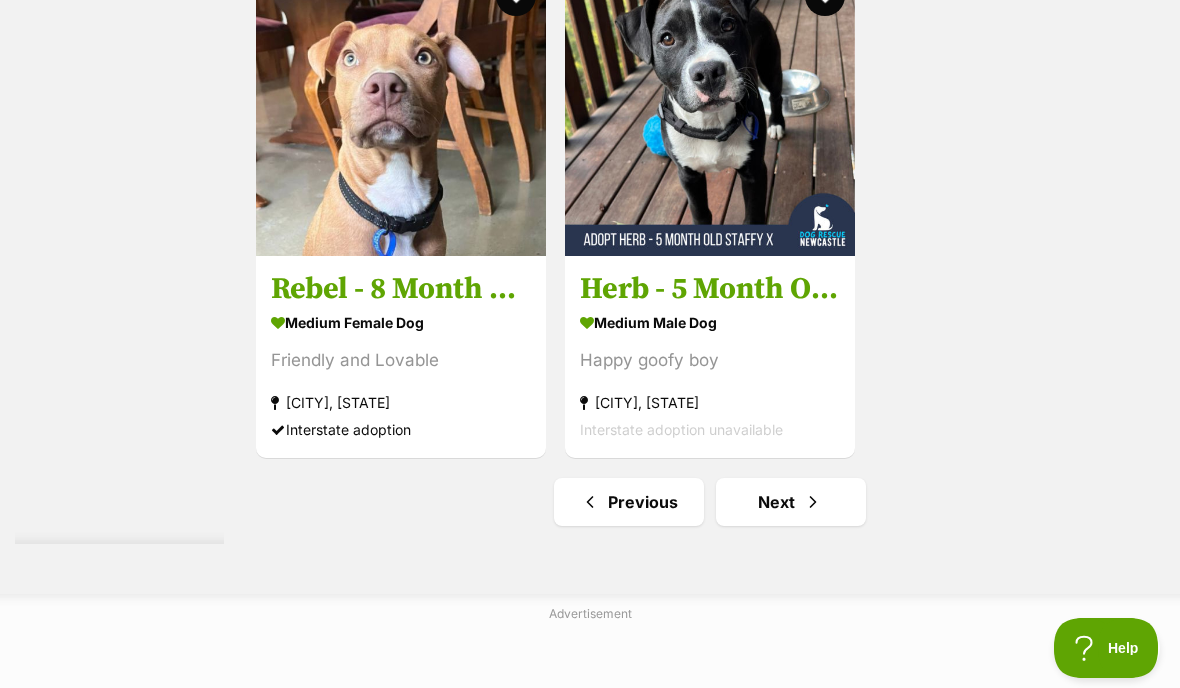 click at bounding box center (813, 502) 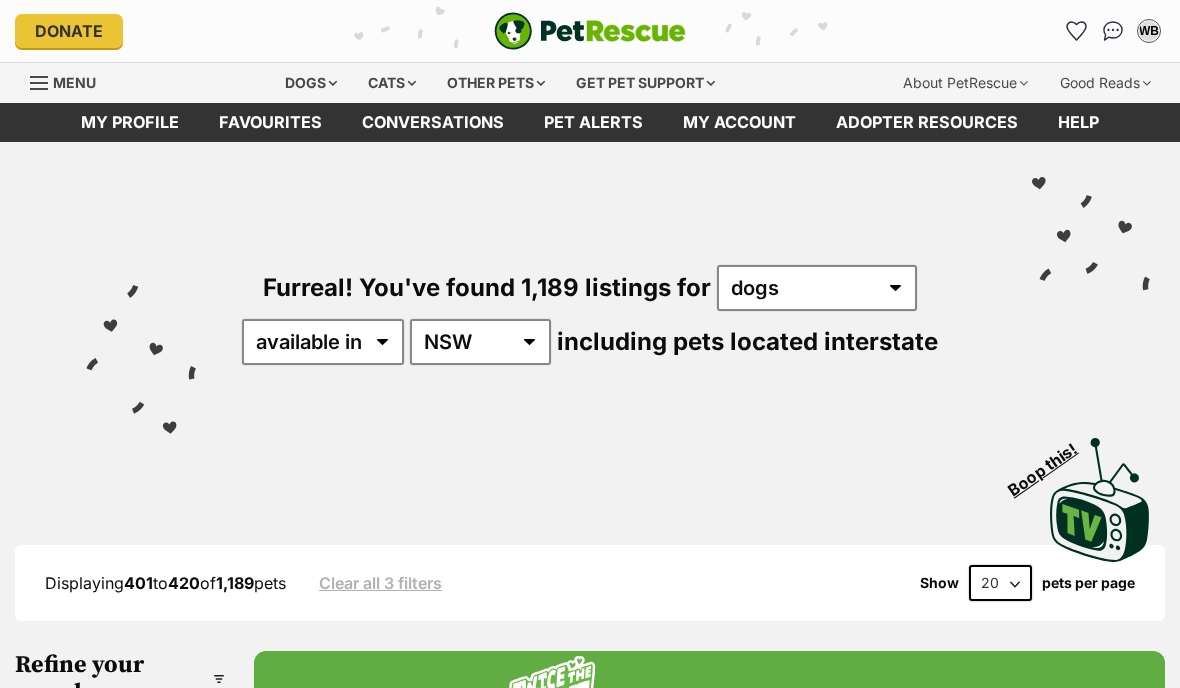 scroll, scrollTop: 28, scrollLeft: 0, axis: vertical 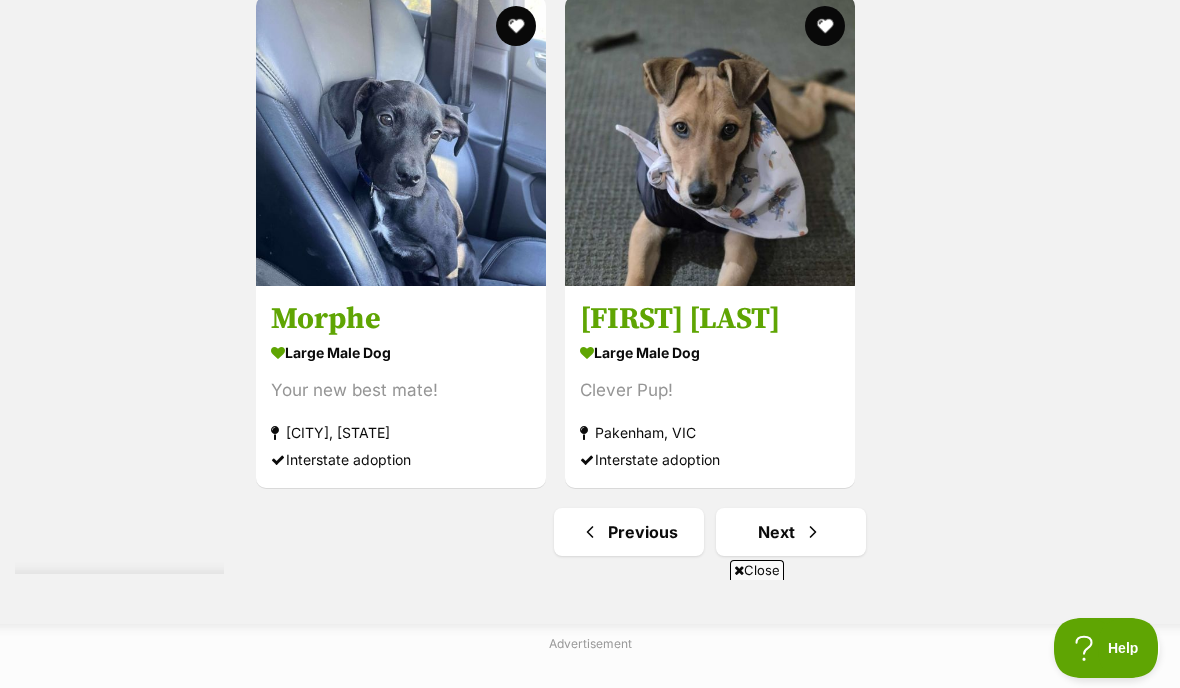 click on "Next" at bounding box center (791, 532) 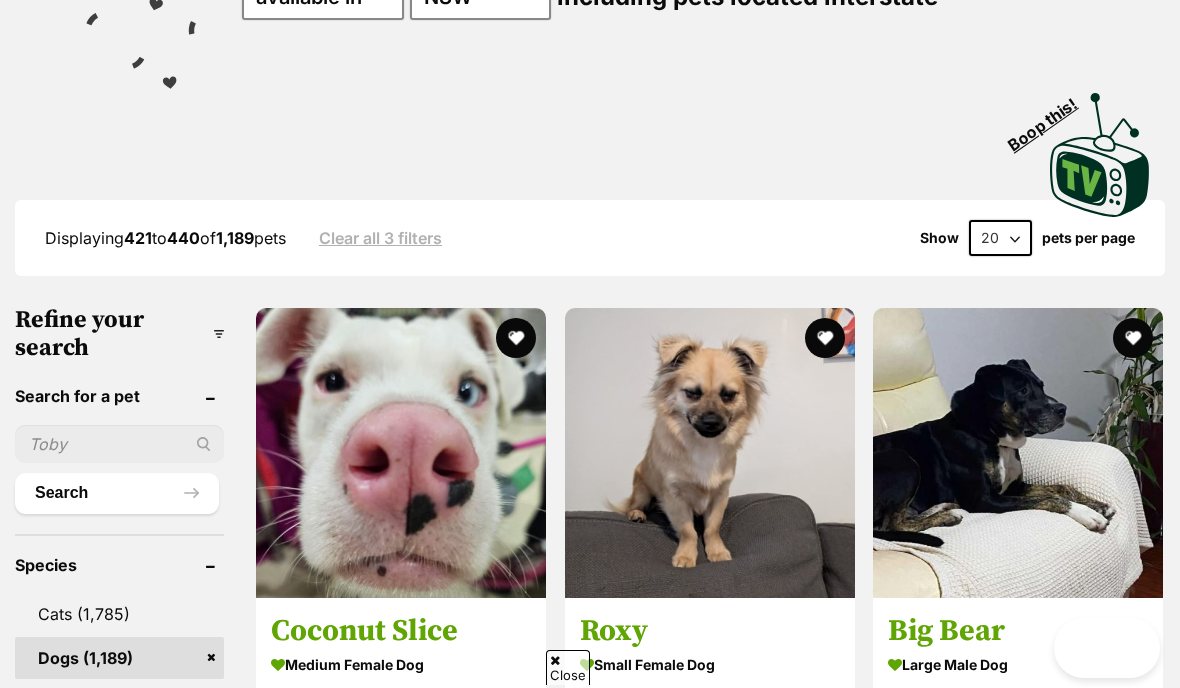scroll, scrollTop: 677, scrollLeft: 0, axis: vertical 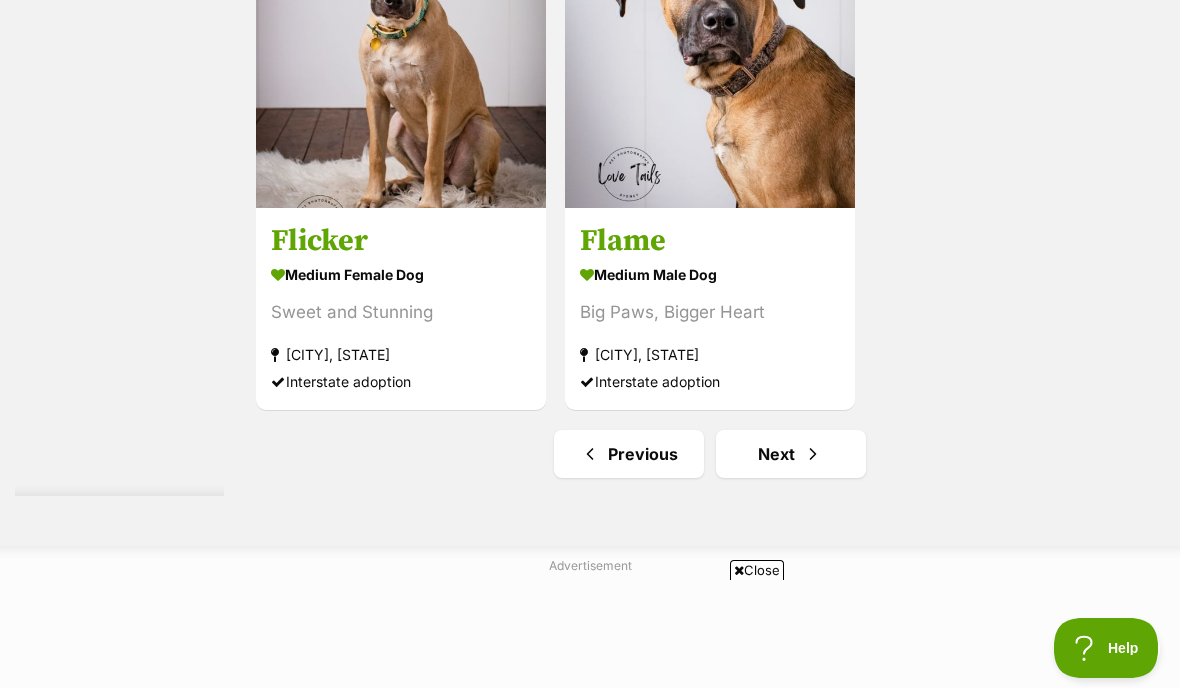 click on "Next" at bounding box center (791, 454) 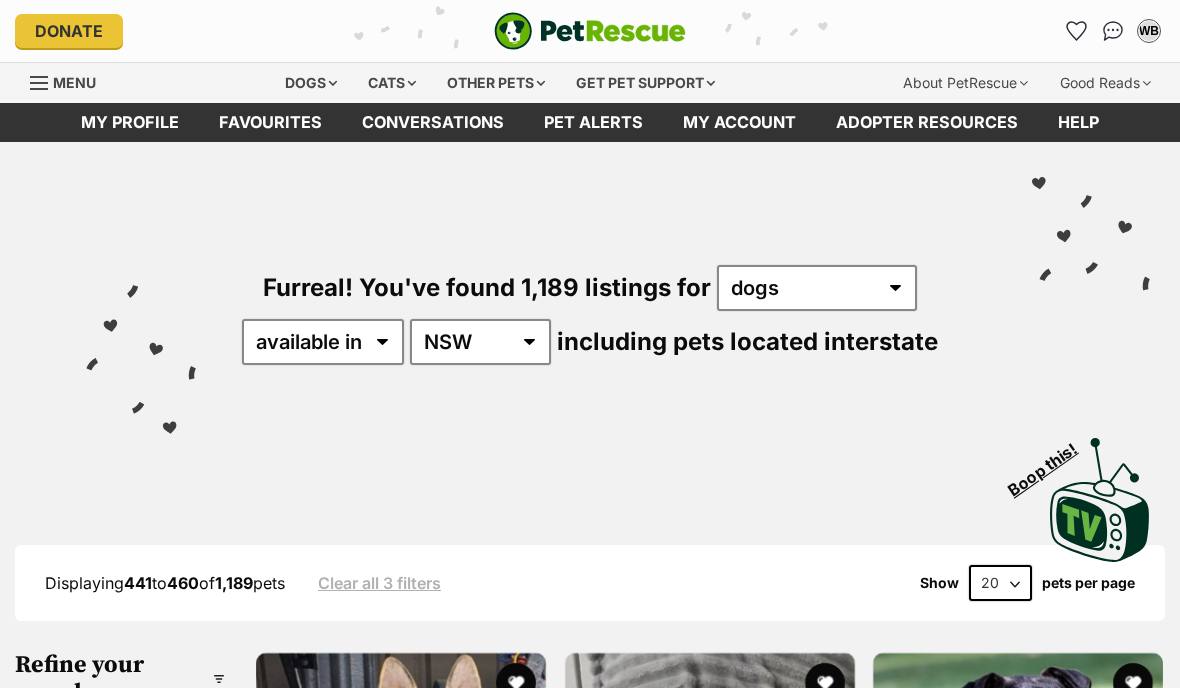 scroll, scrollTop: 0, scrollLeft: 0, axis: both 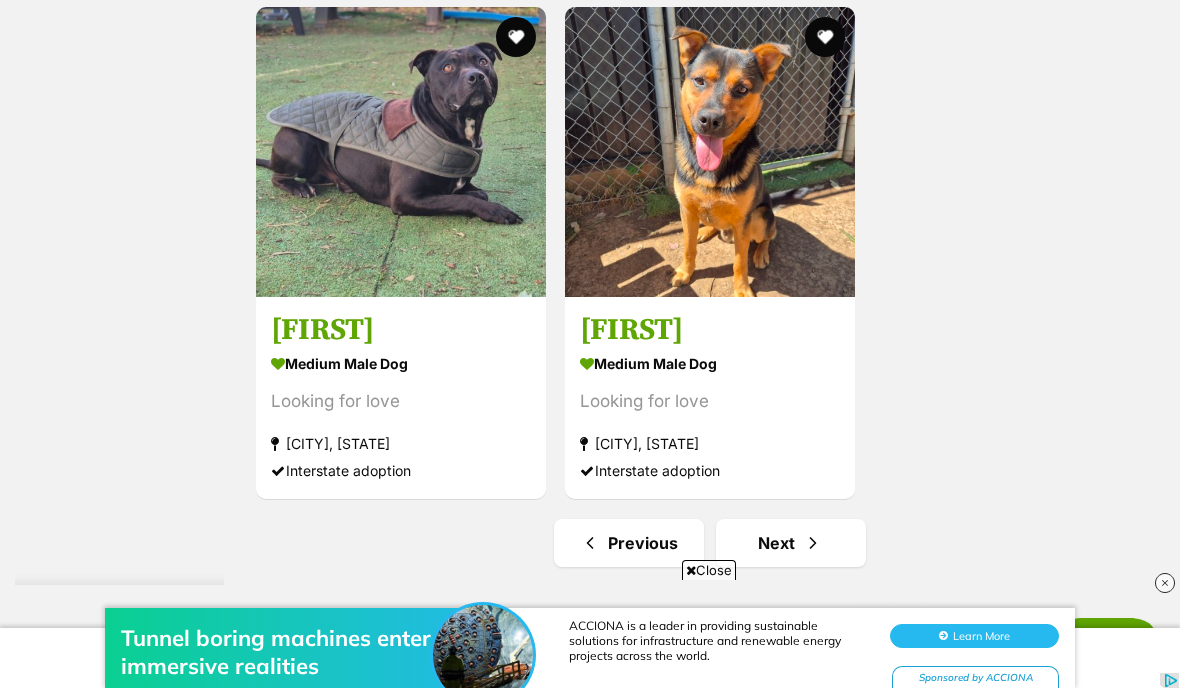 click at bounding box center [813, 543] 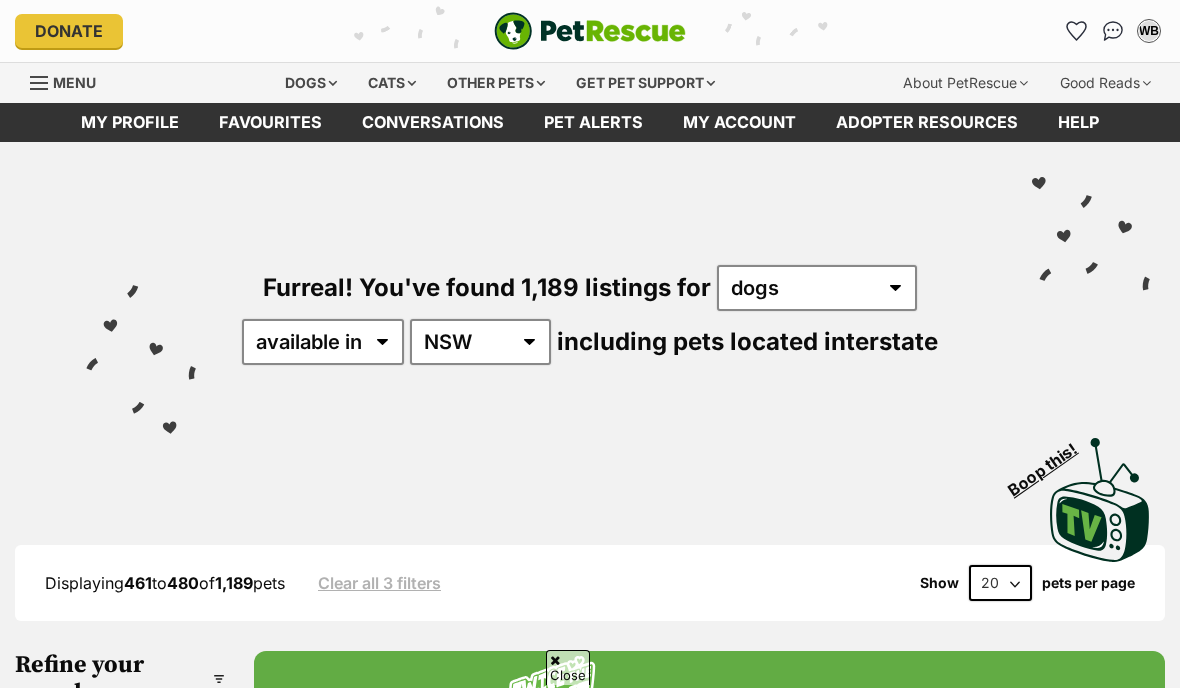 scroll, scrollTop: 356, scrollLeft: 0, axis: vertical 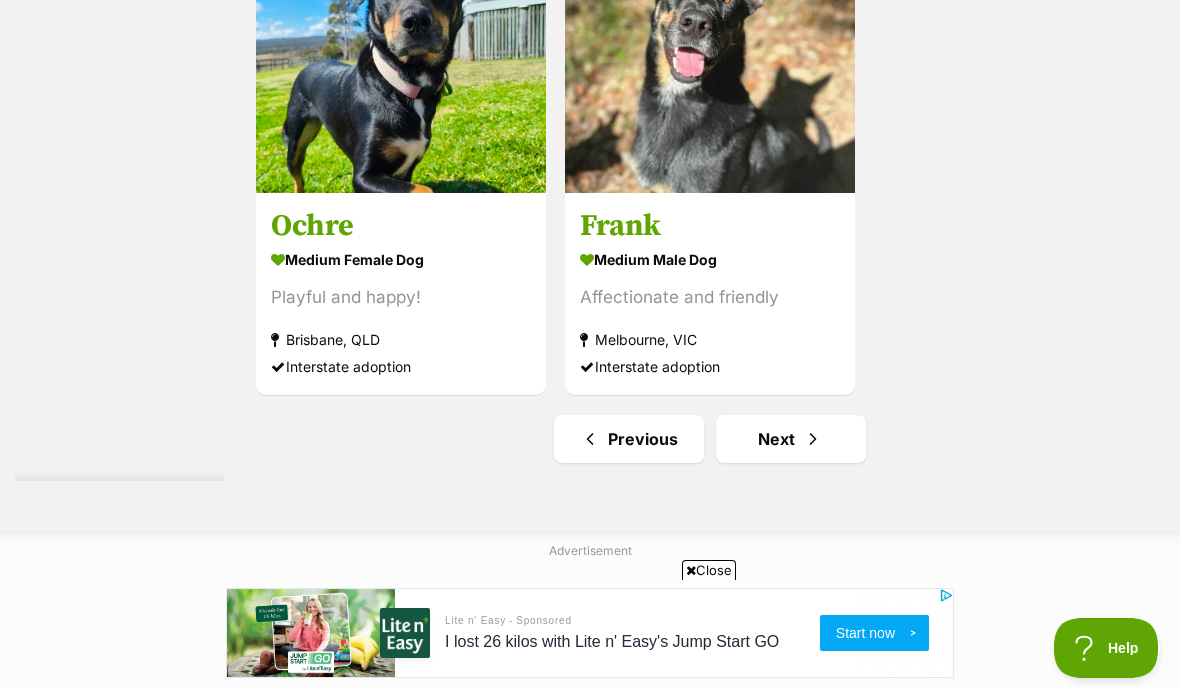 click at bounding box center (813, 439) 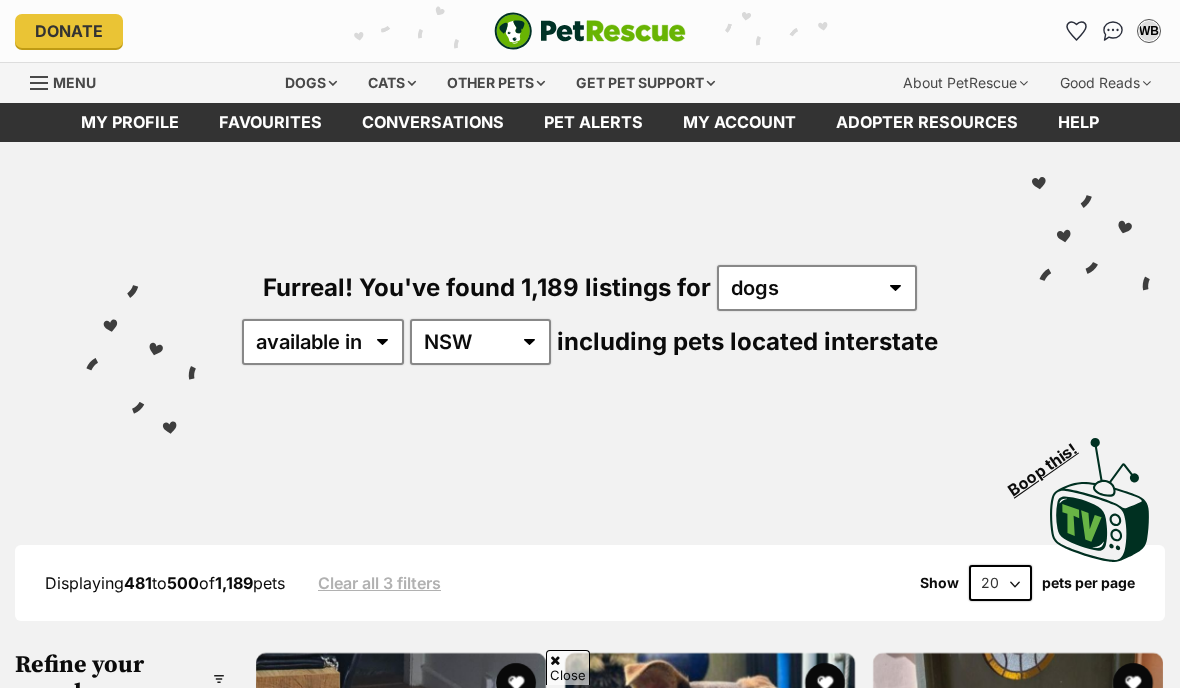 scroll, scrollTop: 178, scrollLeft: 0, axis: vertical 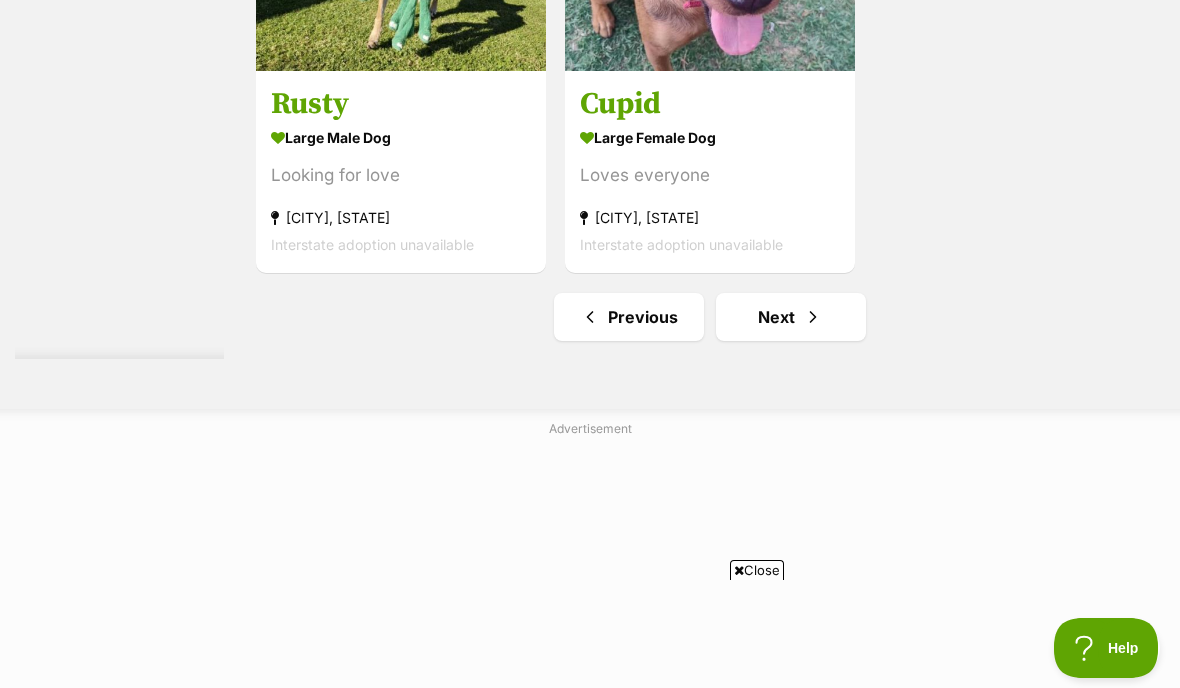 click at bounding box center [813, 317] 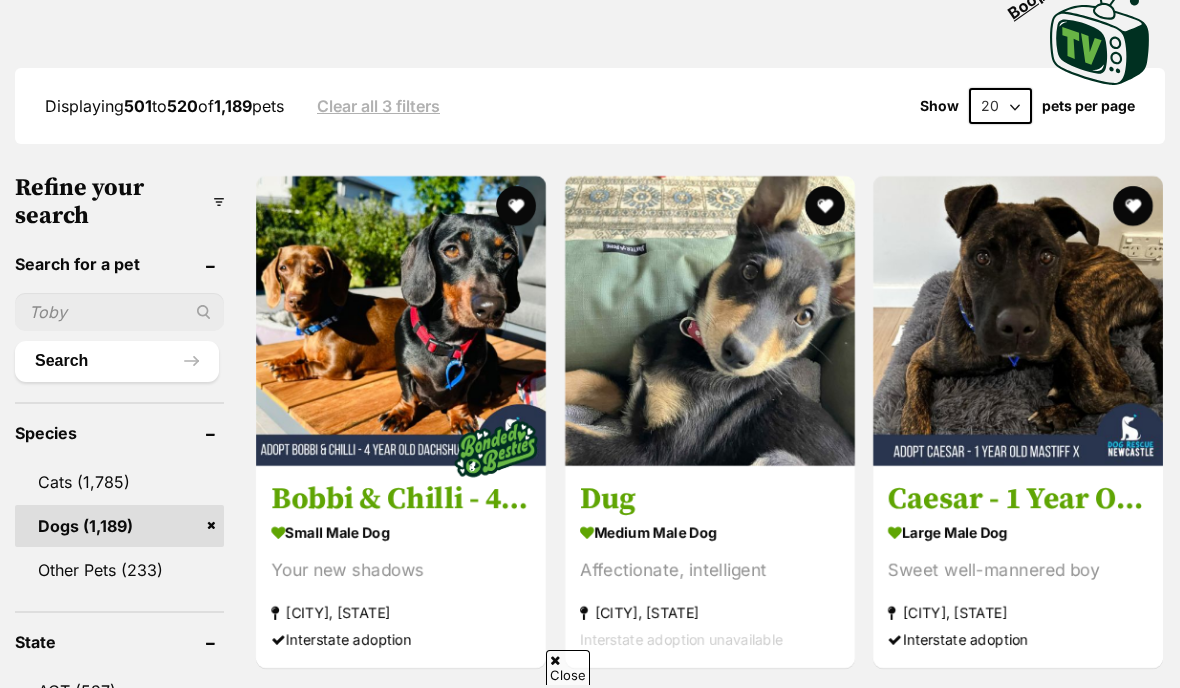 scroll, scrollTop: 0, scrollLeft: 0, axis: both 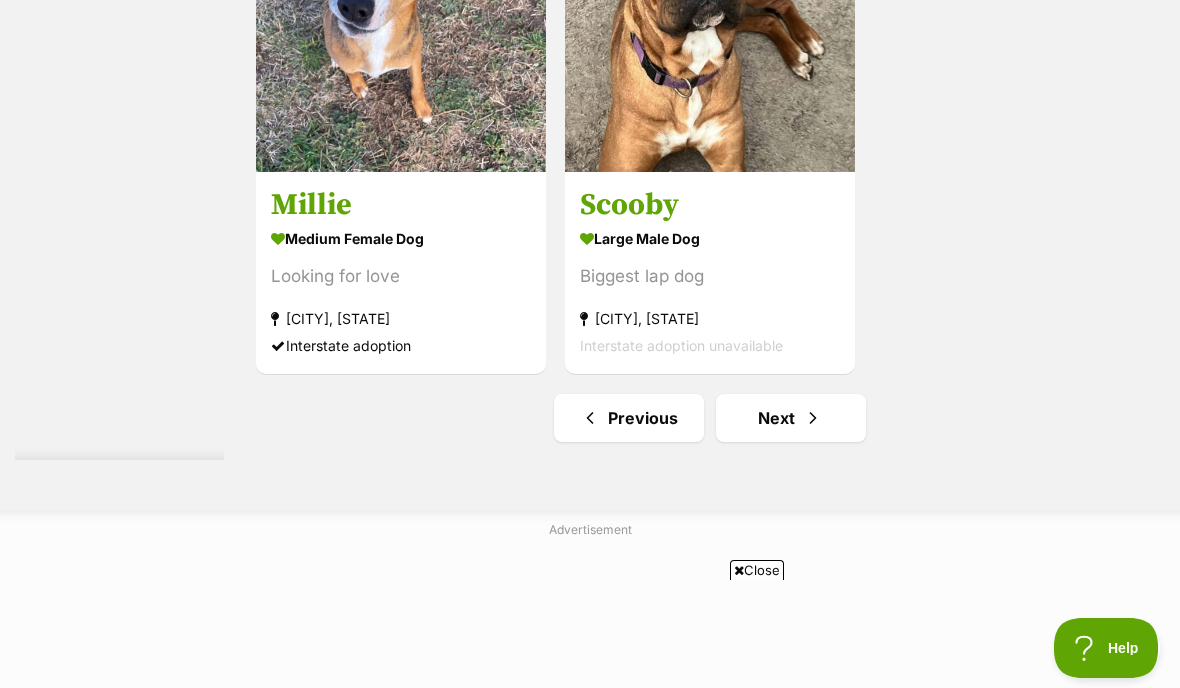 click on "Next" at bounding box center (791, 418) 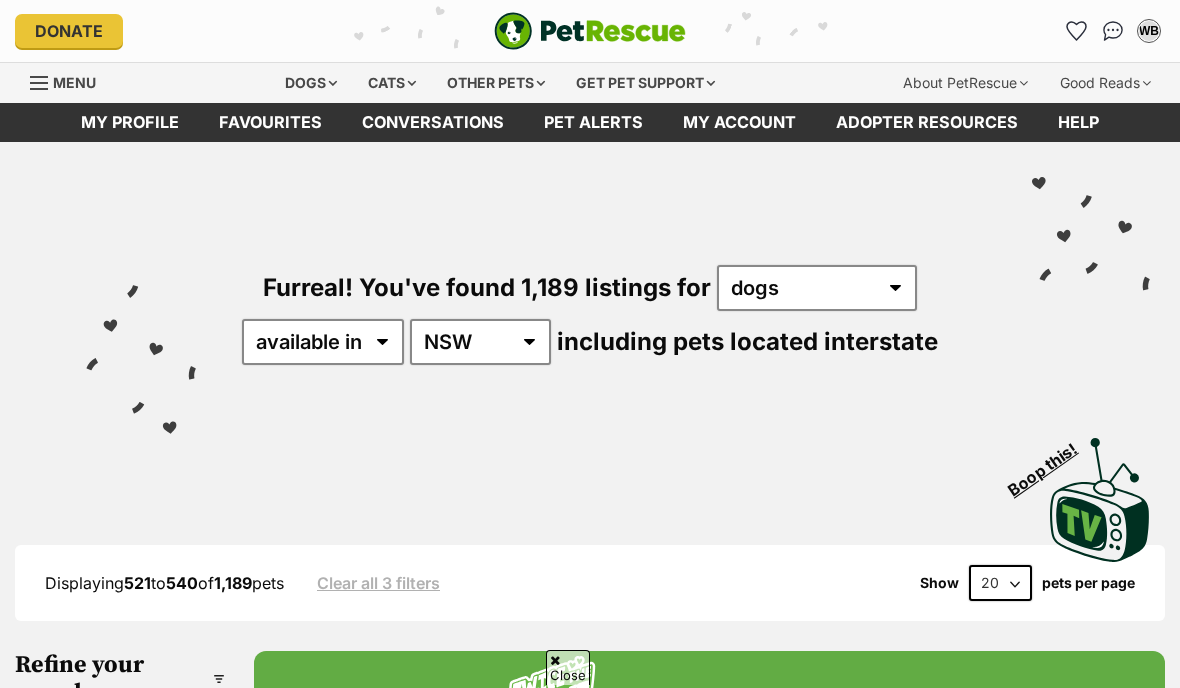 scroll, scrollTop: 432, scrollLeft: 0, axis: vertical 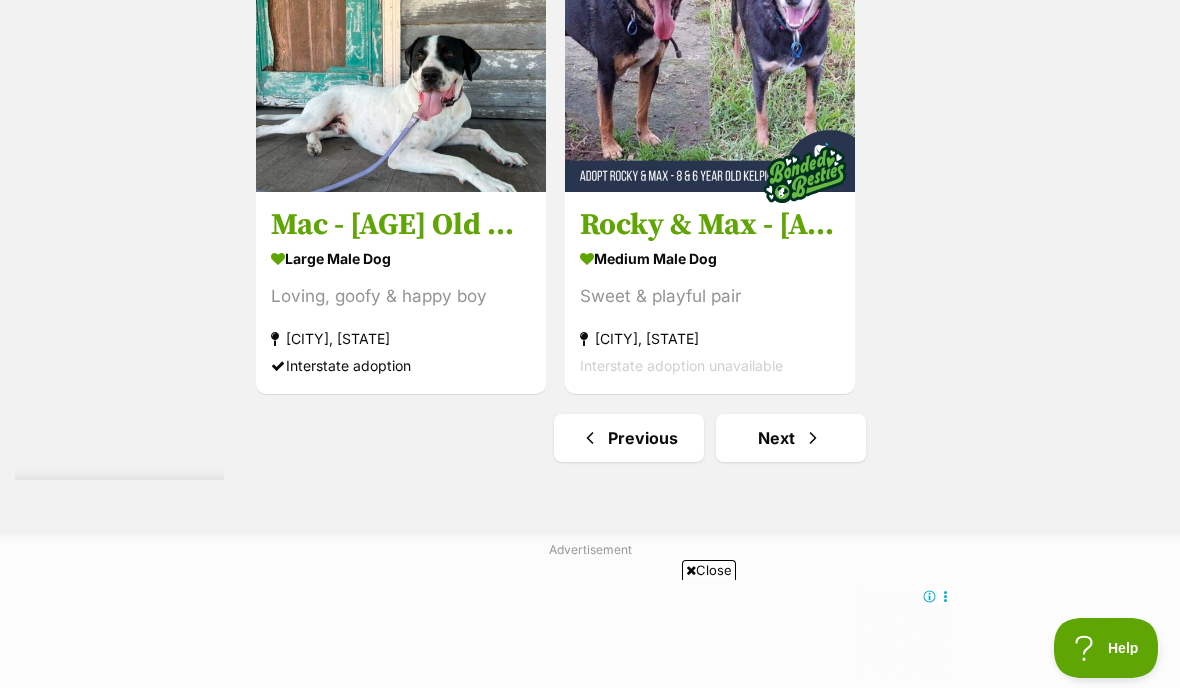 click on "Next" at bounding box center (791, 438) 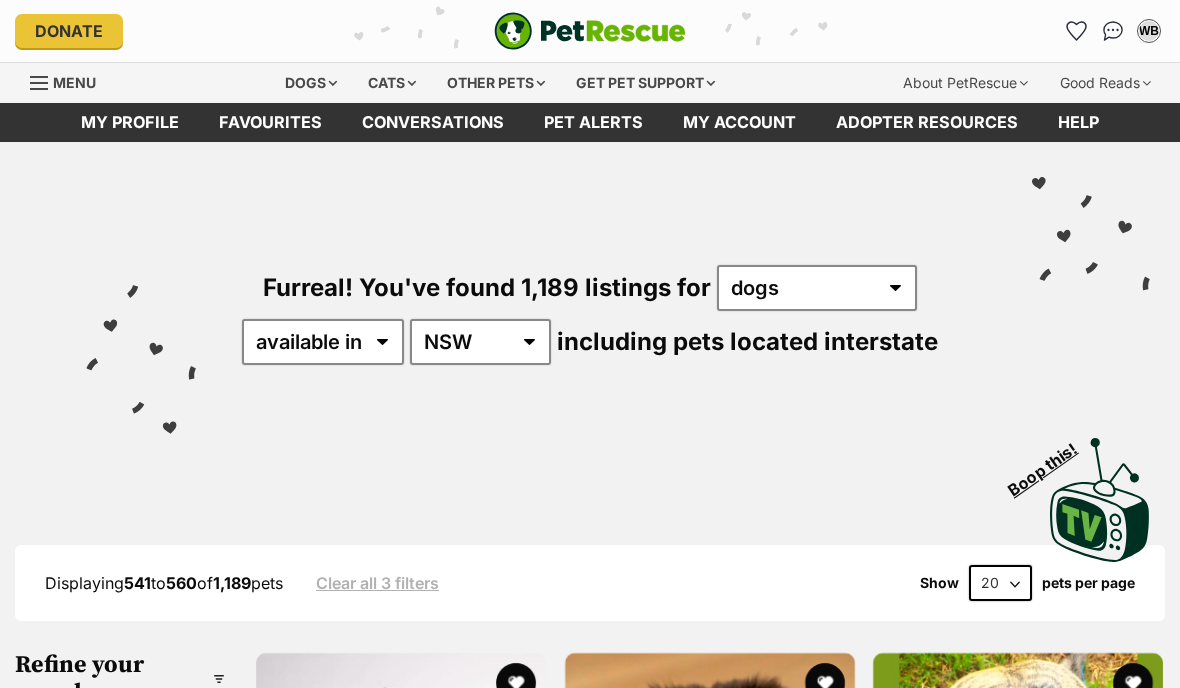 scroll, scrollTop: 0, scrollLeft: 0, axis: both 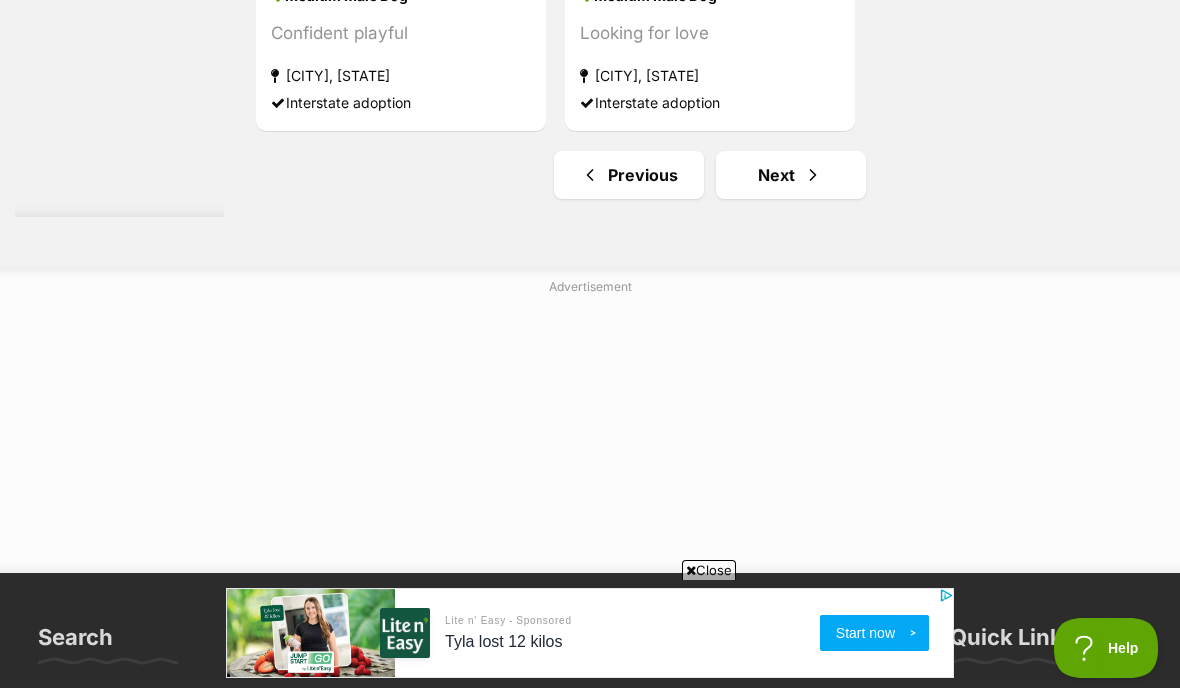 click on "Next" at bounding box center [791, 175] 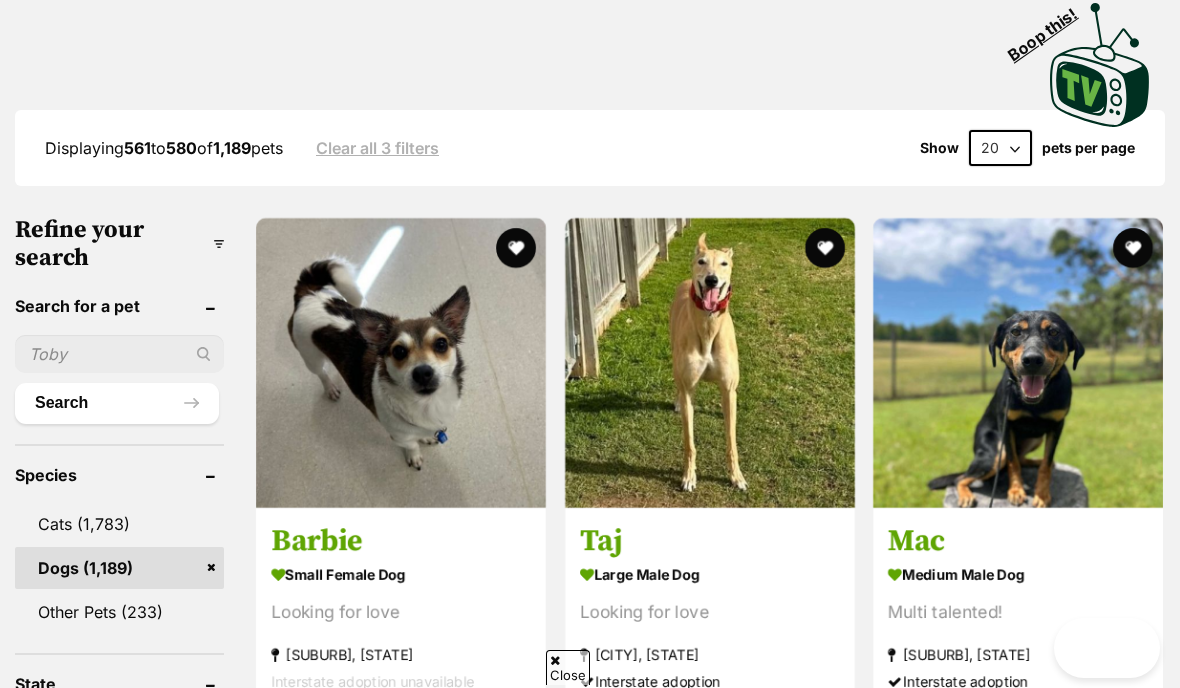scroll, scrollTop: 452, scrollLeft: 0, axis: vertical 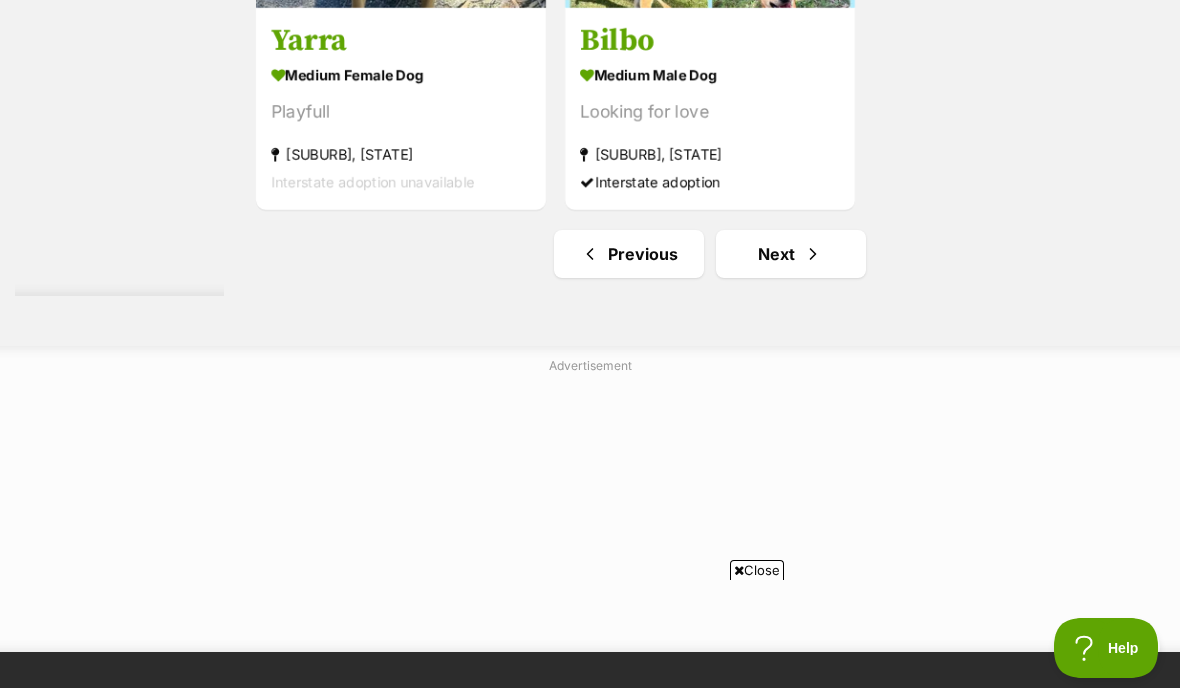 click on "Next" at bounding box center (791, 254) 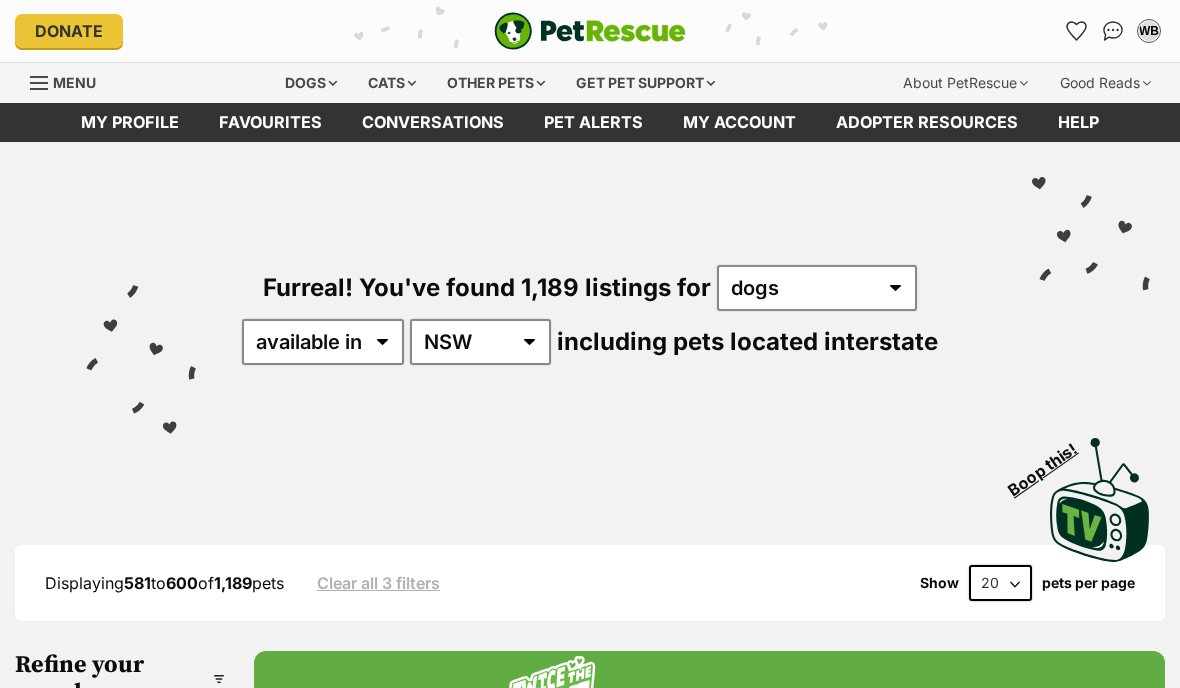 scroll, scrollTop: 0, scrollLeft: 0, axis: both 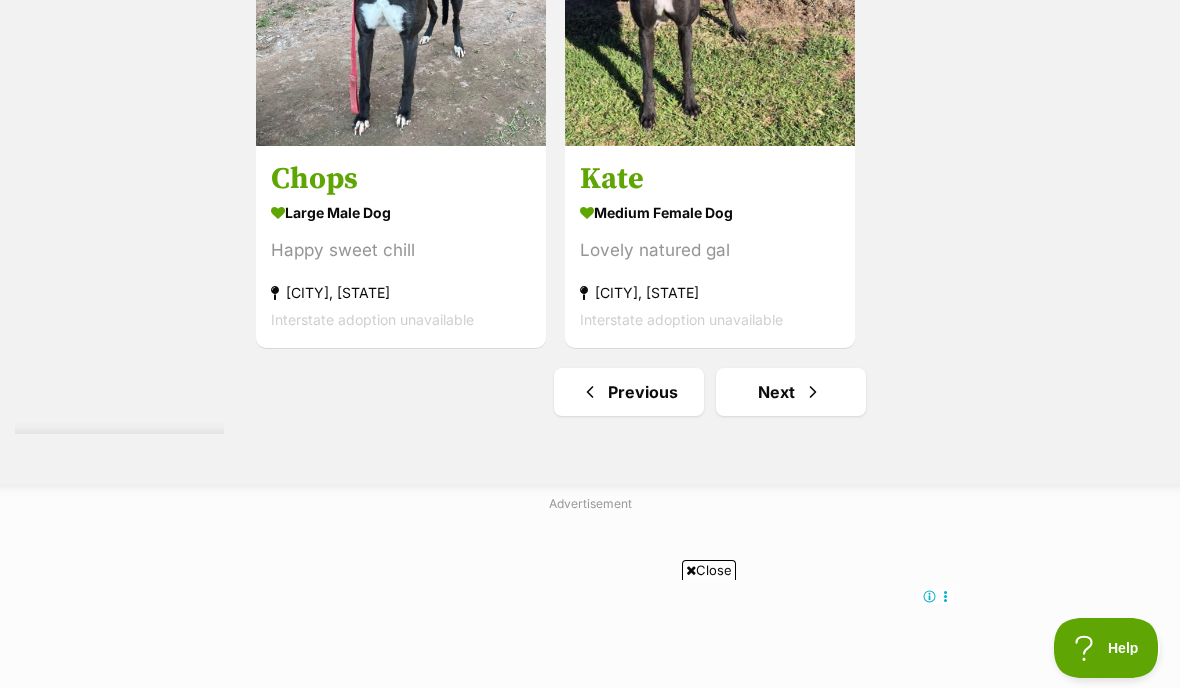 click at bounding box center [813, 392] 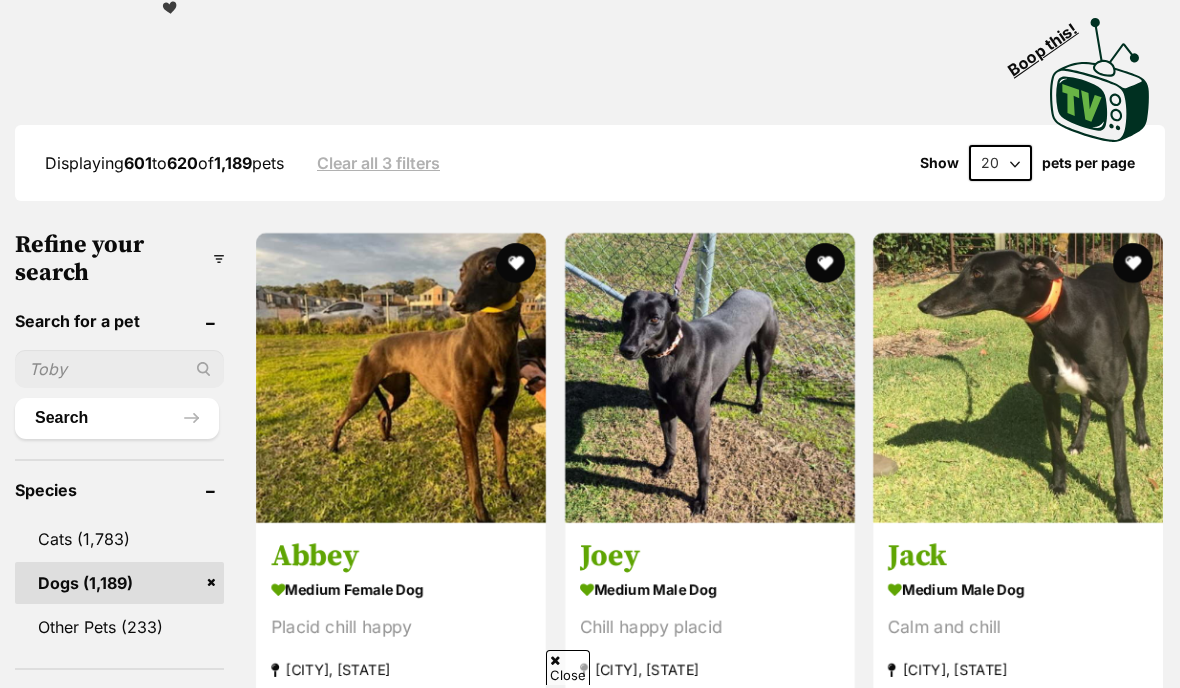 scroll, scrollTop: 744, scrollLeft: 0, axis: vertical 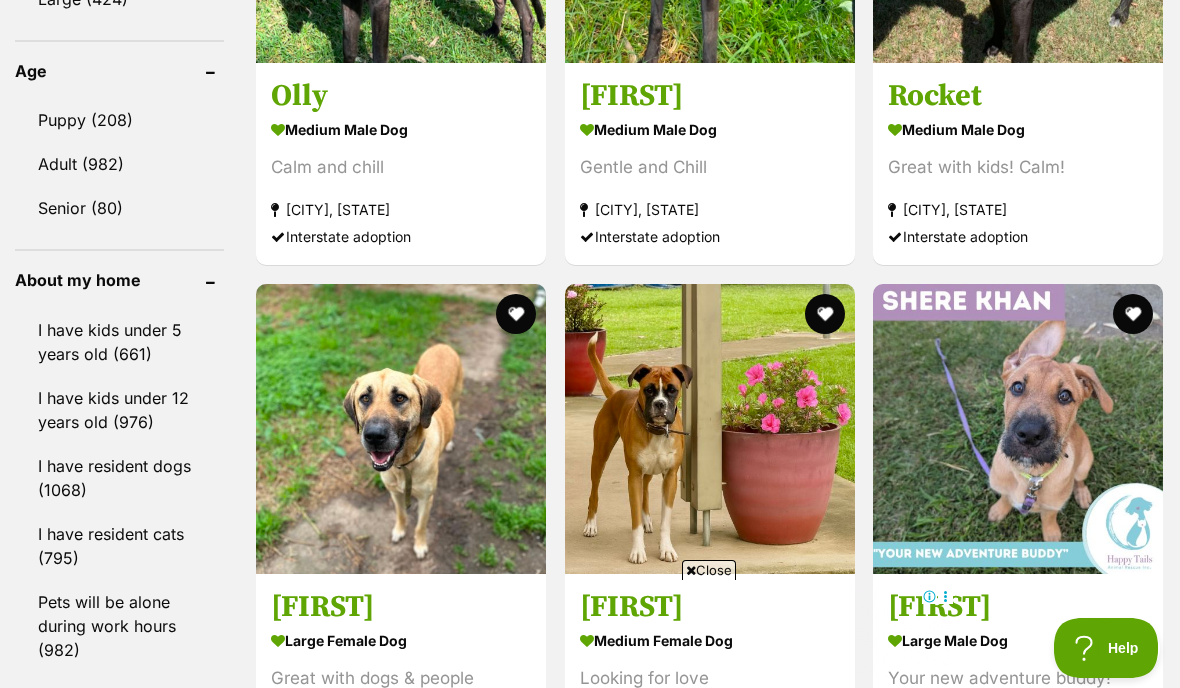 click on "Close" at bounding box center [709, 570] 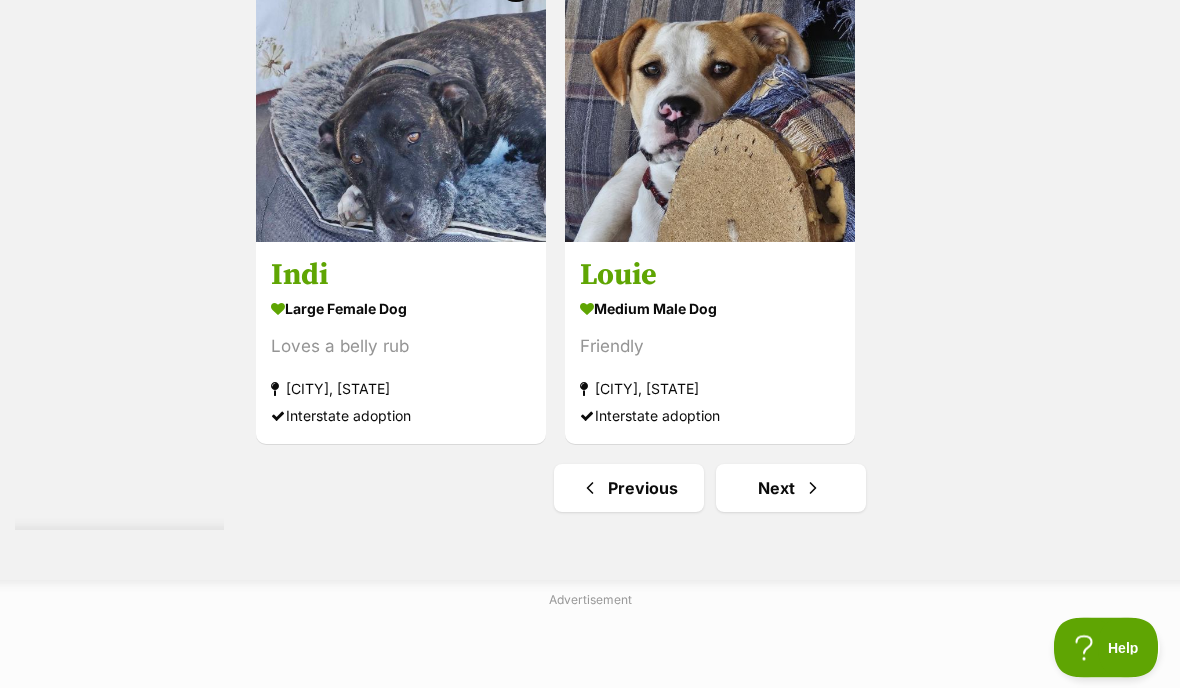 scroll, scrollTop: 3954, scrollLeft: 0, axis: vertical 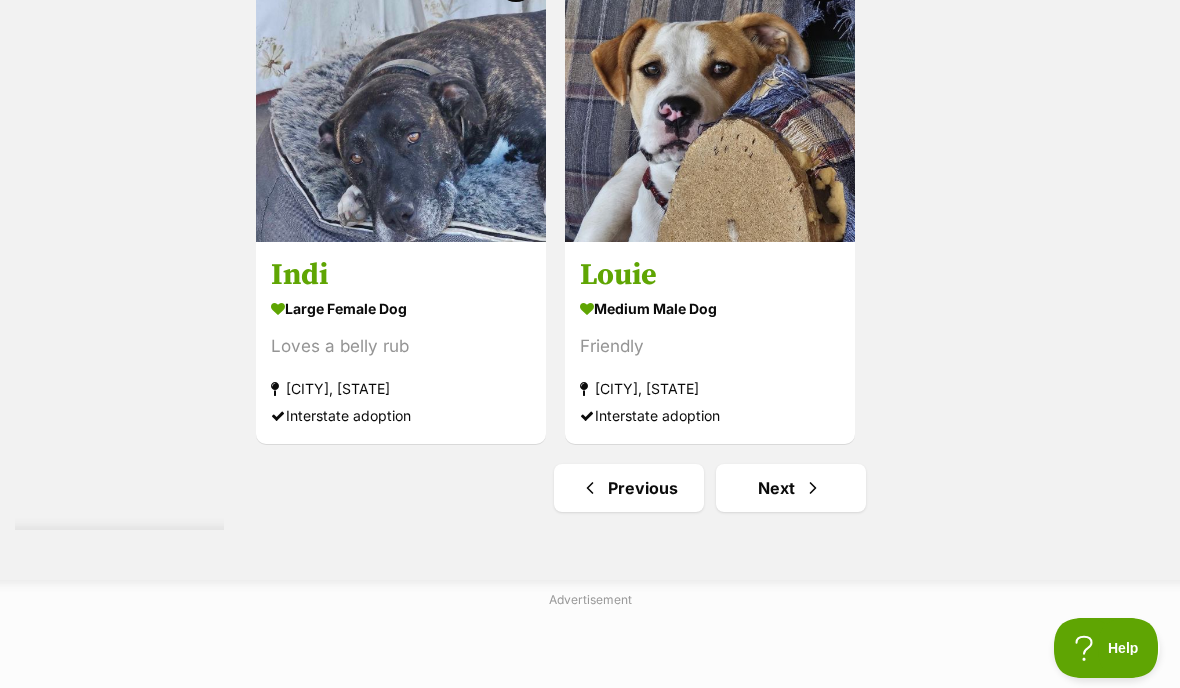 click on "Next" at bounding box center [791, 488] 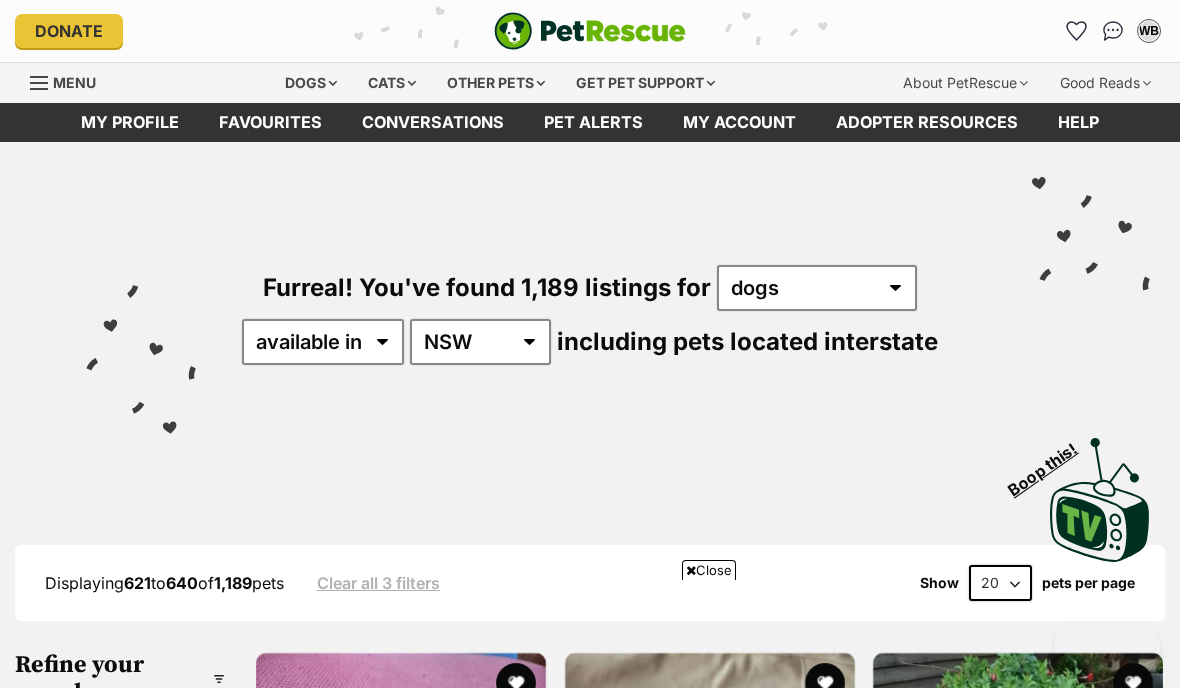 scroll, scrollTop: 1123, scrollLeft: 0, axis: vertical 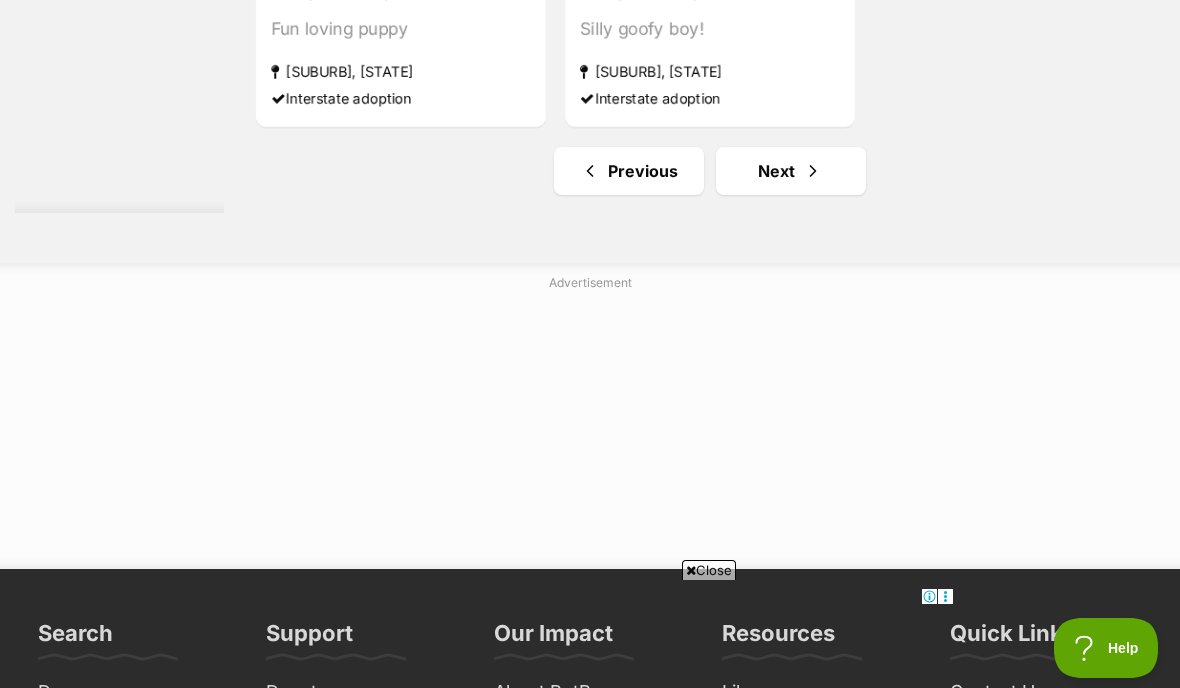 click on "Next" at bounding box center (791, 171) 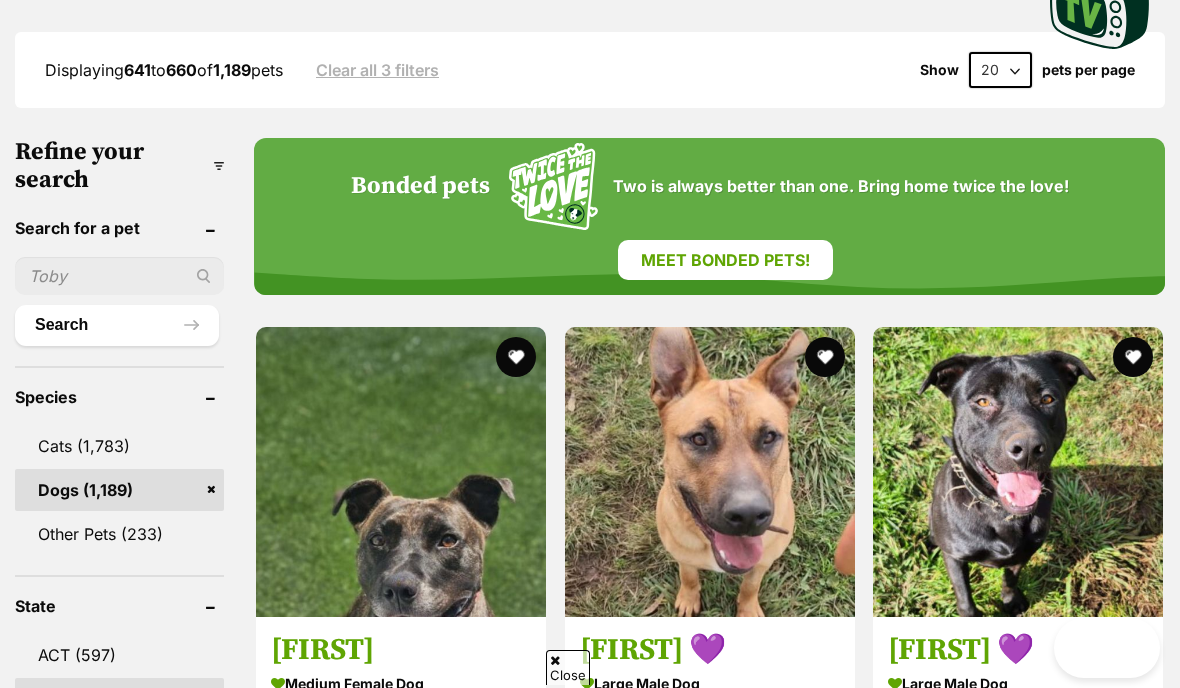 scroll, scrollTop: 920, scrollLeft: 0, axis: vertical 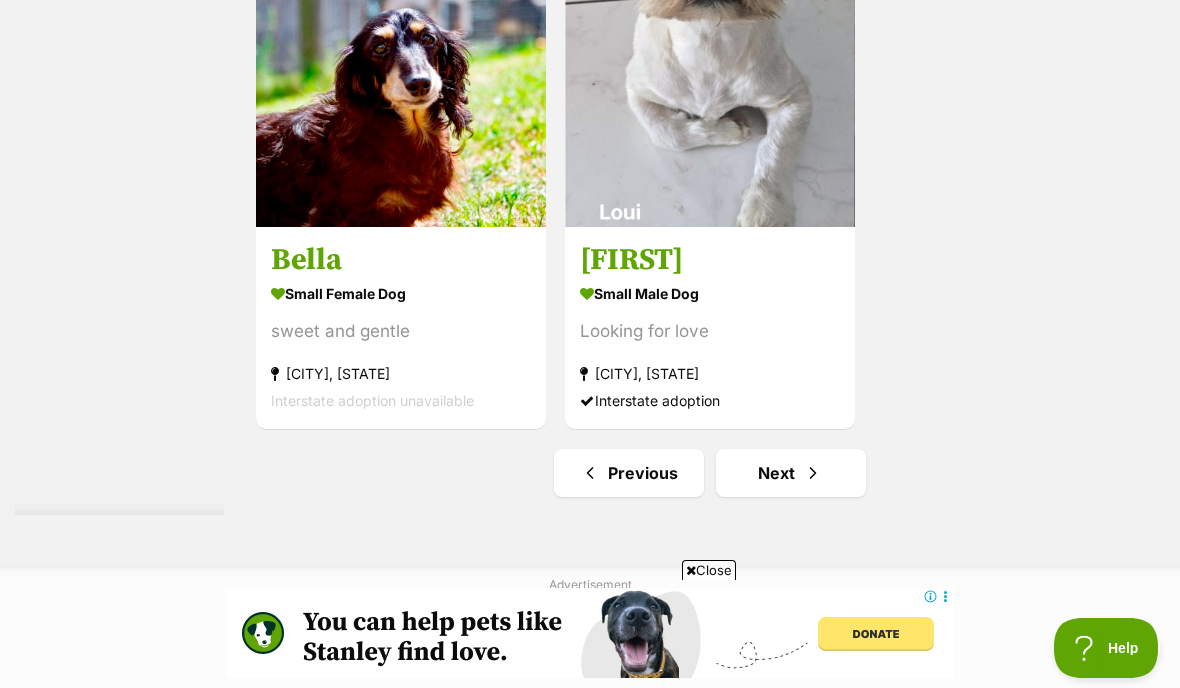 click on "Next" at bounding box center [791, 473] 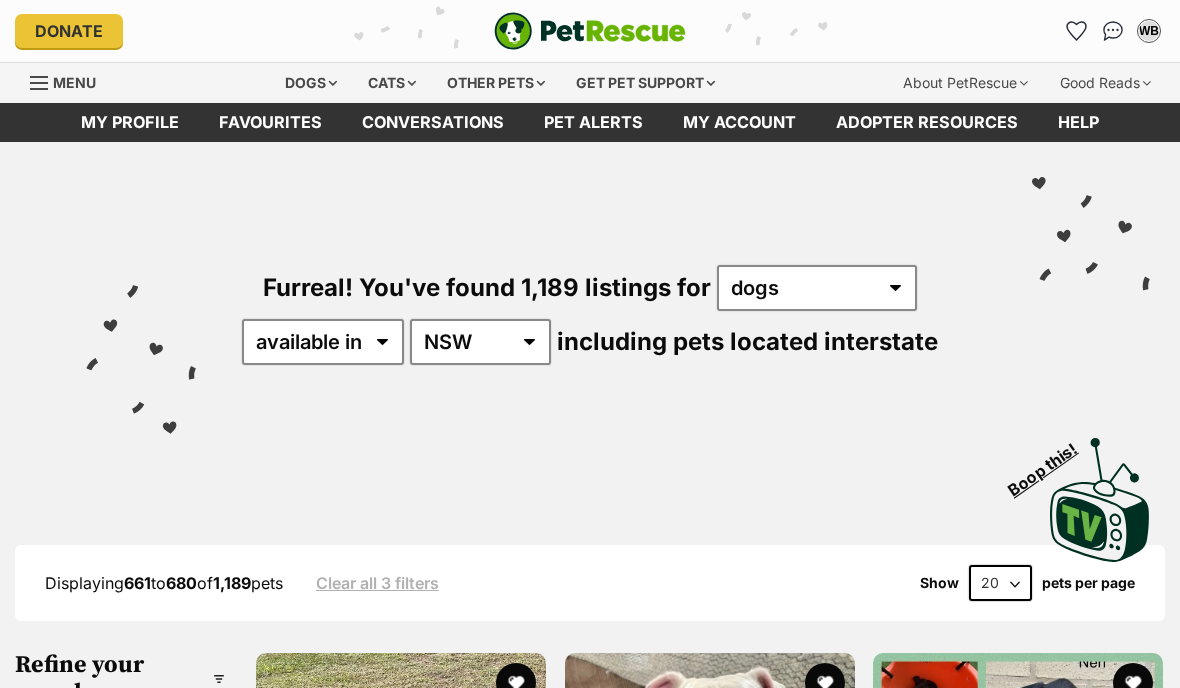 scroll, scrollTop: 418, scrollLeft: 0, axis: vertical 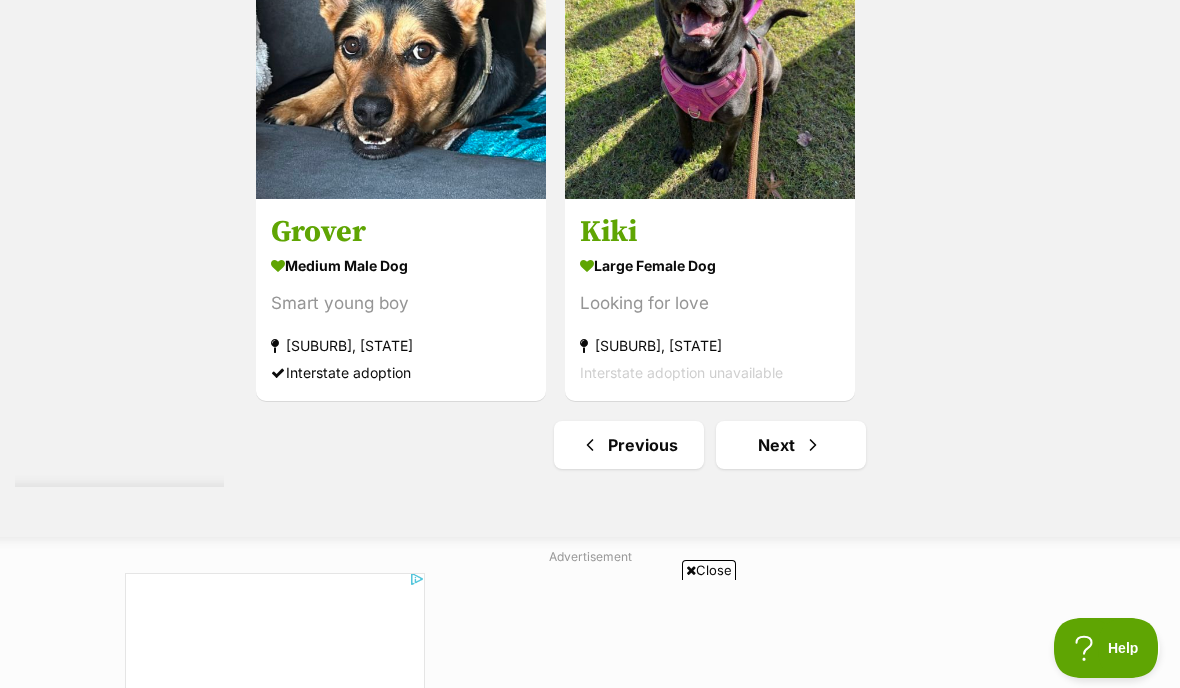 click at bounding box center [813, 445] 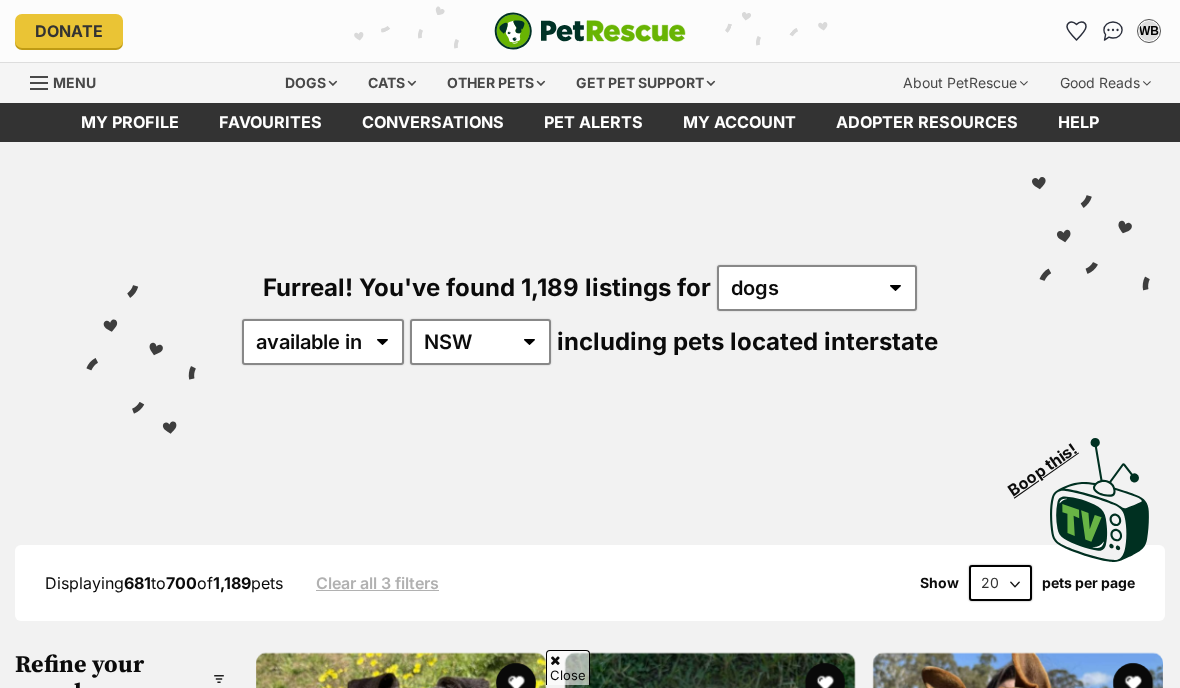 scroll, scrollTop: 691, scrollLeft: 0, axis: vertical 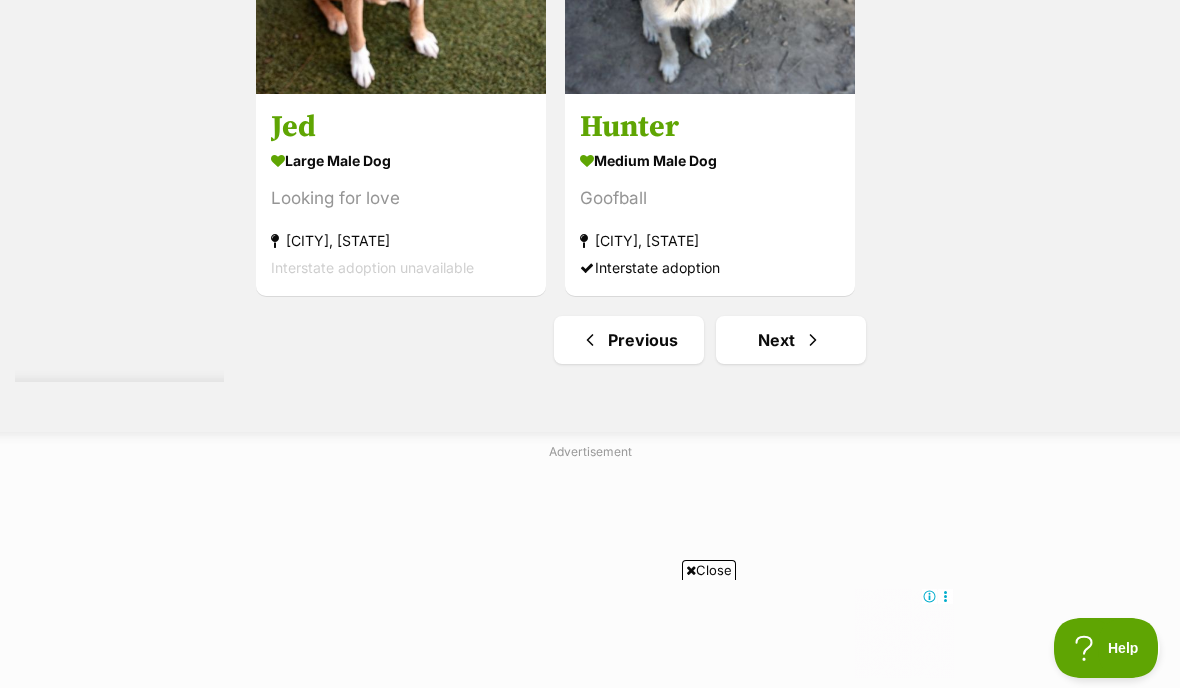 click at bounding box center [813, 340] 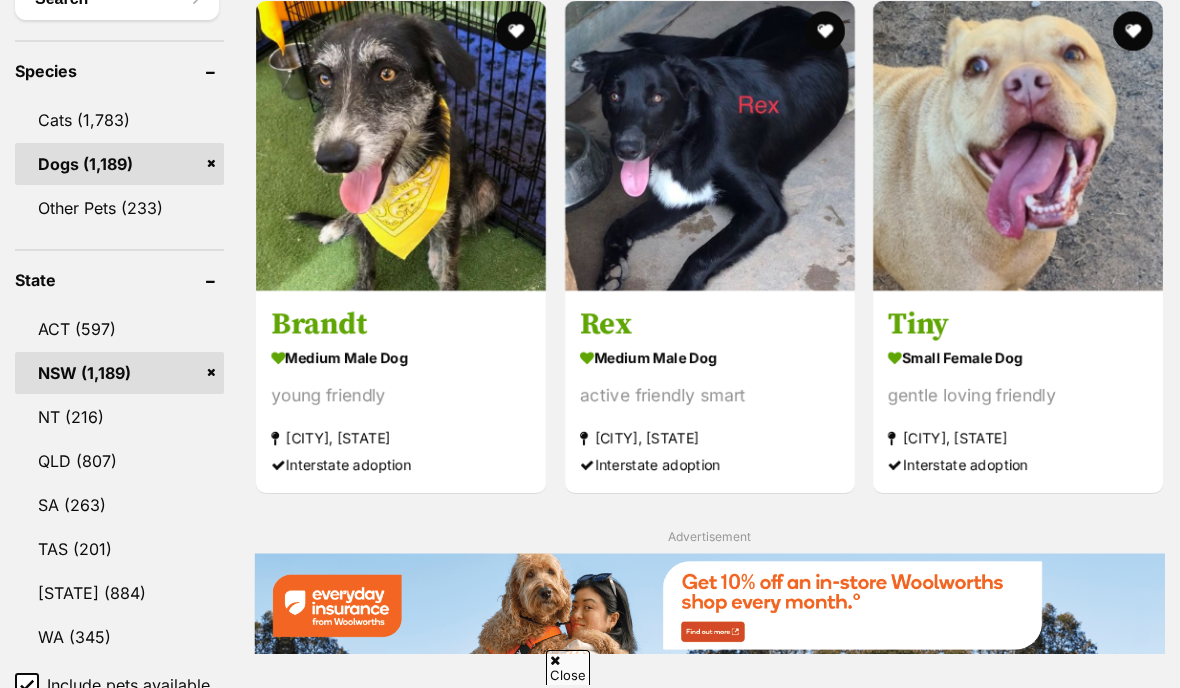 scroll, scrollTop: 911, scrollLeft: 0, axis: vertical 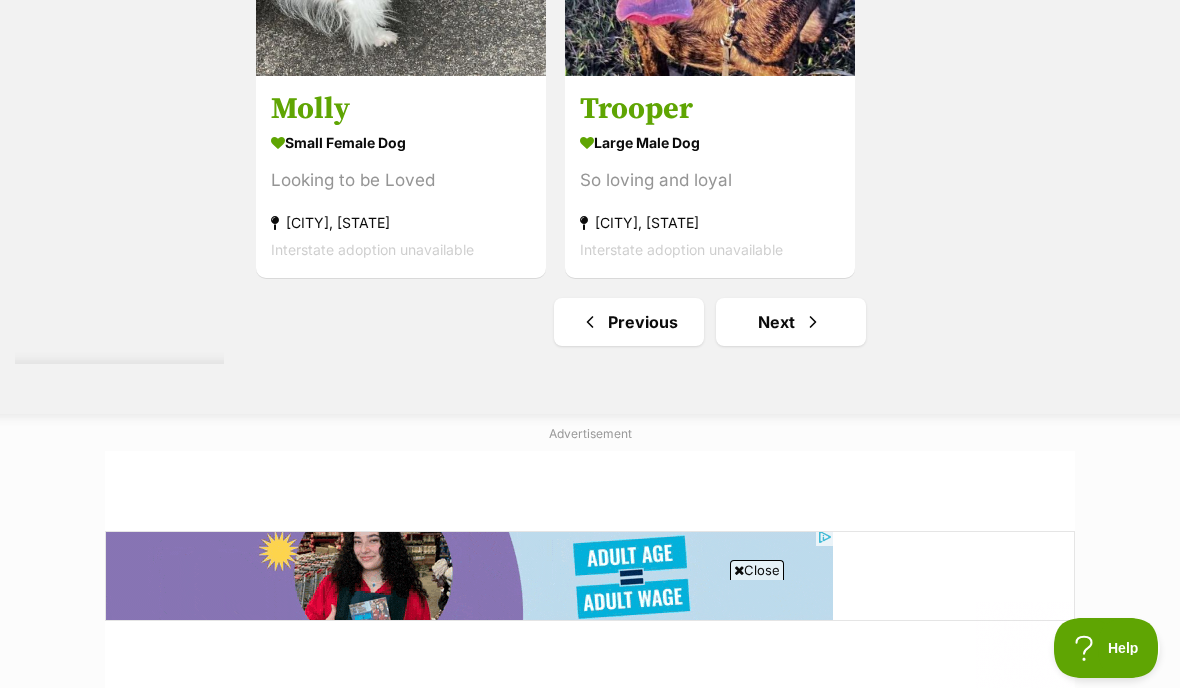 click on "Next" at bounding box center (791, 322) 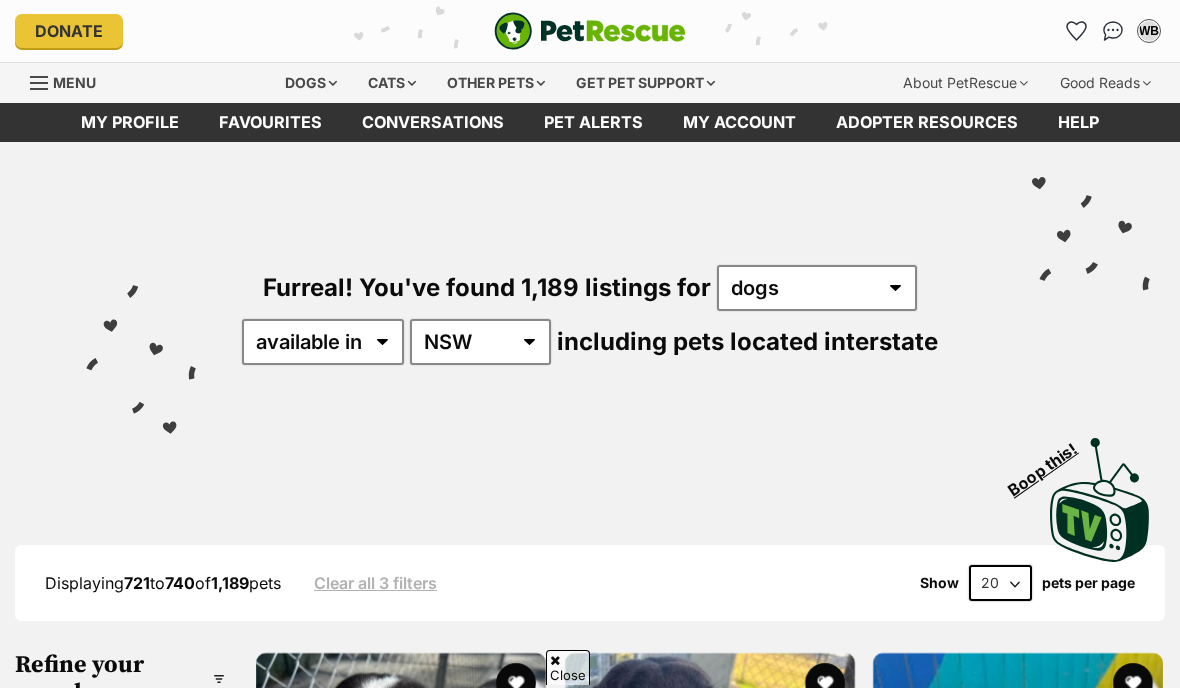 scroll, scrollTop: 385, scrollLeft: 0, axis: vertical 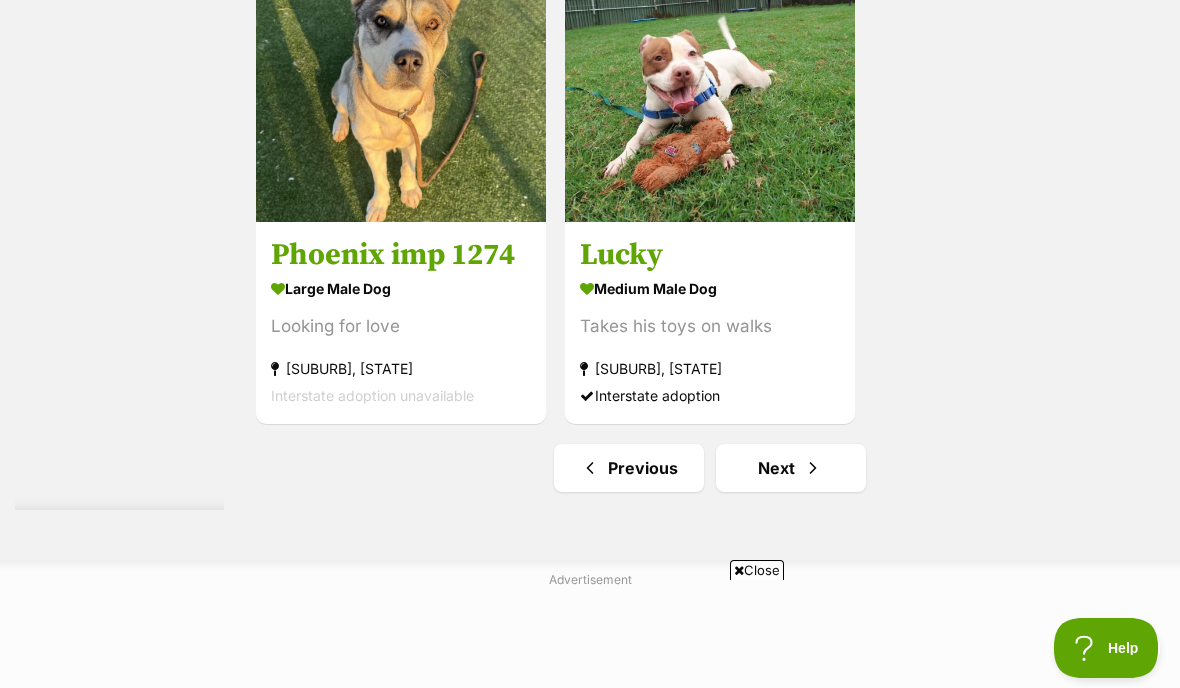 click at bounding box center [813, 468] 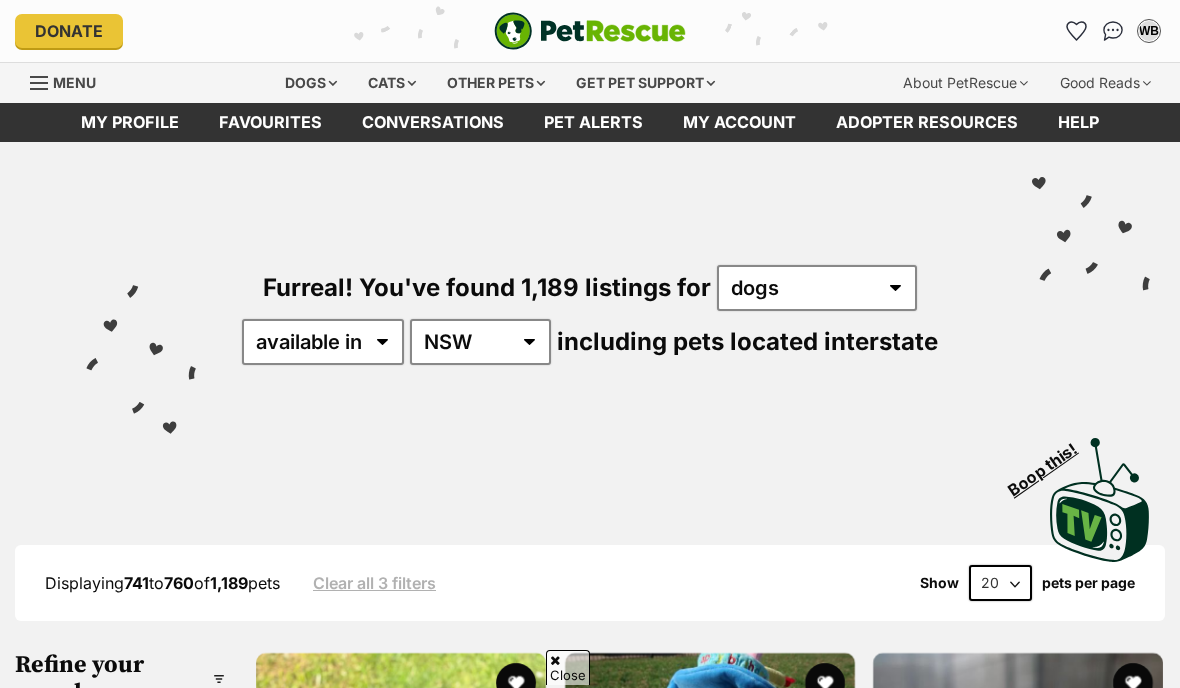 scroll, scrollTop: 911, scrollLeft: 0, axis: vertical 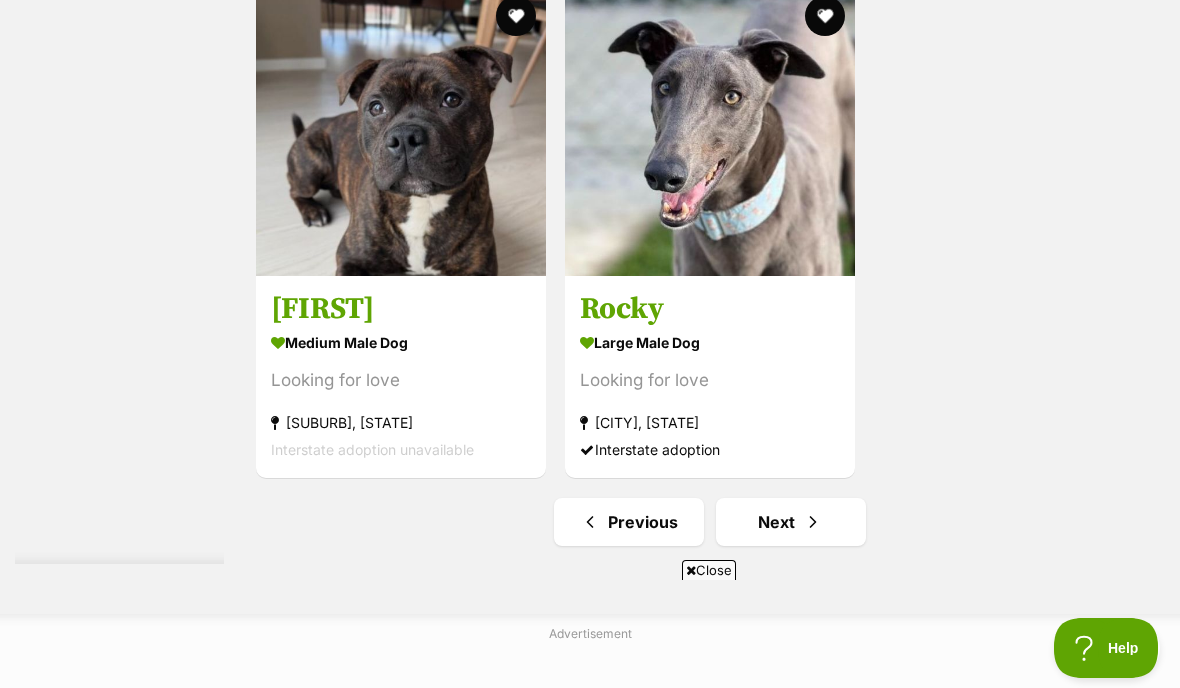 click at bounding box center (813, 522) 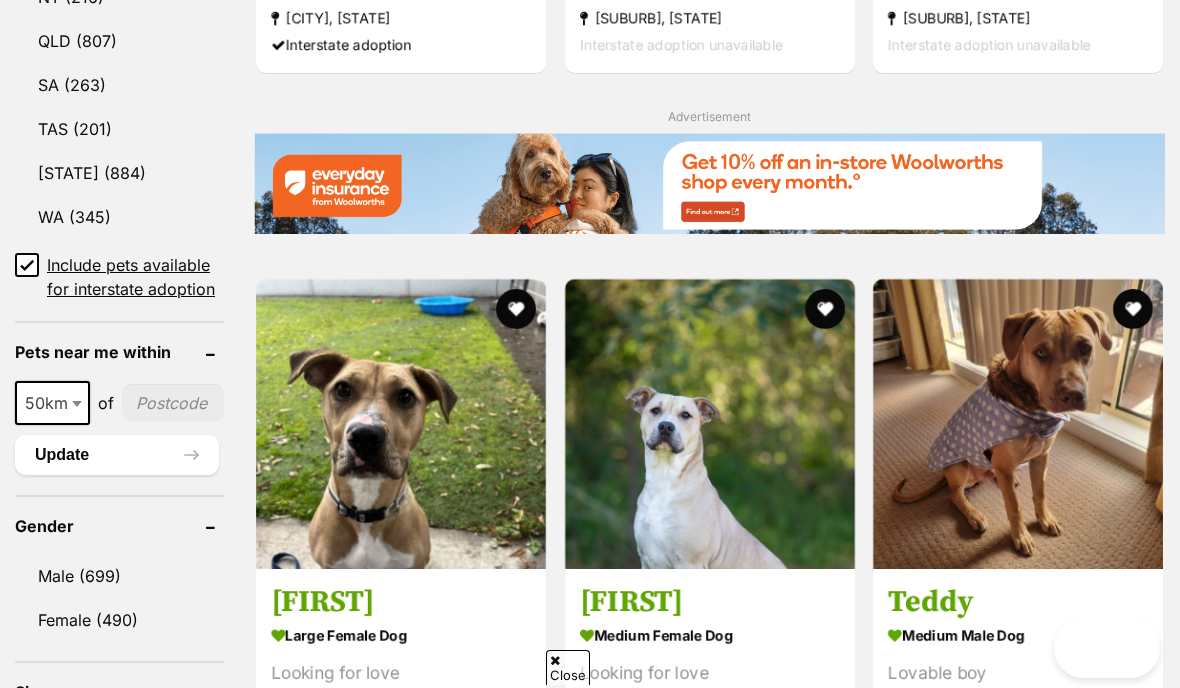 scroll, scrollTop: 1488, scrollLeft: 0, axis: vertical 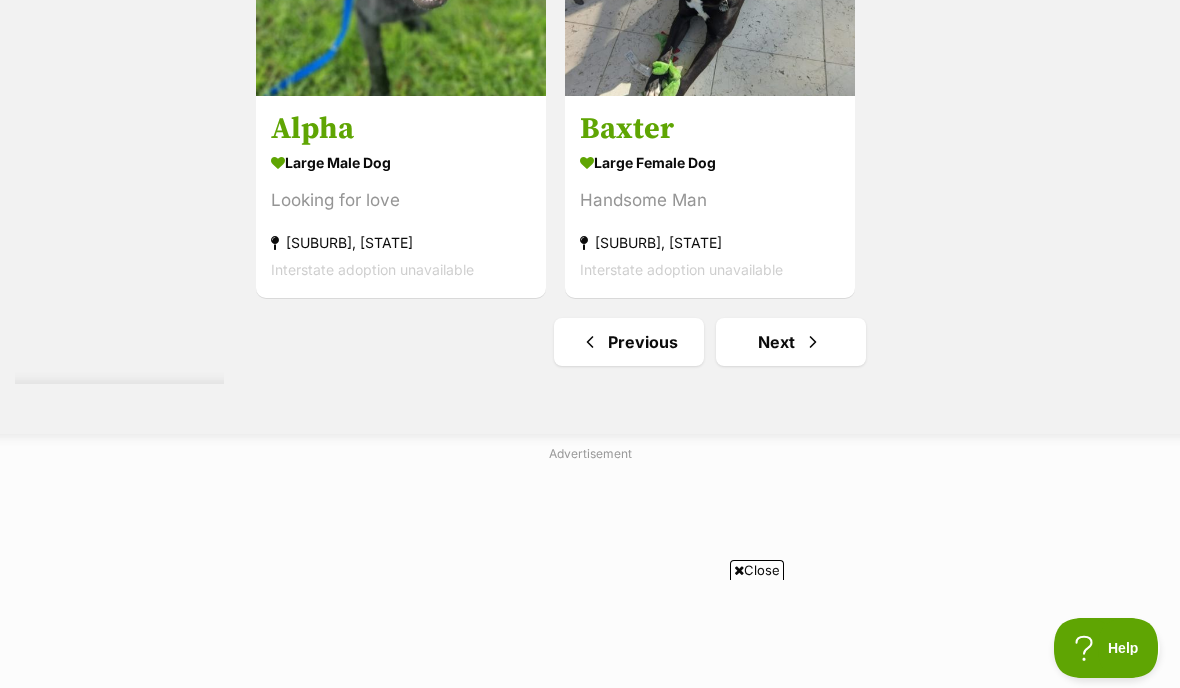 click at bounding box center (813, 342) 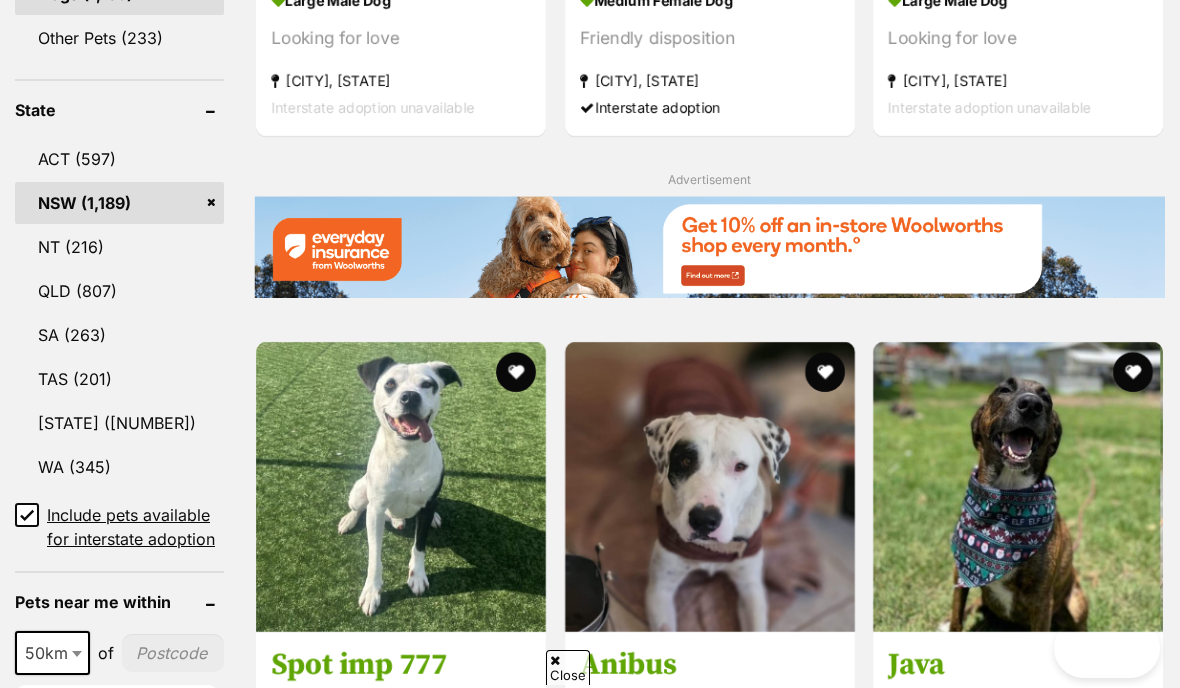 scroll, scrollTop: 0, scrollLeft: 0, axis: both 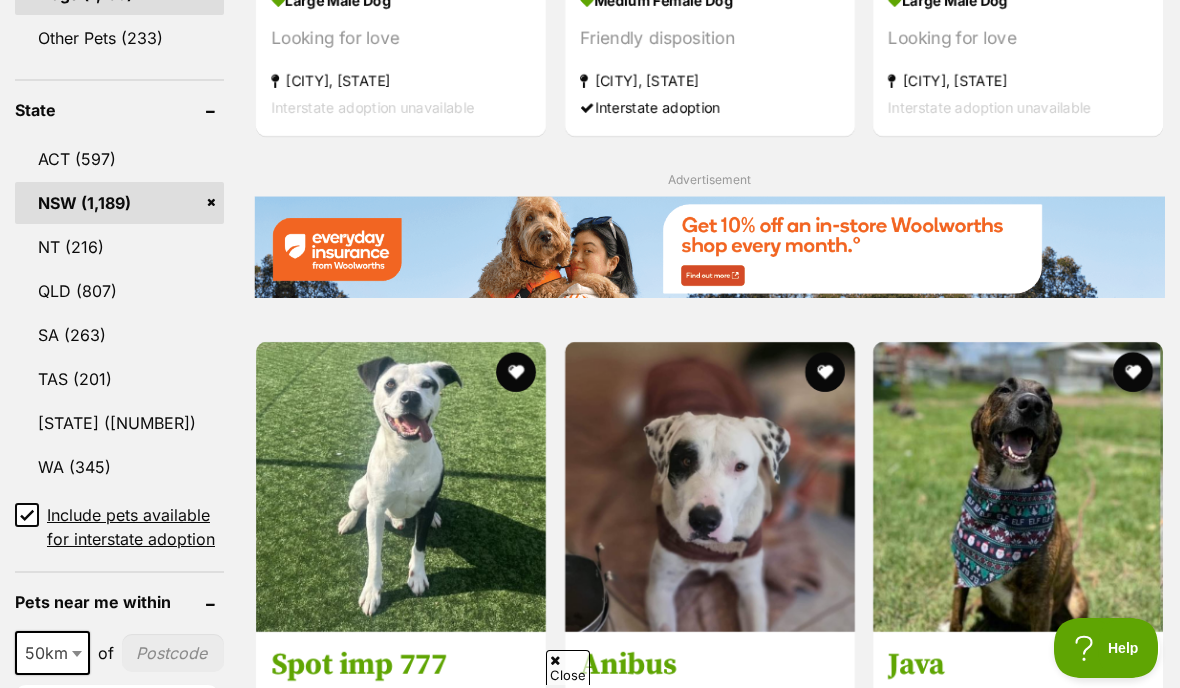 click at bounding box center (1018, 626) 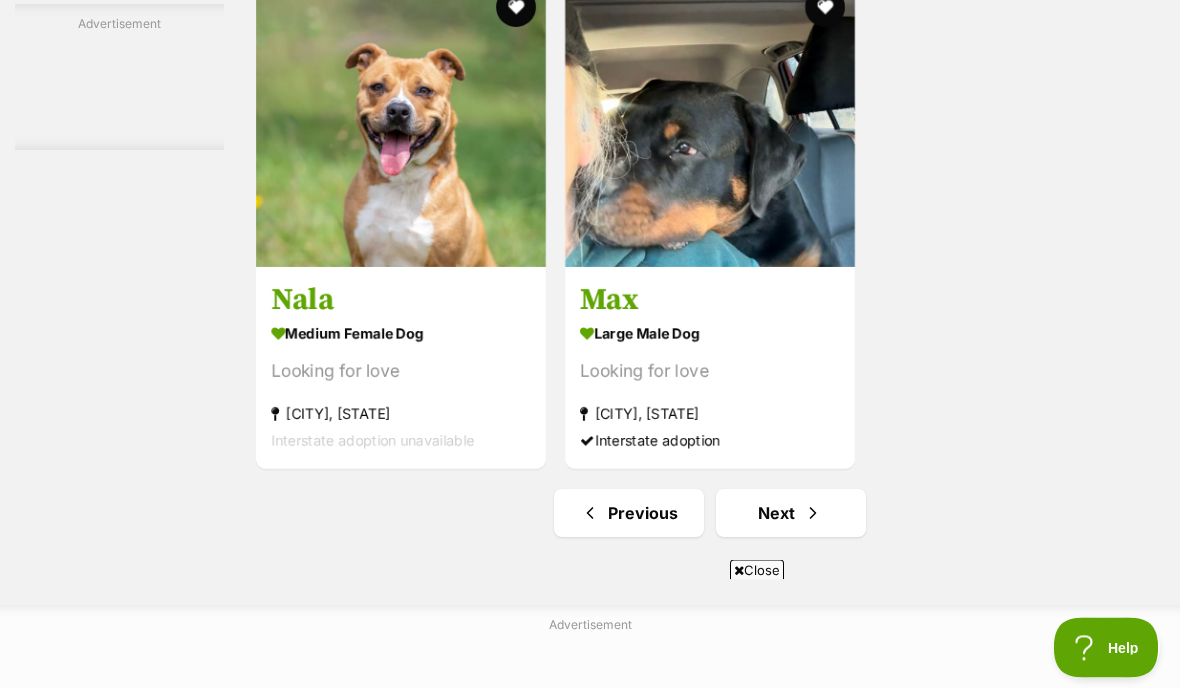 scroll, scrollTop: 3941, scrollLeft: 0, axis: vertical 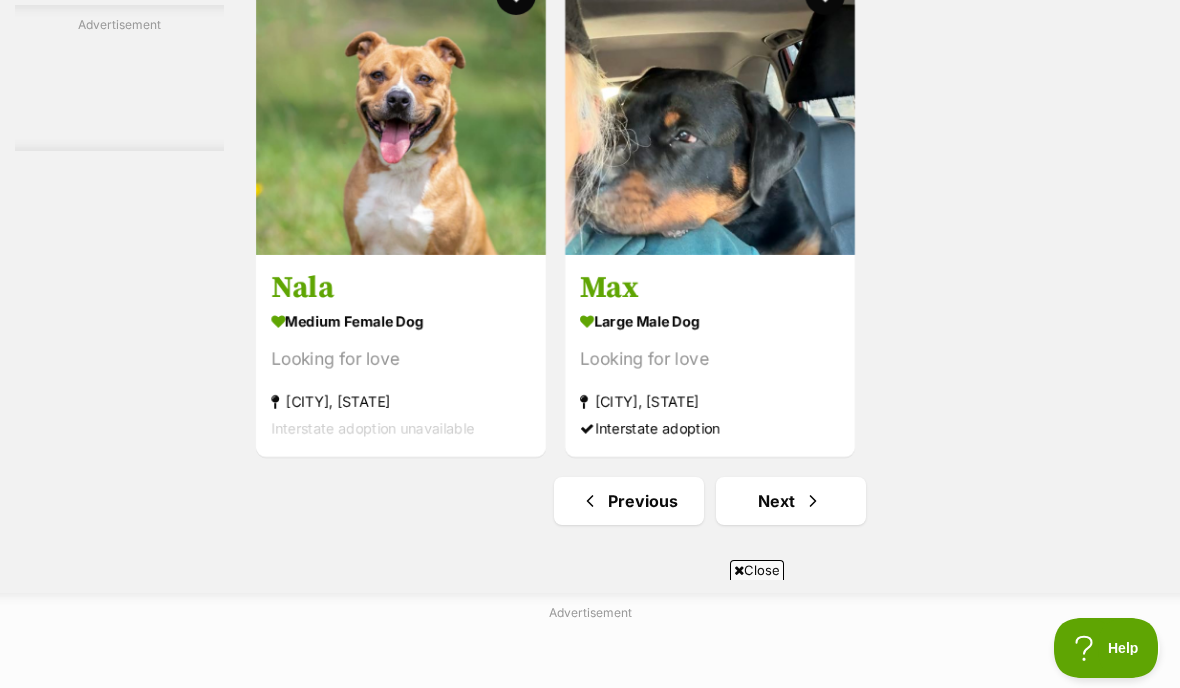 click on "Next" at bounding box center (791, 501) 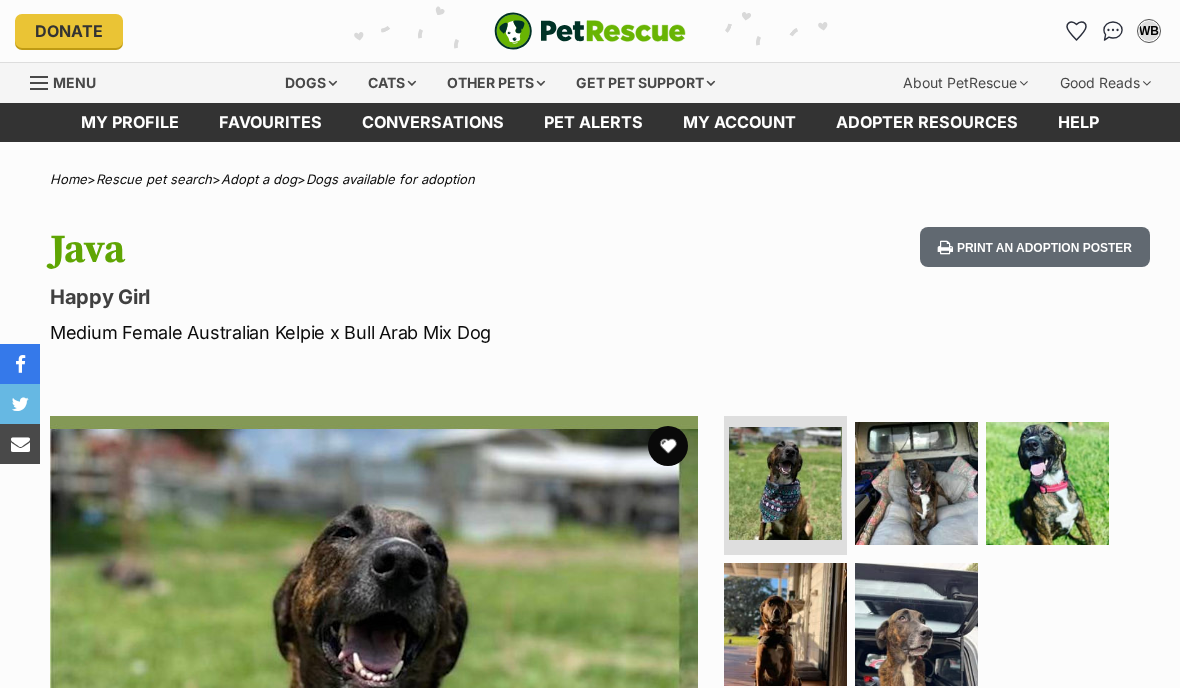 scroll, scrollTop: 45, scrollLeft: 0, axis: vertical 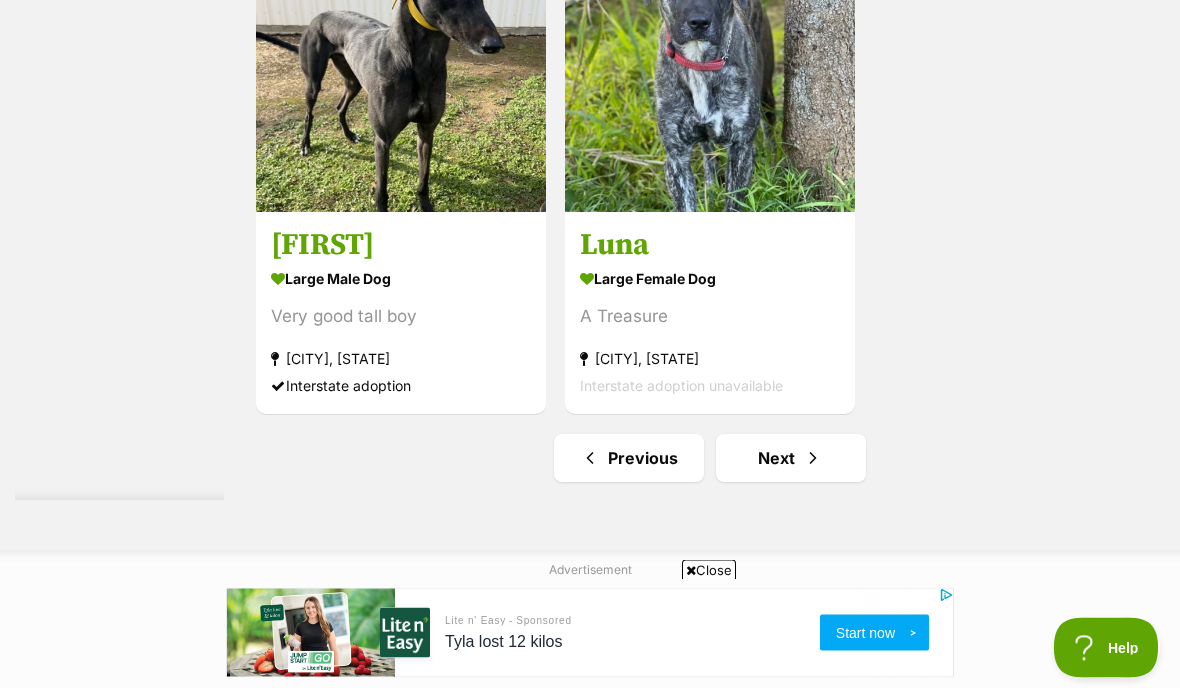 click on "Close" at bounding box center [709, 570] 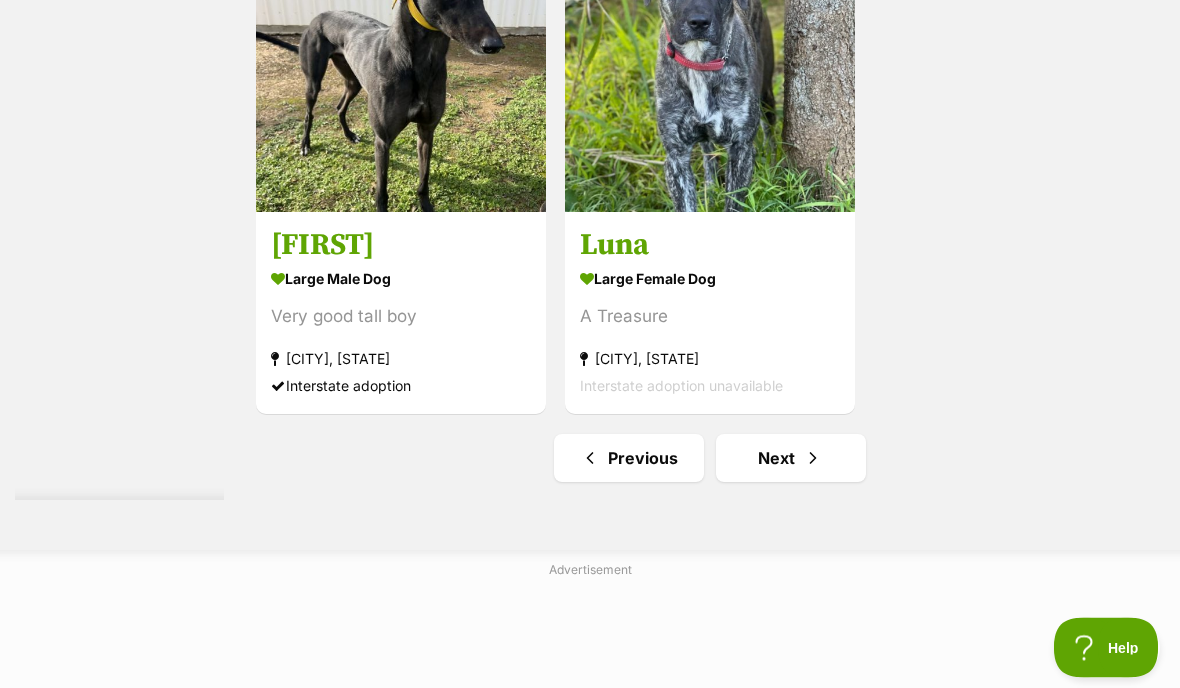 scroll, scrollTop: 3984, scrollLeft: 0, axis: vertical 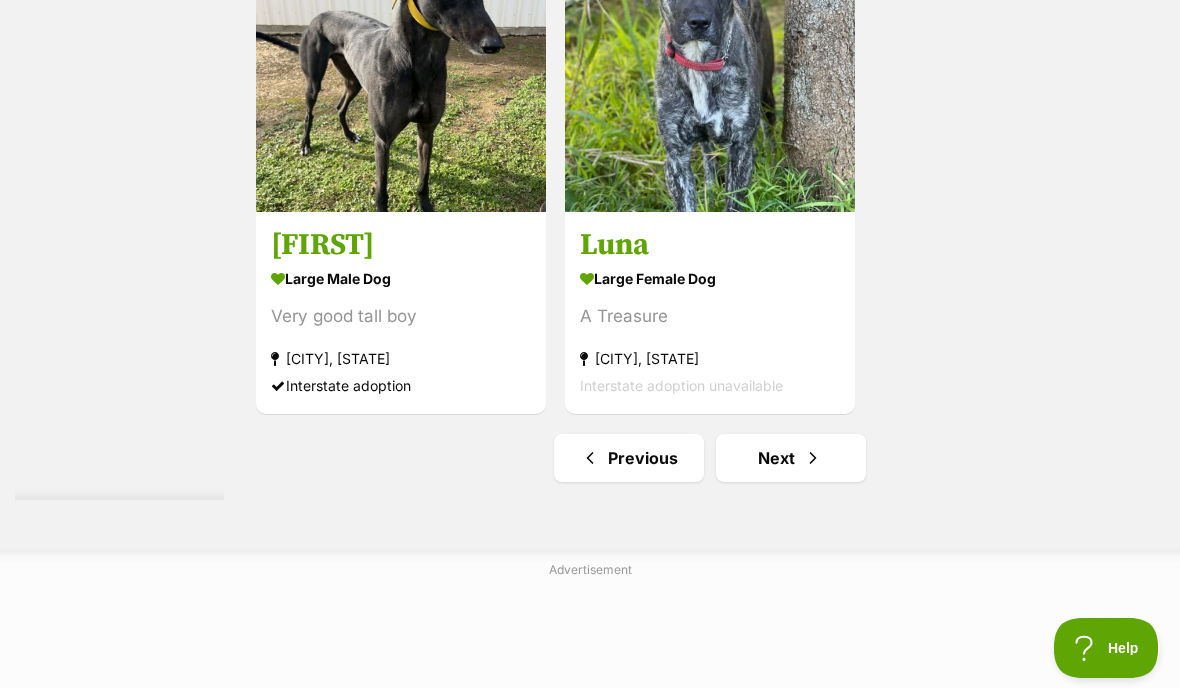 click at bounding box center (813, 458) 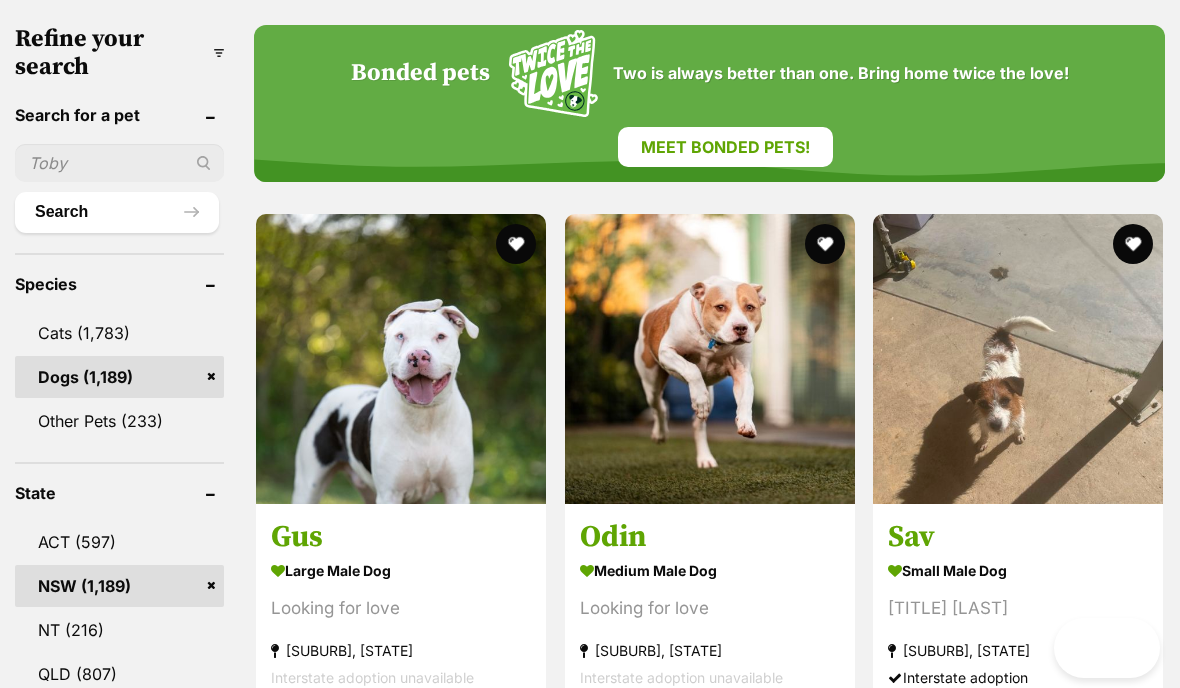 scroll, scrollTop: 626, scrollLeft: 0, axis: vertical 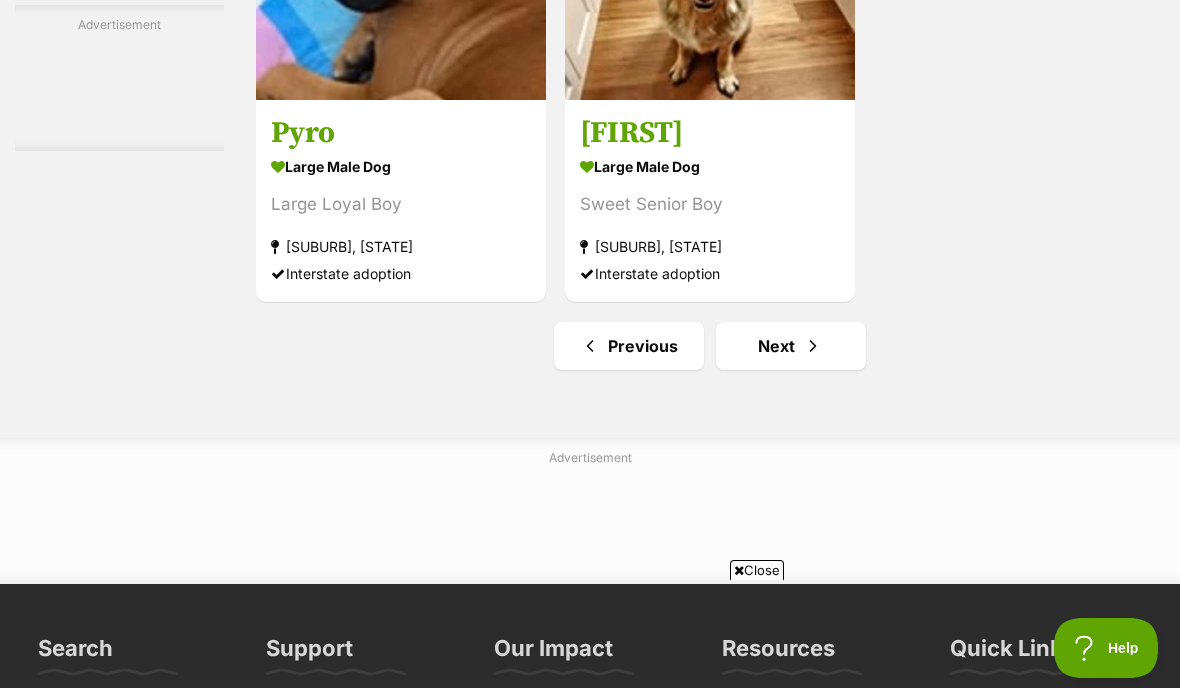 click at bounding box center (813, 346) 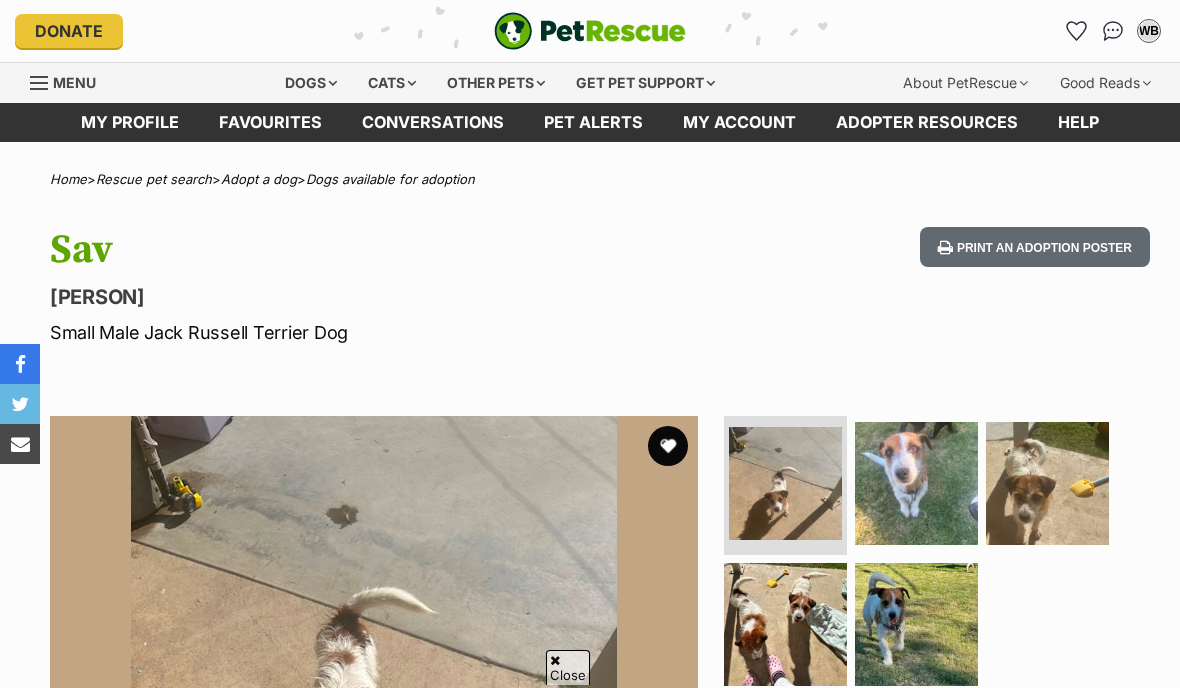 scroll, scrollTop: 151, scrollLeft: 0, axis: vertical 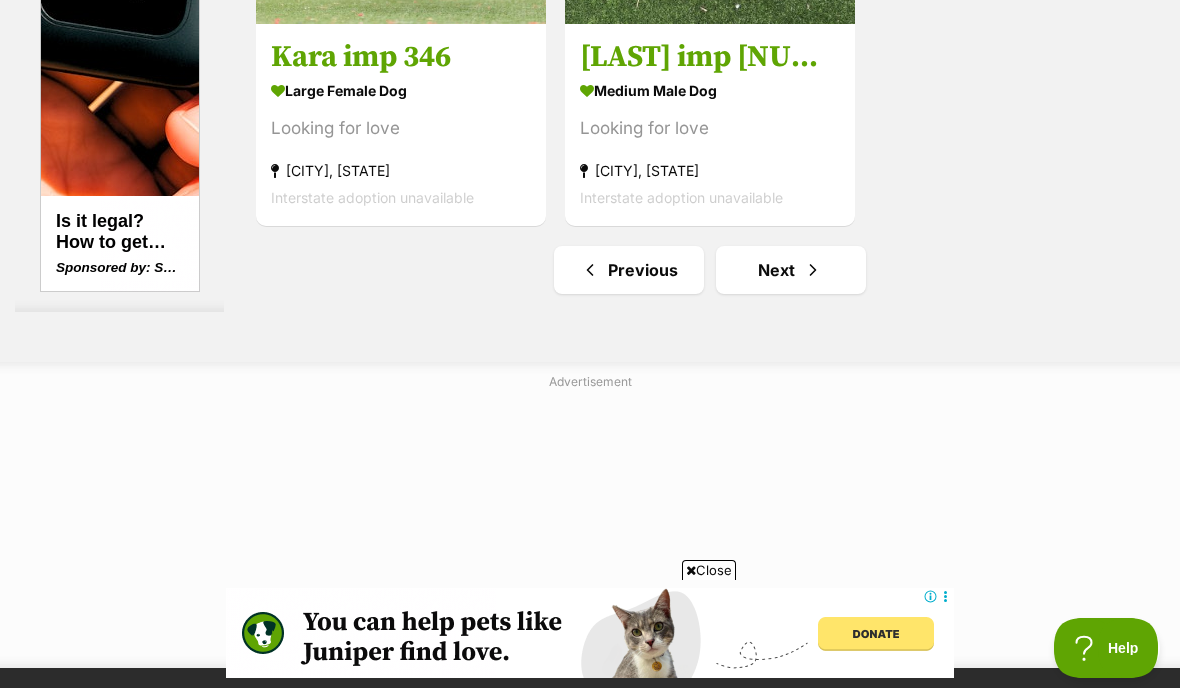click on "Next" at bounding box center (791, 270) 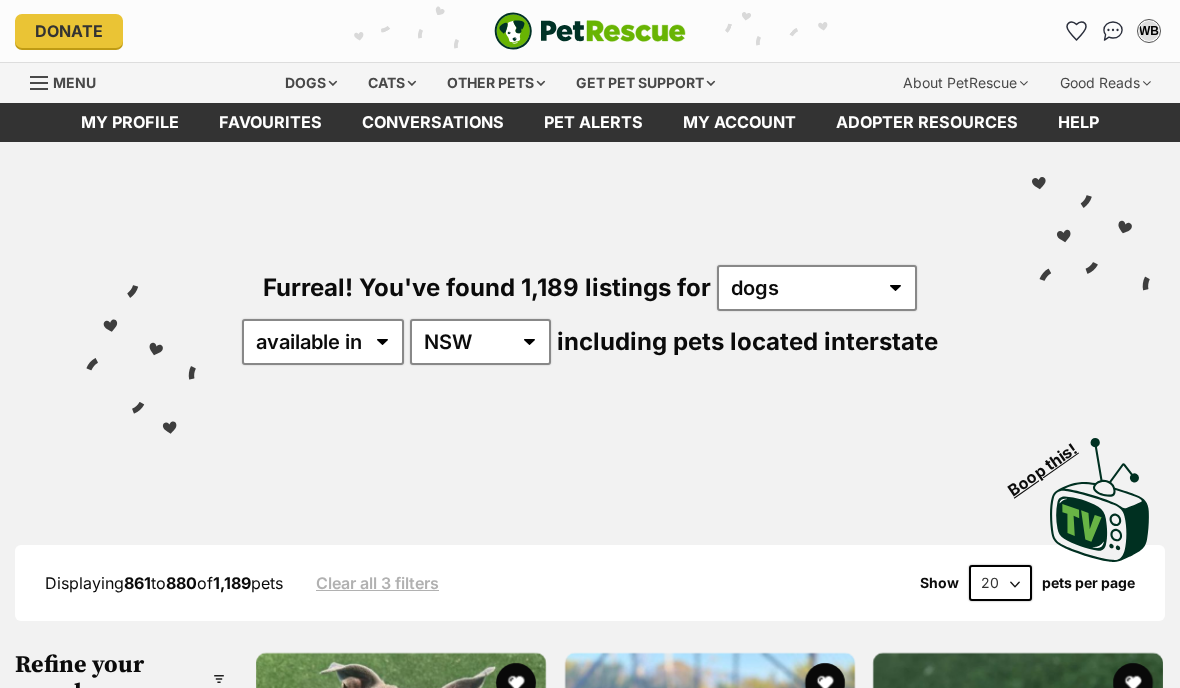 scroll, scrollTop: 0, scrollLeft: 0, axis: both 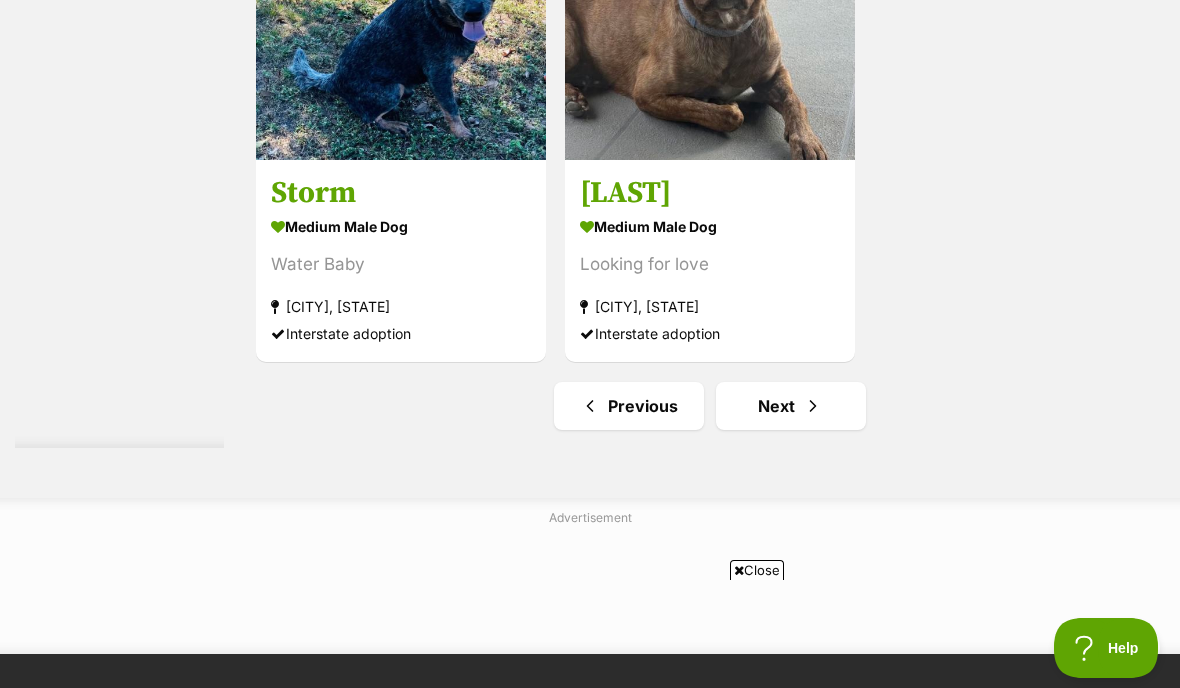 click on "Next" at bounding box center (791, 406) 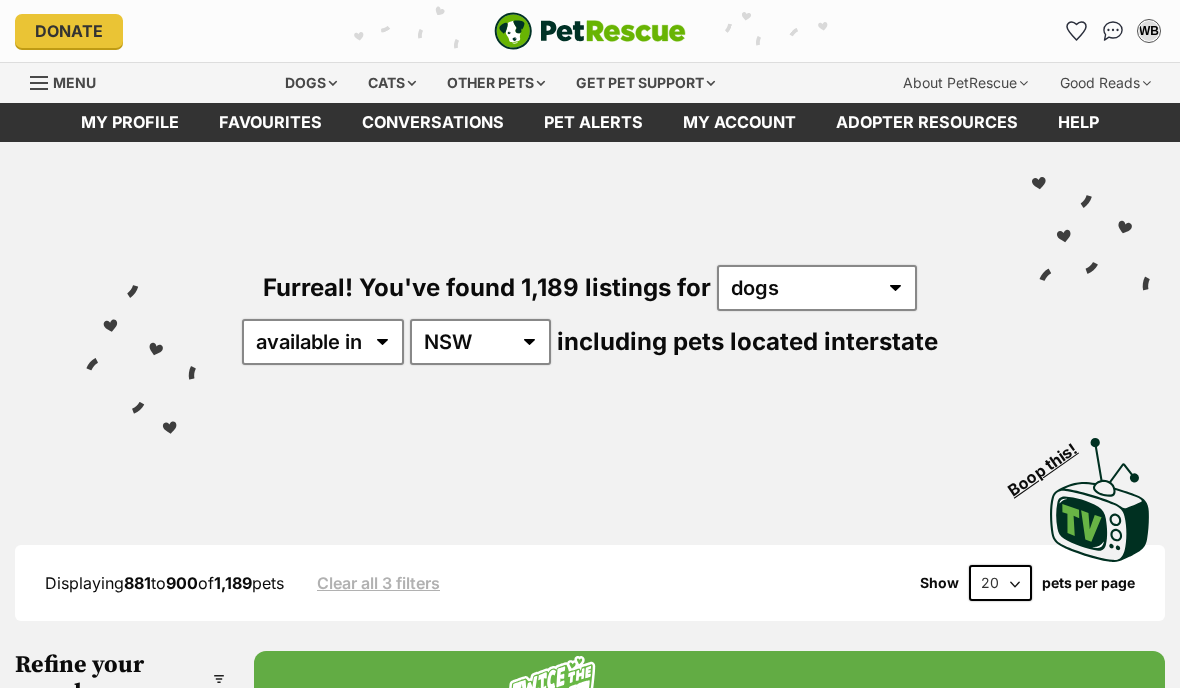scroll, scrollTop: 0, scrollLeft: 0, axis: both 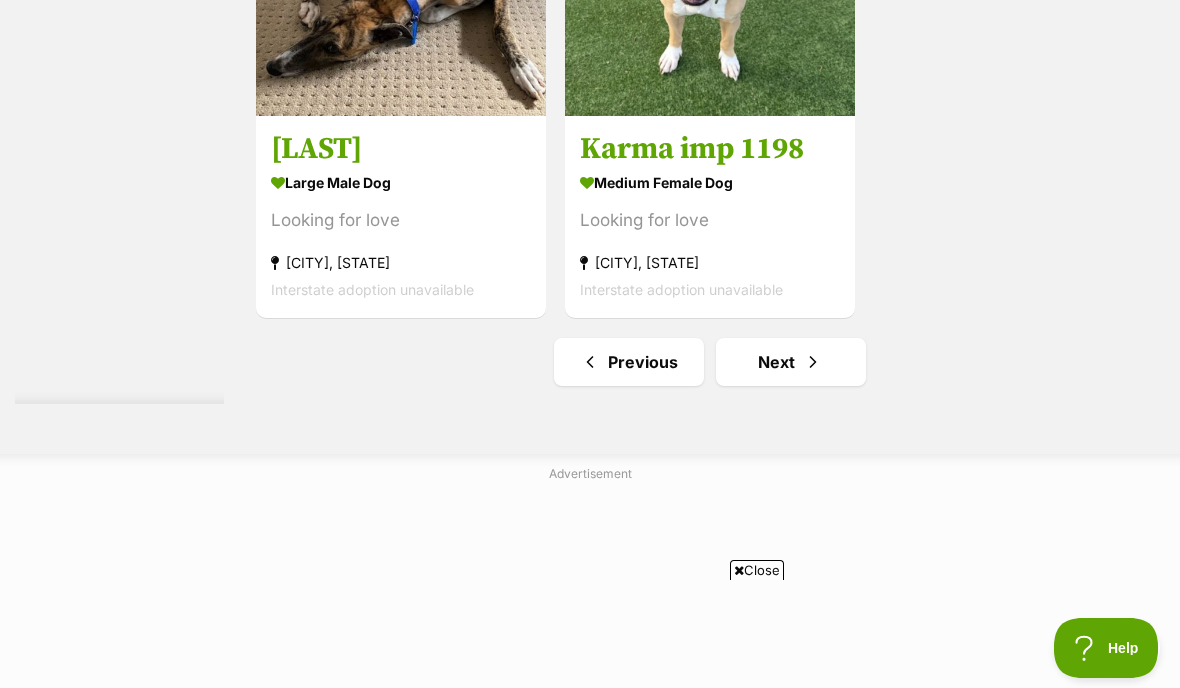 click at bounding box center (813, 362) 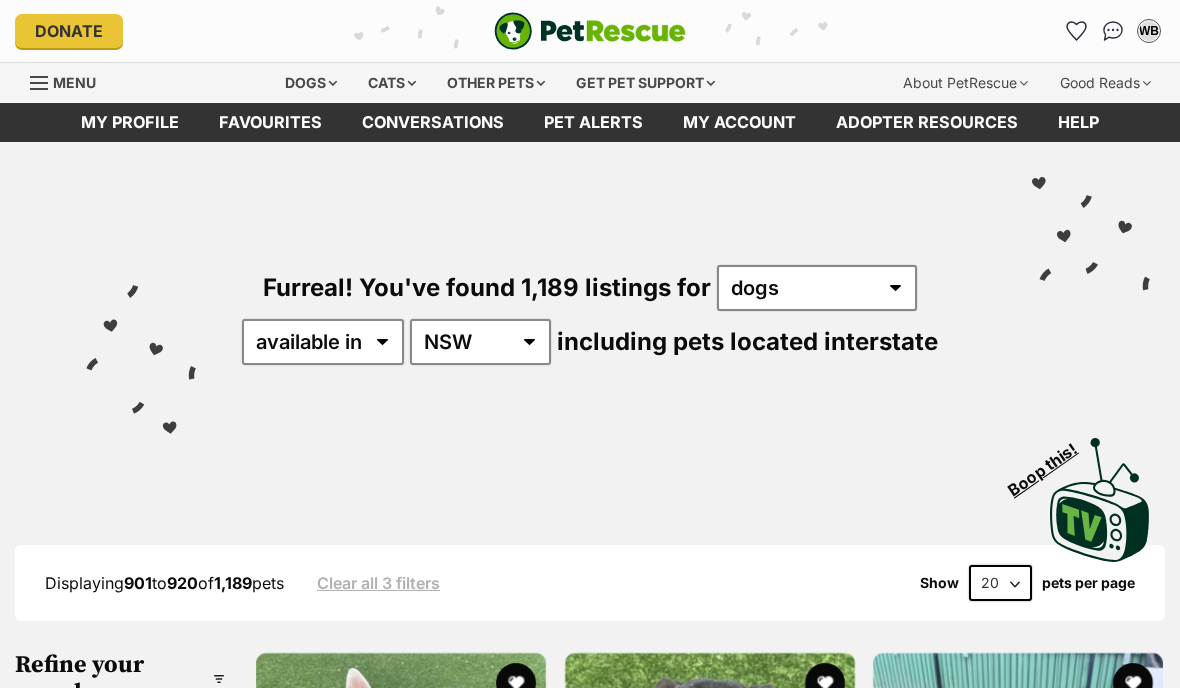 scroll, scrollTop: 0, scrollLeft: 0, axis: both 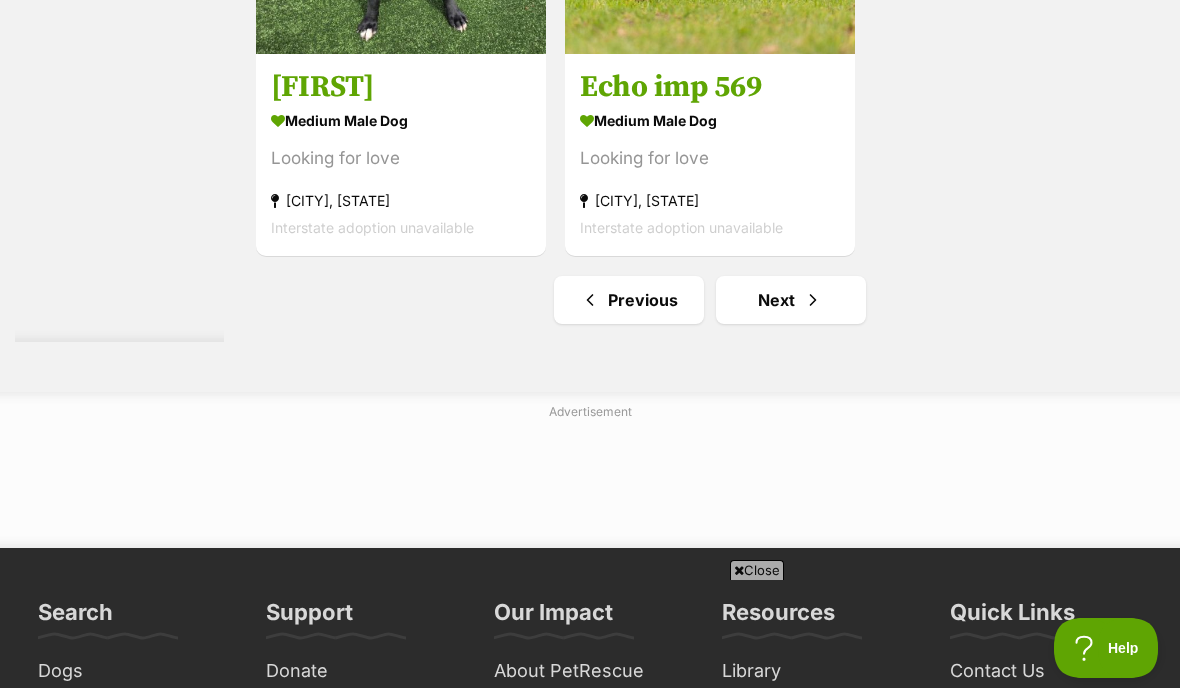 click on "Next" at bounding box center [791, 300] 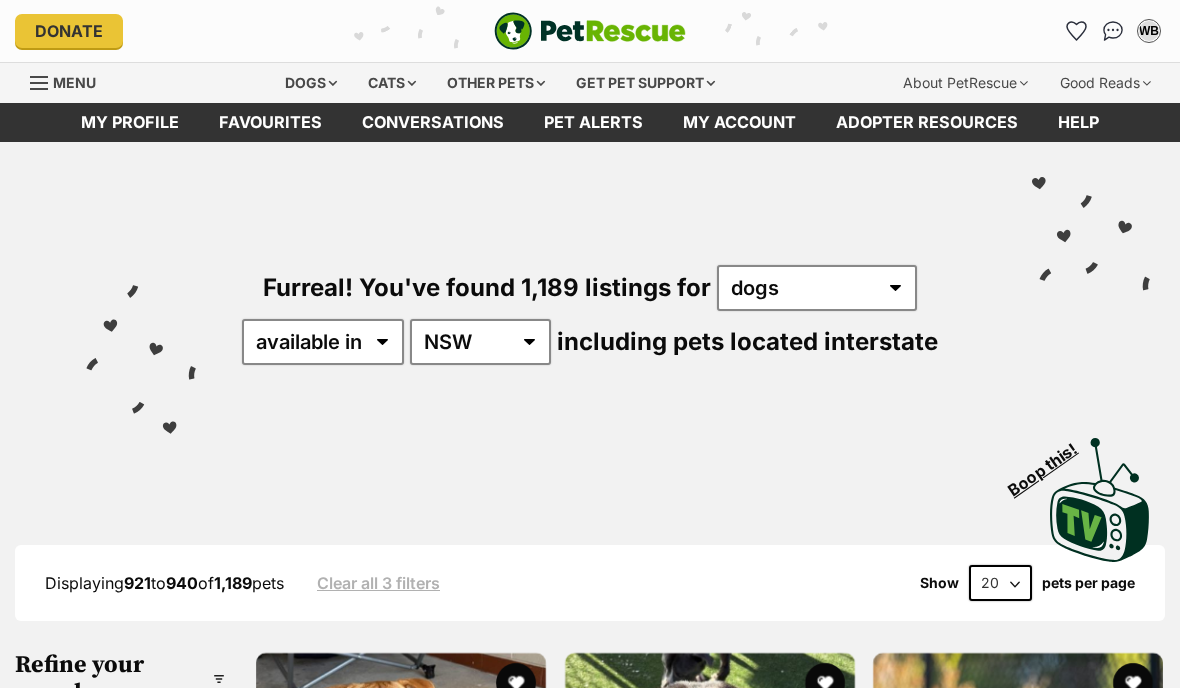 scroll, scrollTop: 0, scrollLeft: 0, axis: both 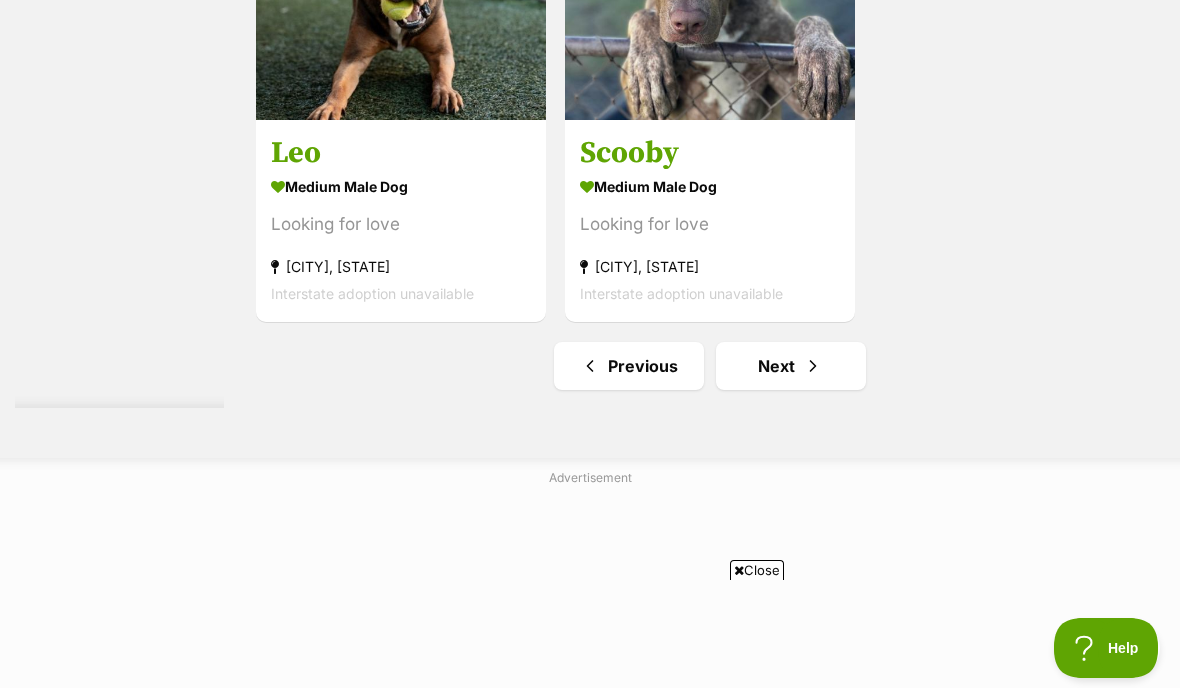 click at bounding box center [813, 366] 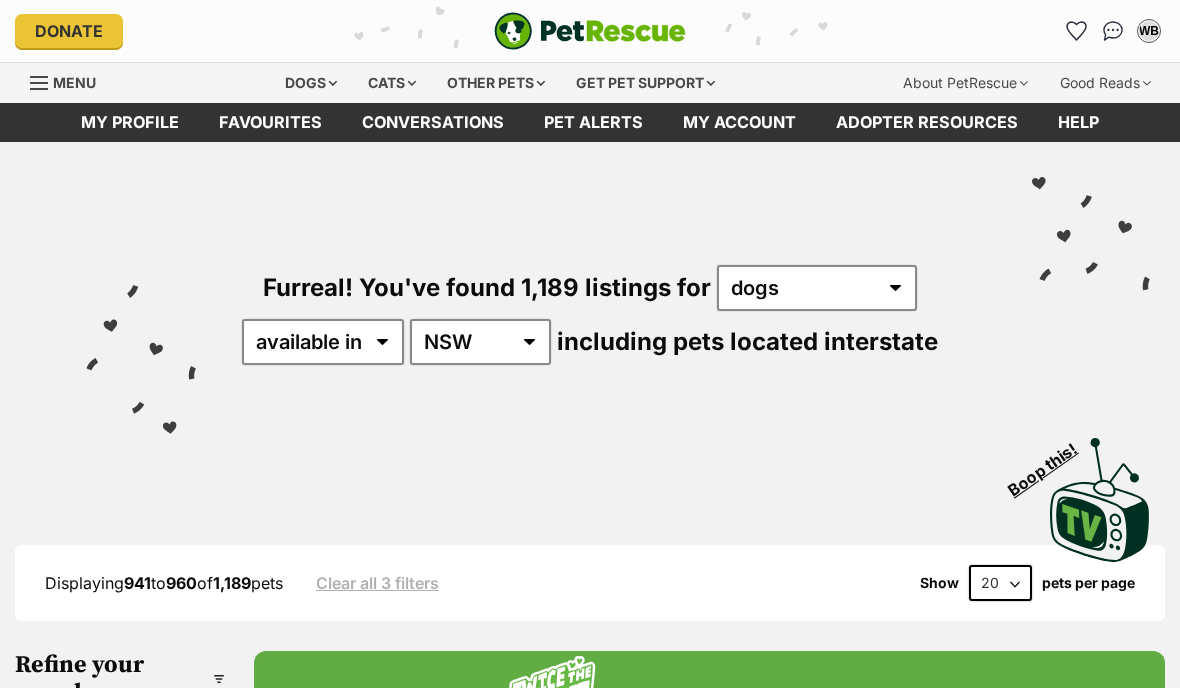 scroll, scrollTop: 0, scrollLeft: 0, axis: both 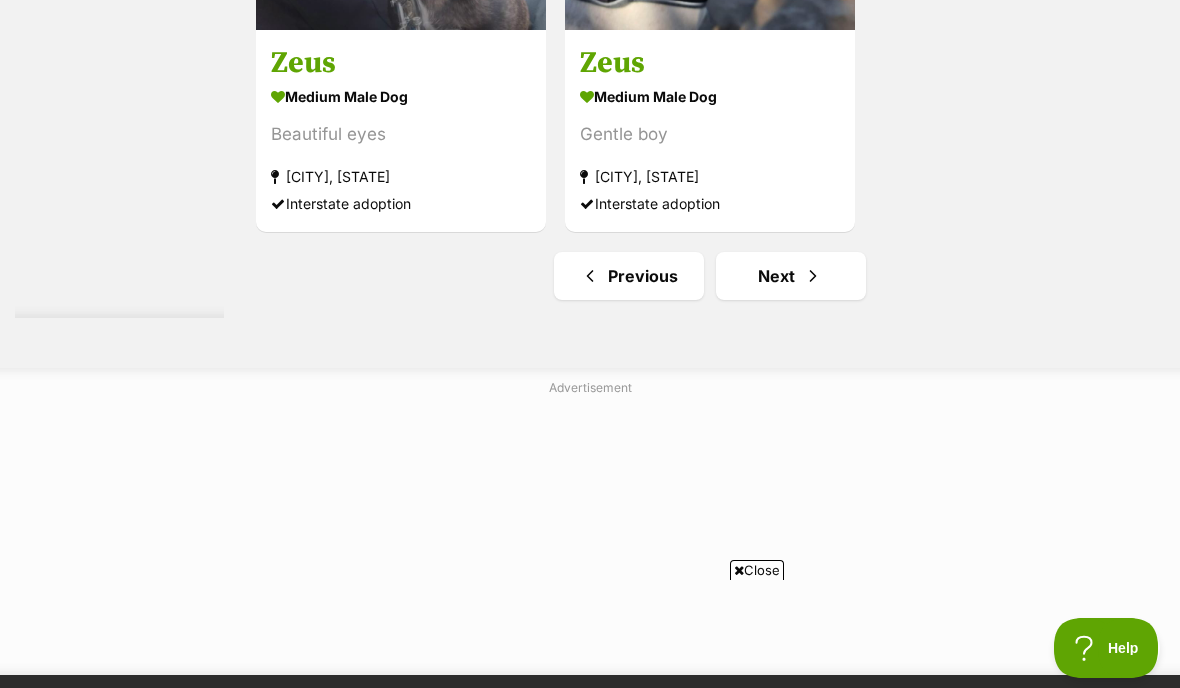 click on "Next" at bounding box center [791, 276] 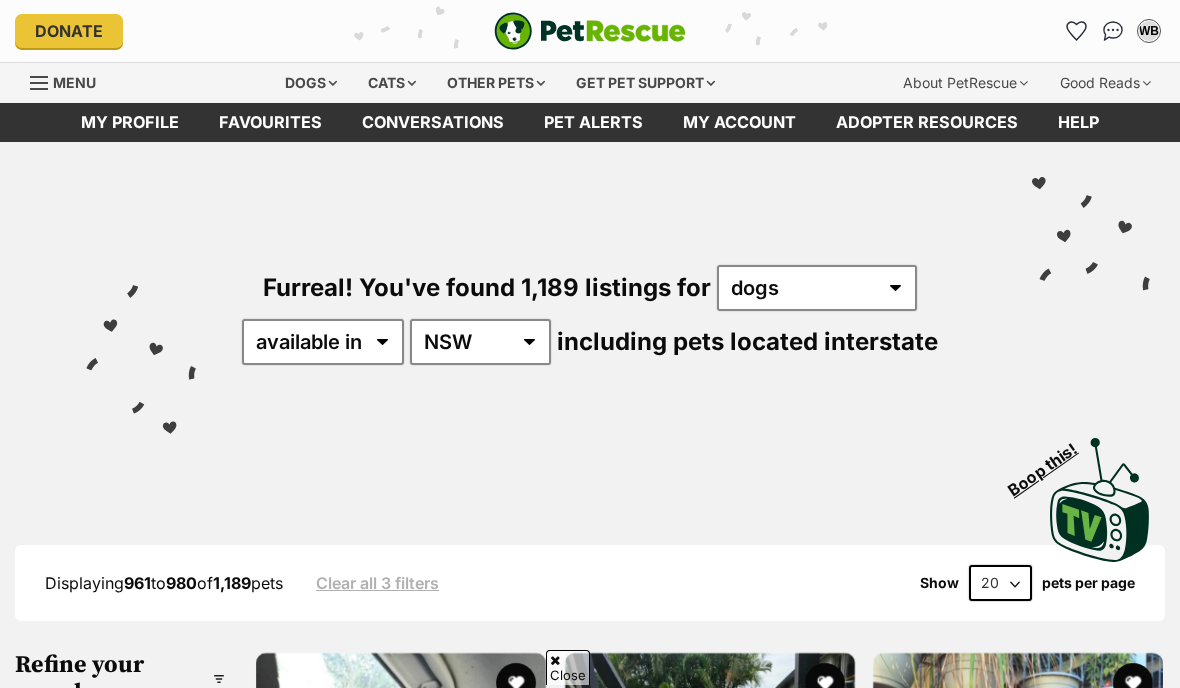 scroll, scrollTop: 315, scrollLeft: 0, axis: vertical 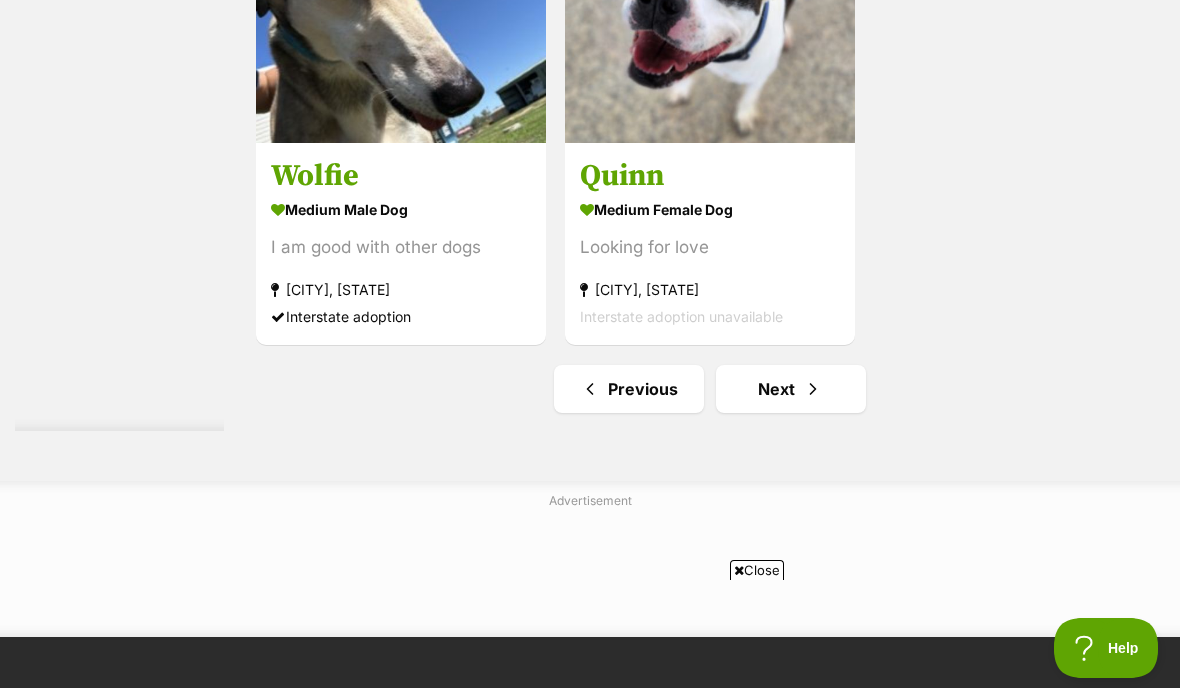 click at bounding box center [813, 389] 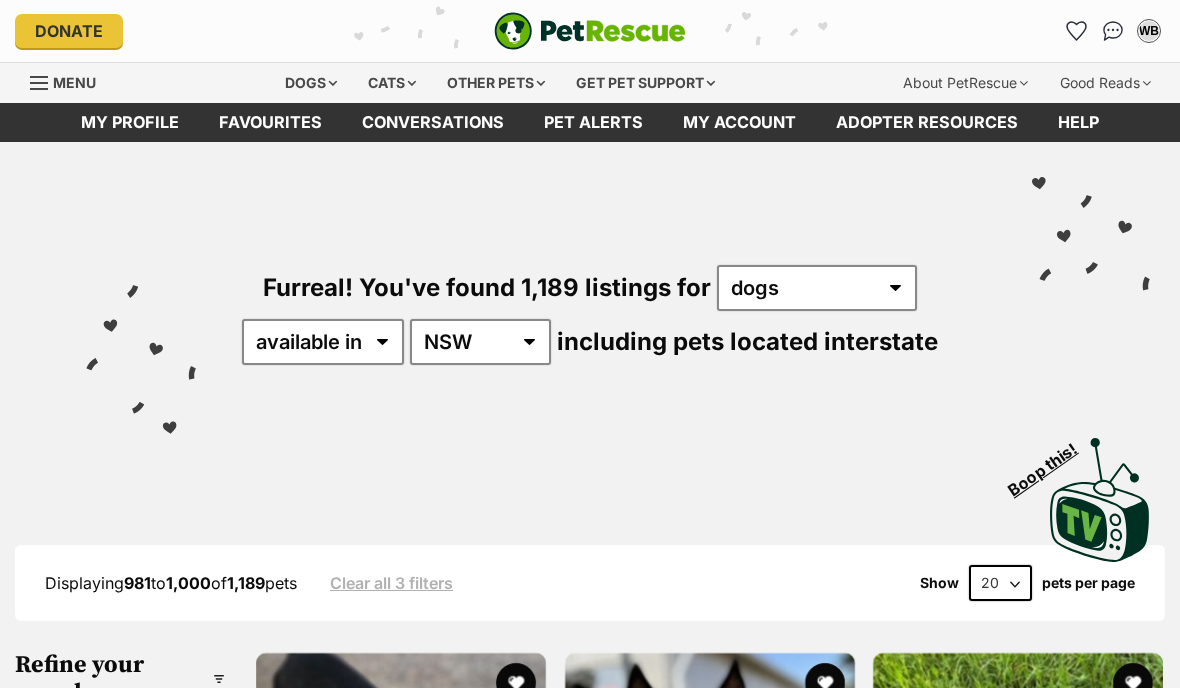 scroll, scrollTop: 0, scrollLeft: 0, axis: both 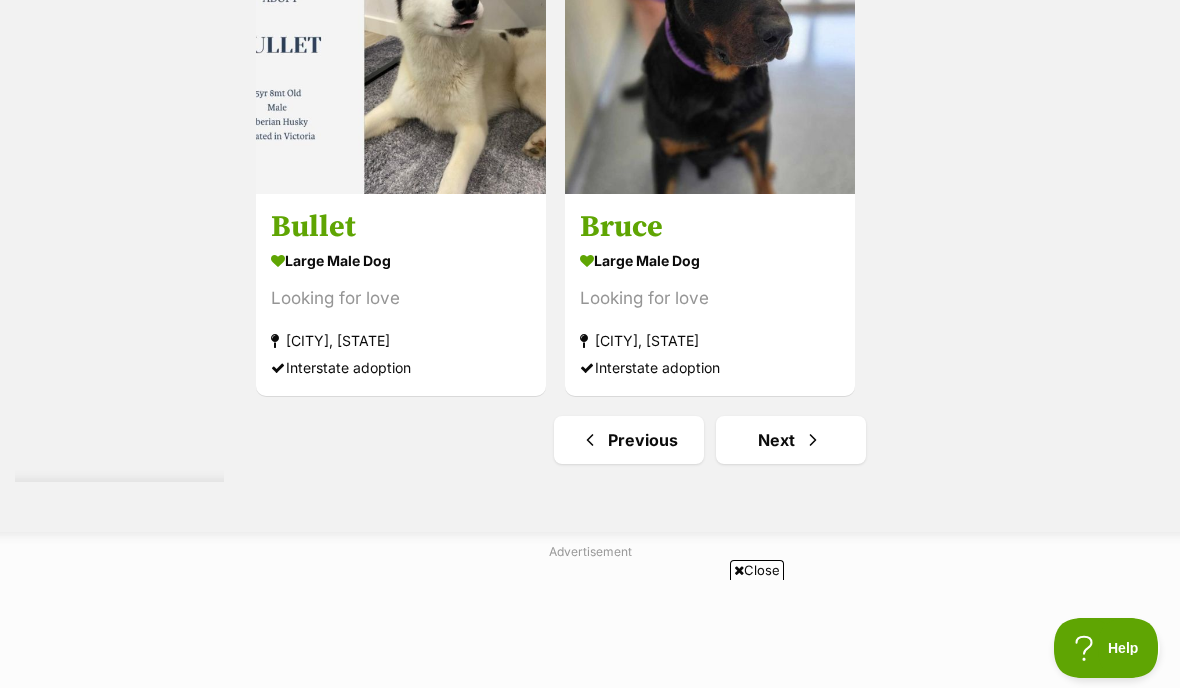 click on "Next" at bounding box center (791, 440) 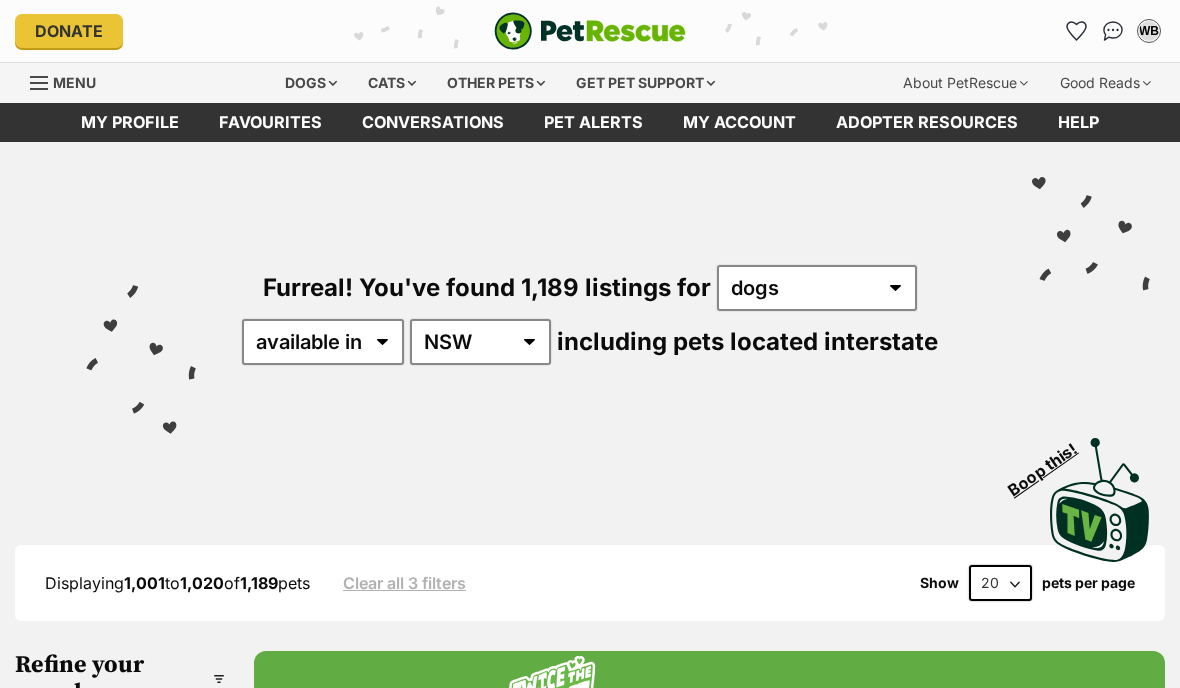 scroll, scrollTop: 28, scrollLeft: 0, axis: vertical 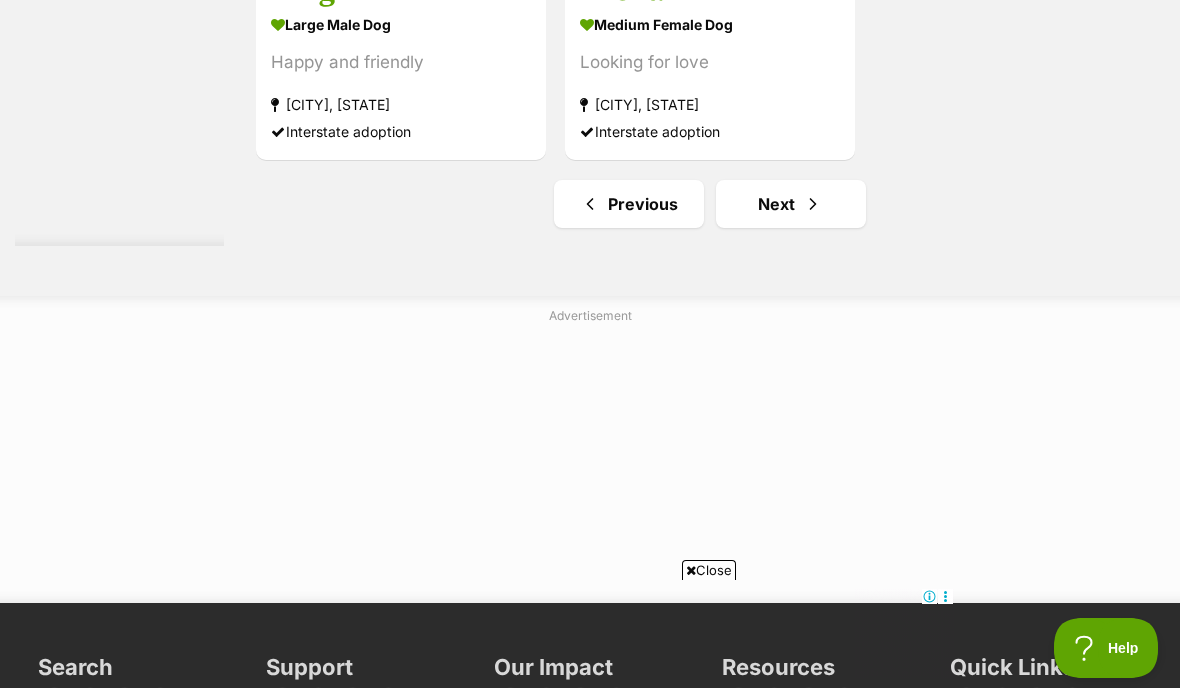 click on "Next" at bounding box center [791, 204] 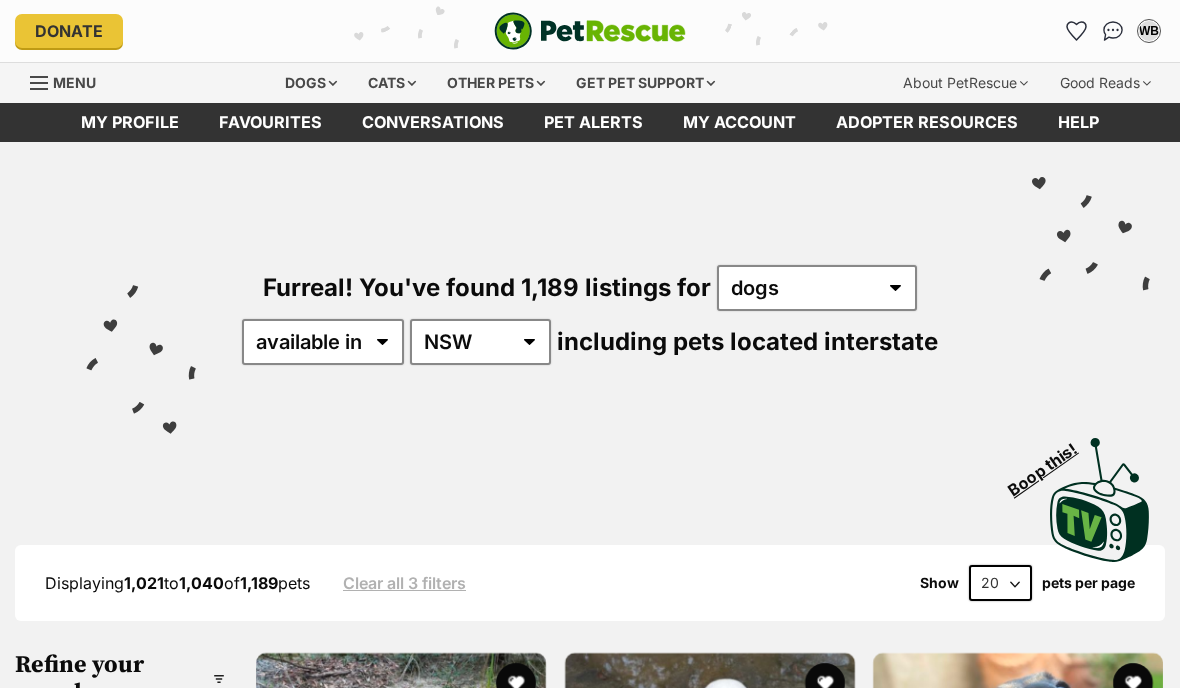 scroll, scrollTop: 33, scrollLeft: 0, axis: vertical 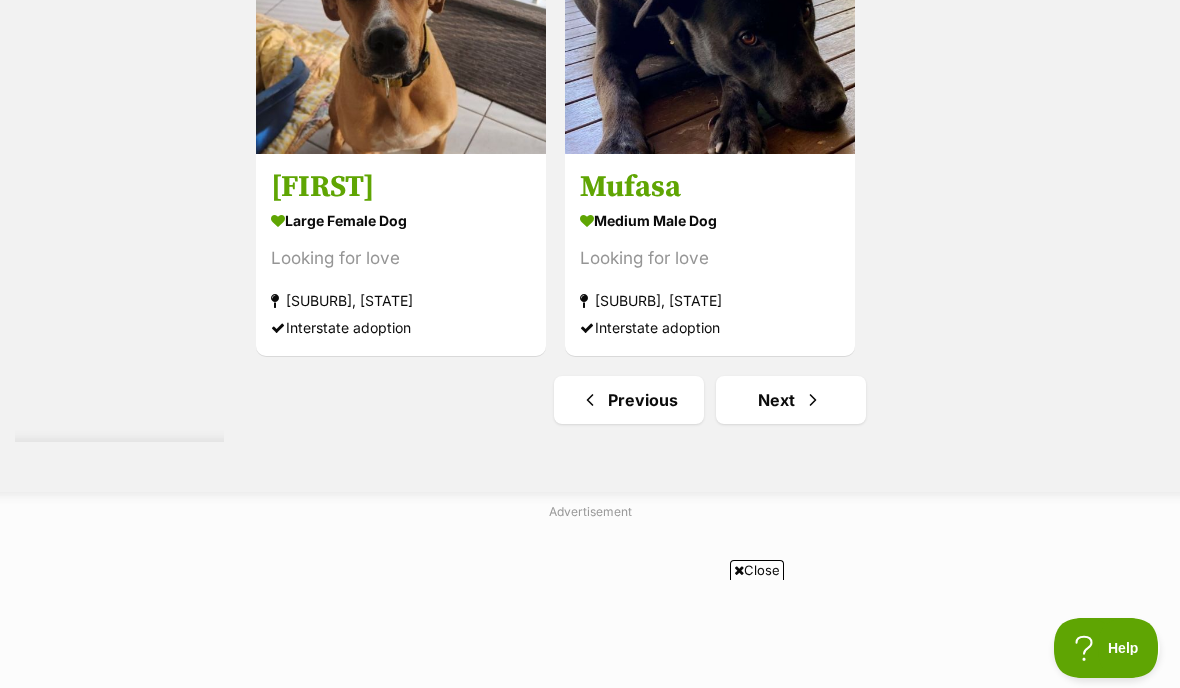 click on "Next" at bounding box center (791, 400) 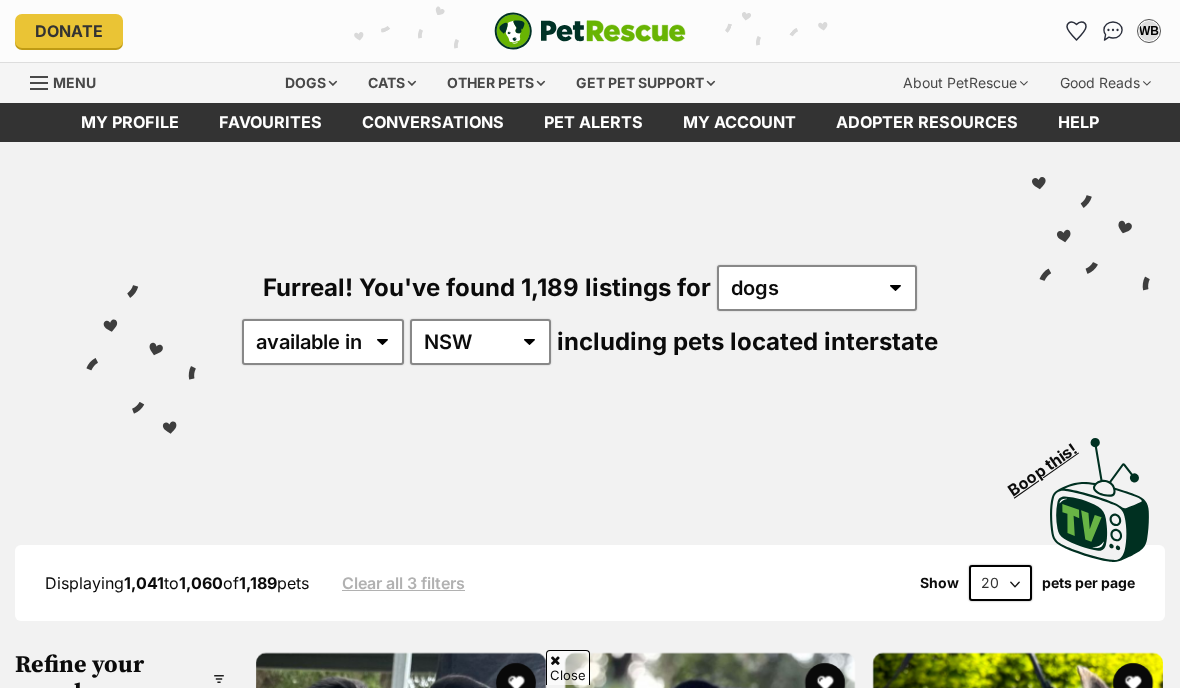 scroll, scrollTop: 263, scrollLeft: 0, axis: vertical 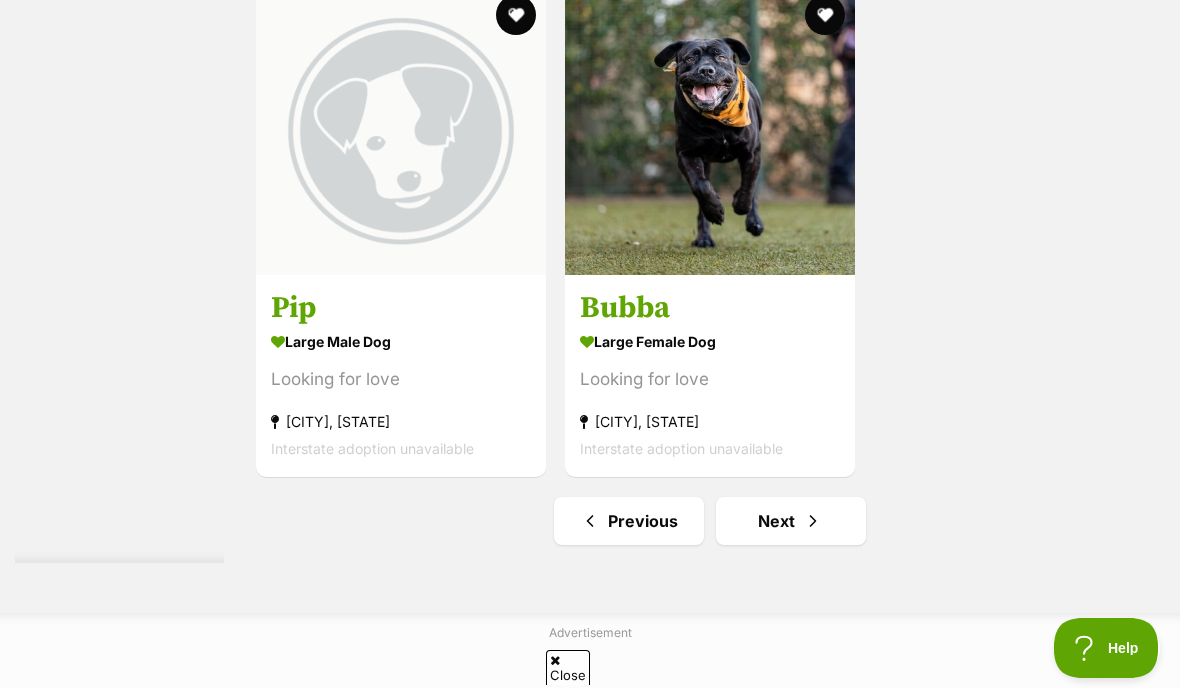 click on "Next" at bounding box center [791, 521] 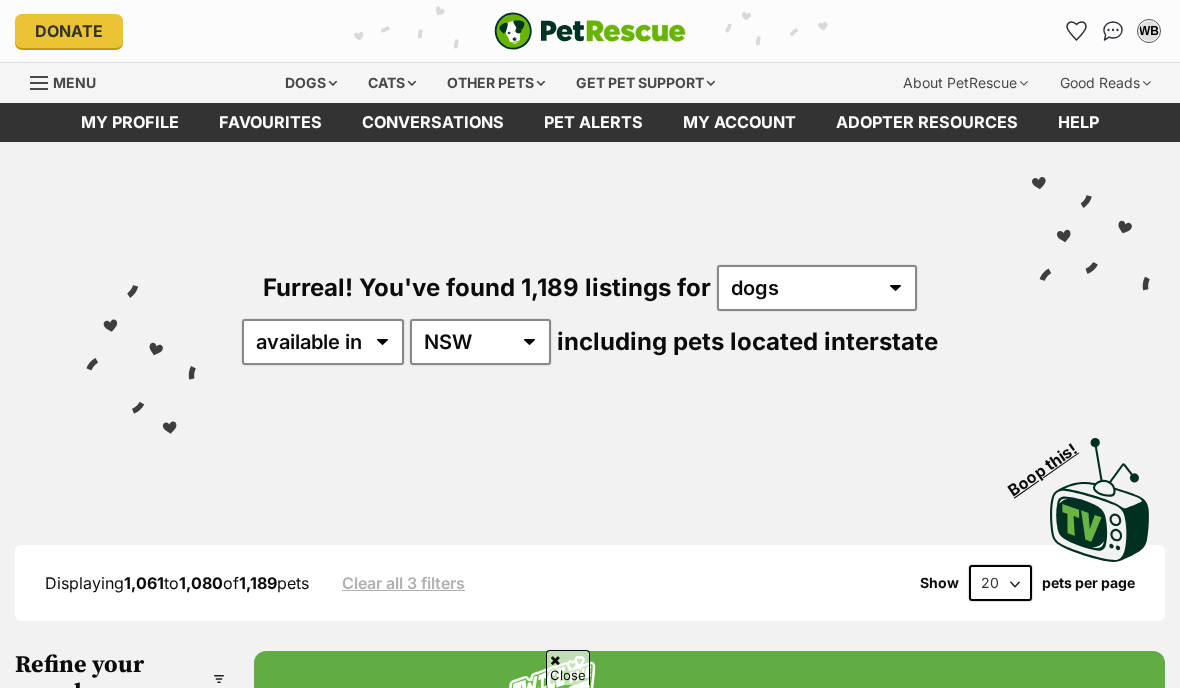 scroll, scrollTop: 327, scrollLeft: 0, axis: vertical 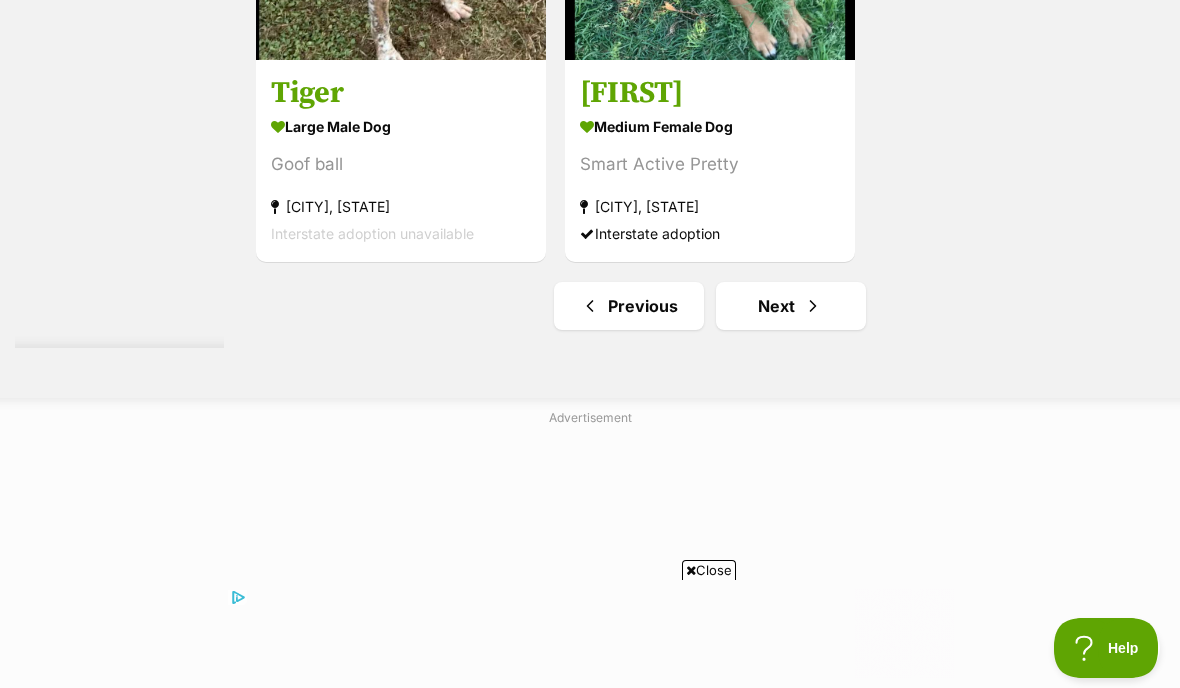 click on "Next" at bounding box center (791, 306) 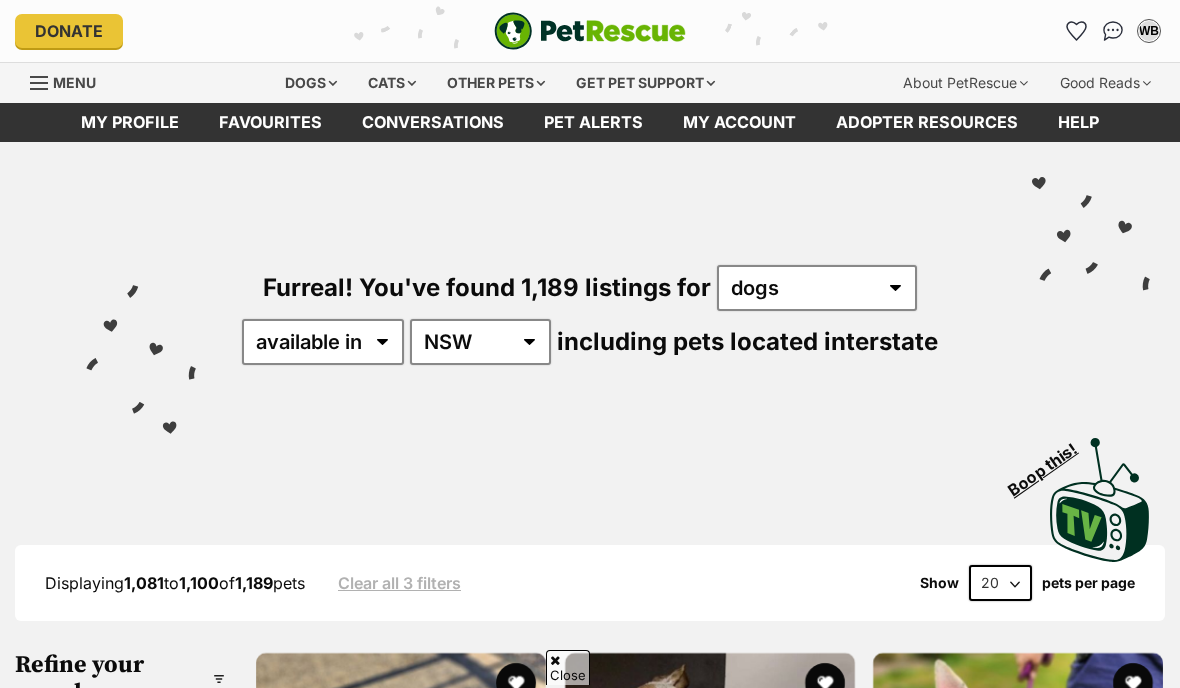 scroll, scrollTop: 432, scrollLeft: 0, axis: vertical 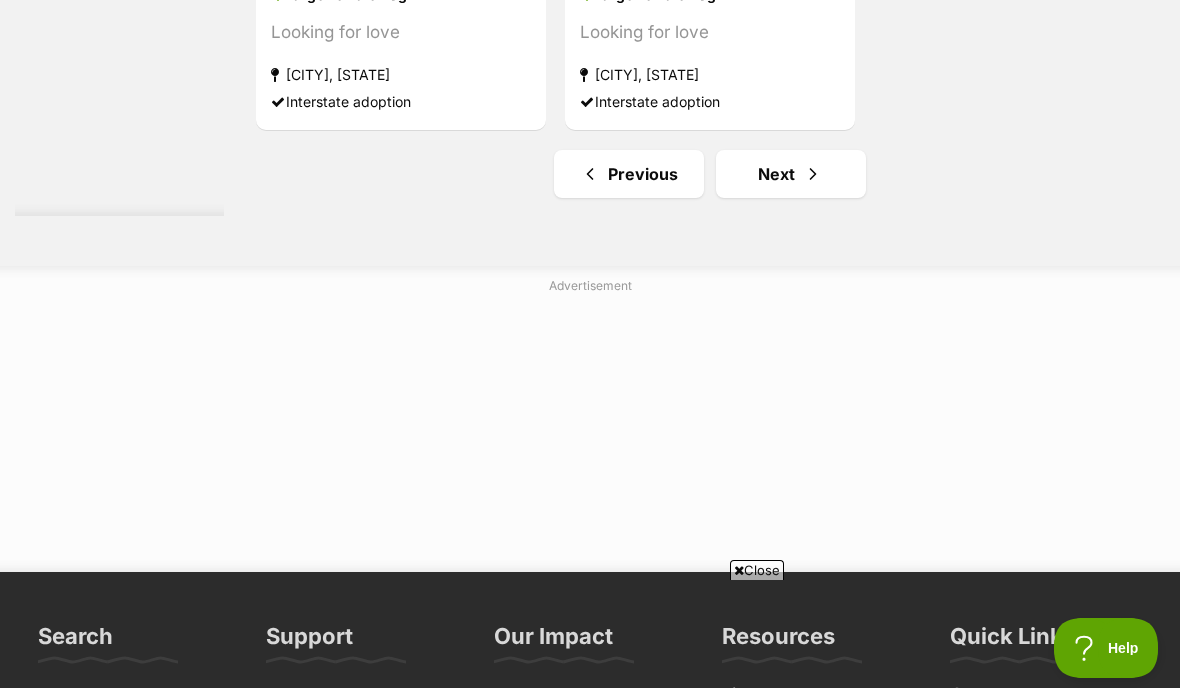 click at bounding box center (813, 174) 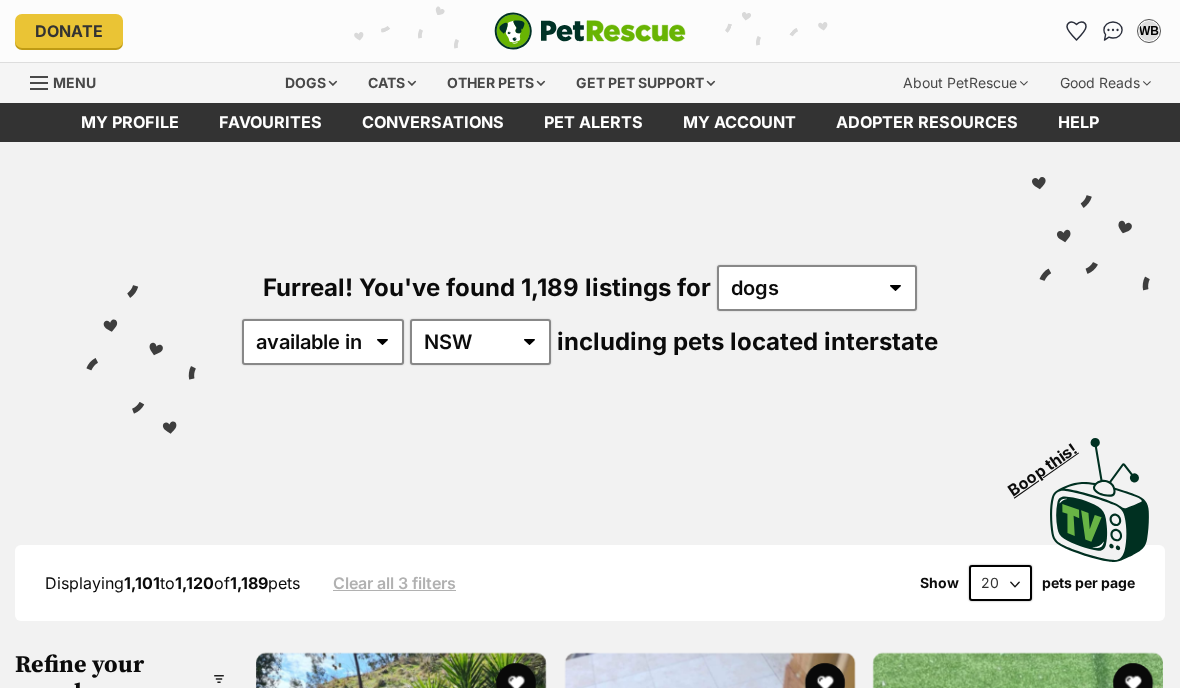 scroll, scrollTop: 0, scrollLeft: 0, axis: both 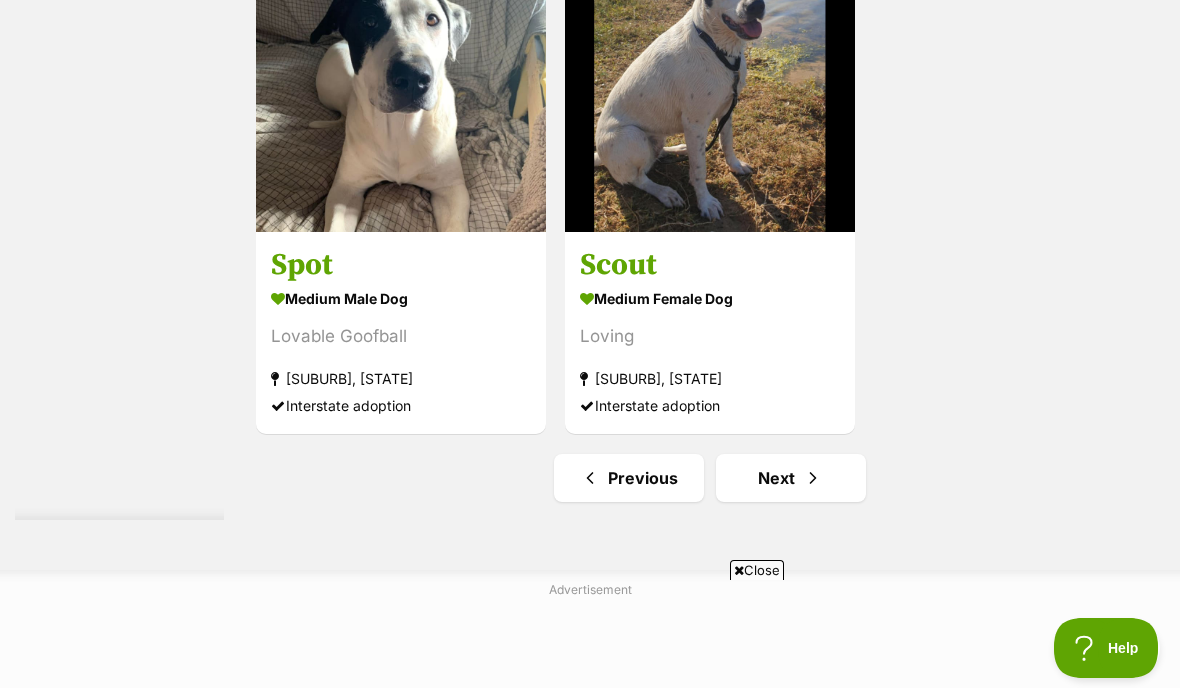 click on "Next" at bounding box center (791, 478) 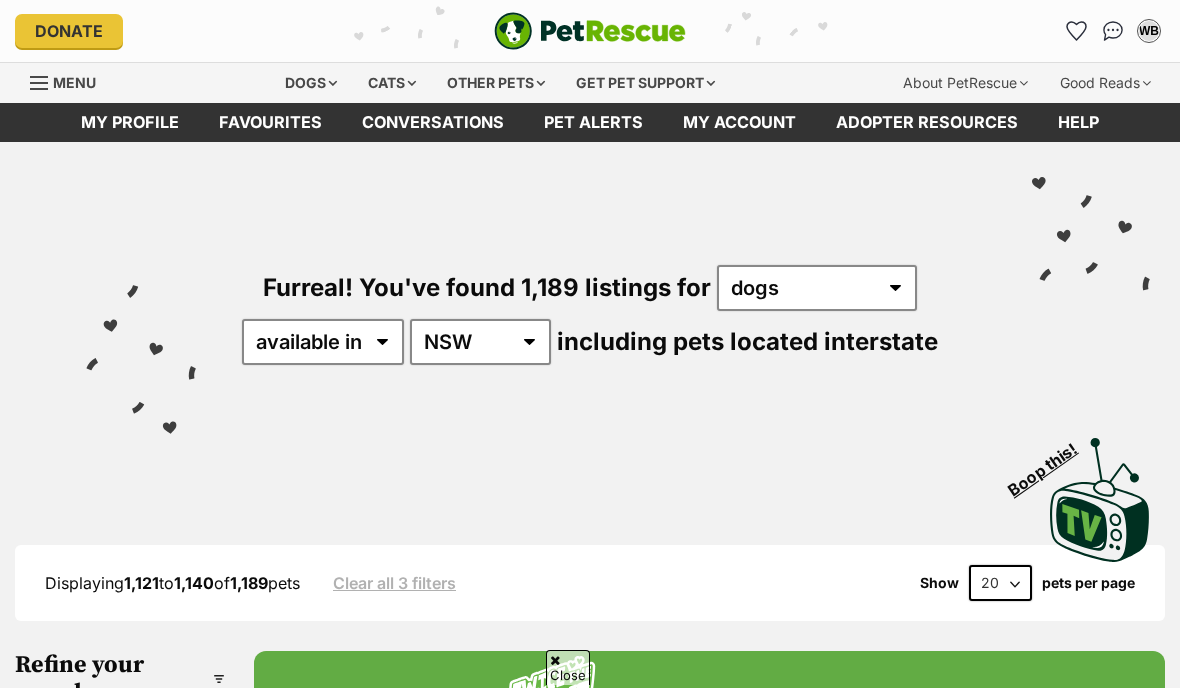 scroll, scrollTop: 451, scrollLeft: 0, axis: vertical 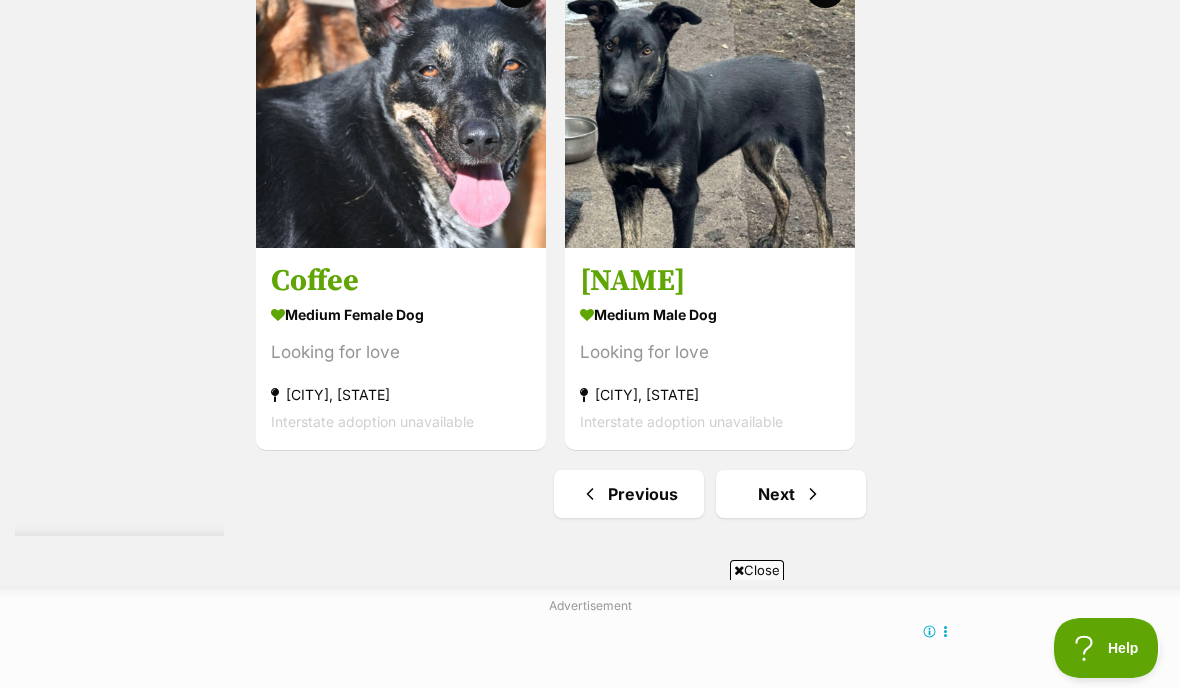 click on "Next" at bounding box center (791, 494) 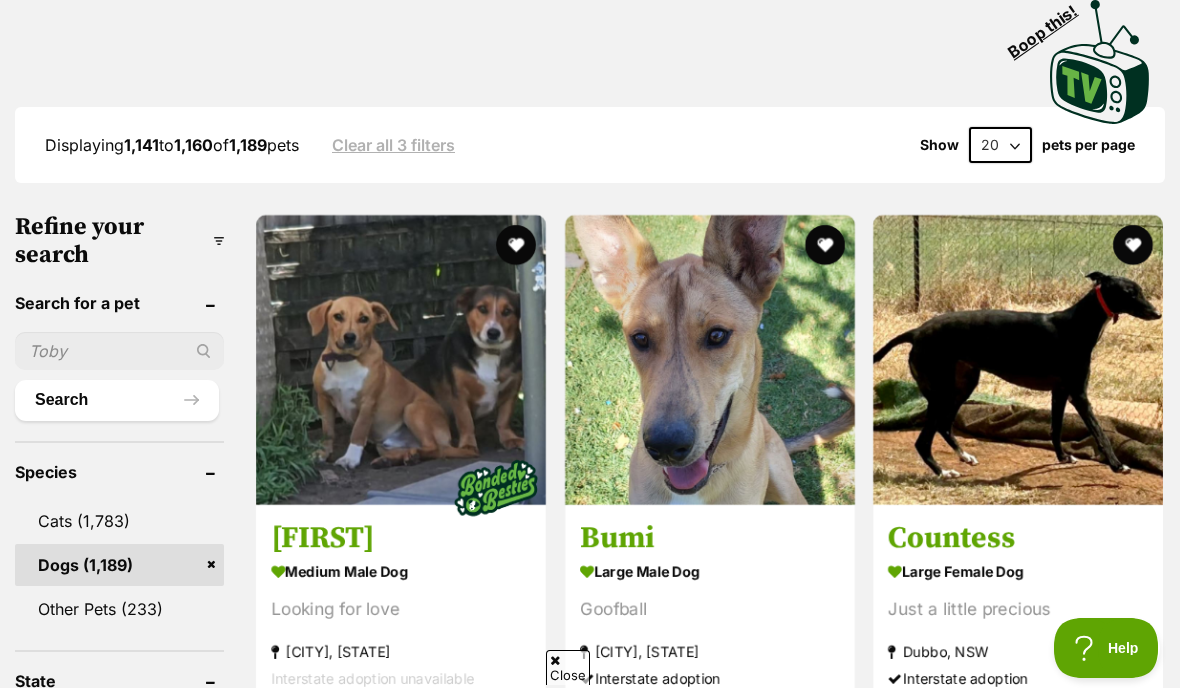 scroll, scrollTop: 0, scrollLeft: 0, axis: both 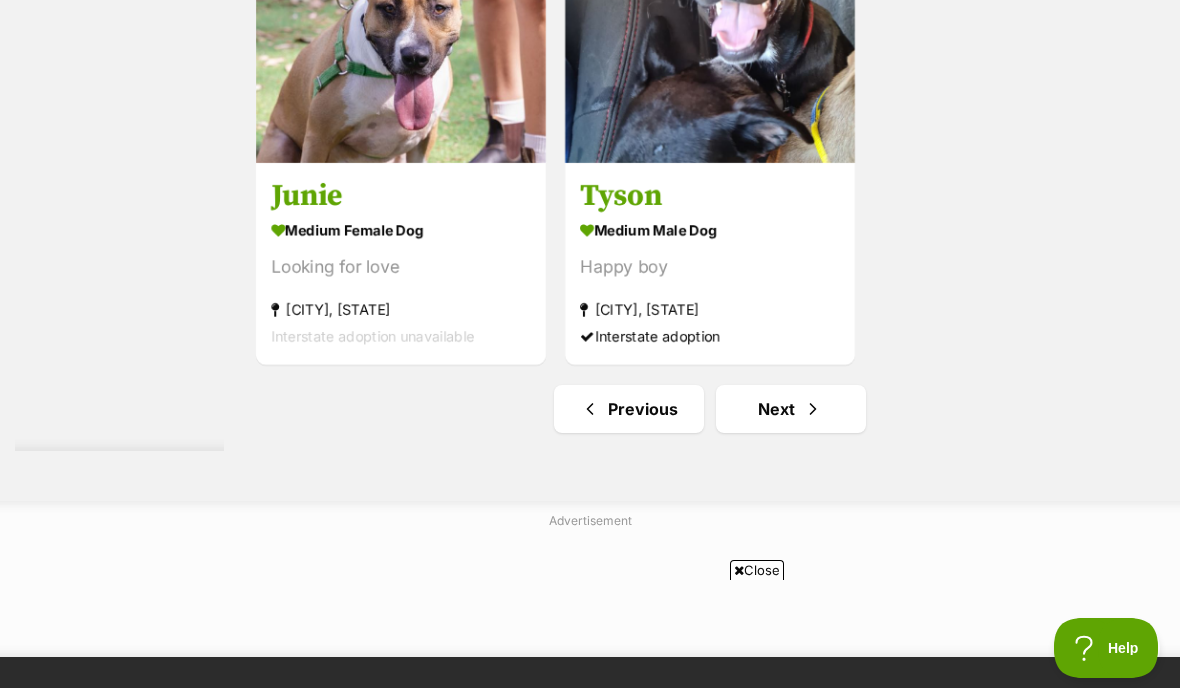 click at bounding box center [813, 409] 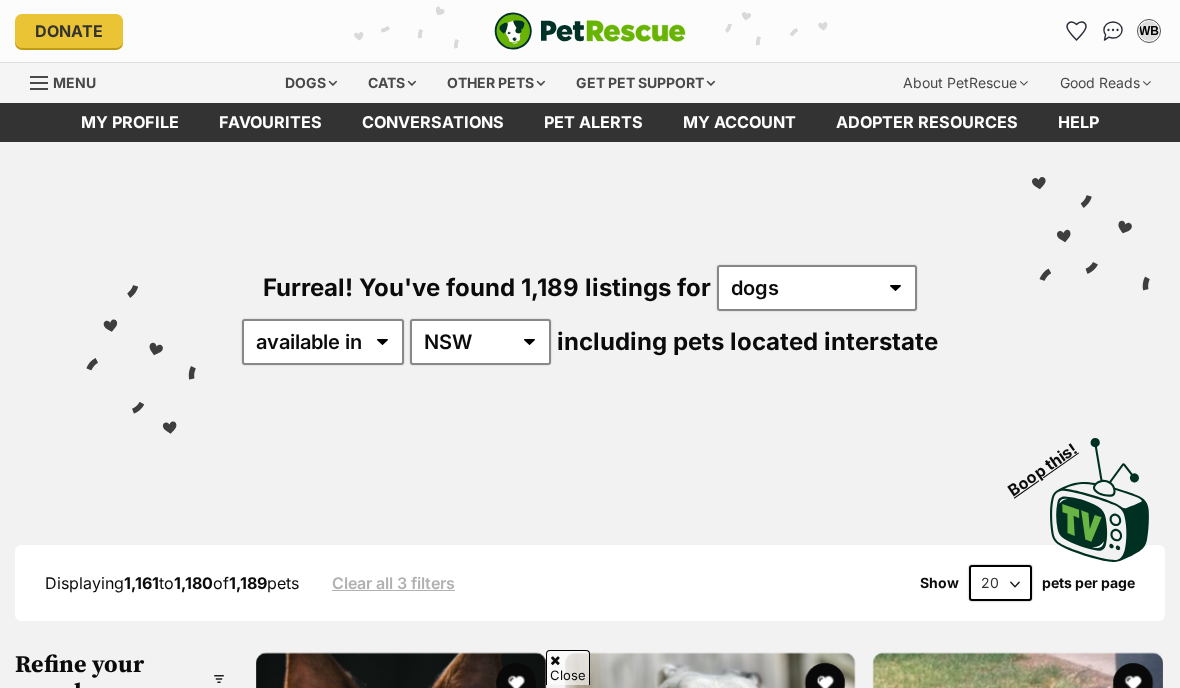 scroll, scrollTop: 421, scrollLeft: 0, axis: vertical 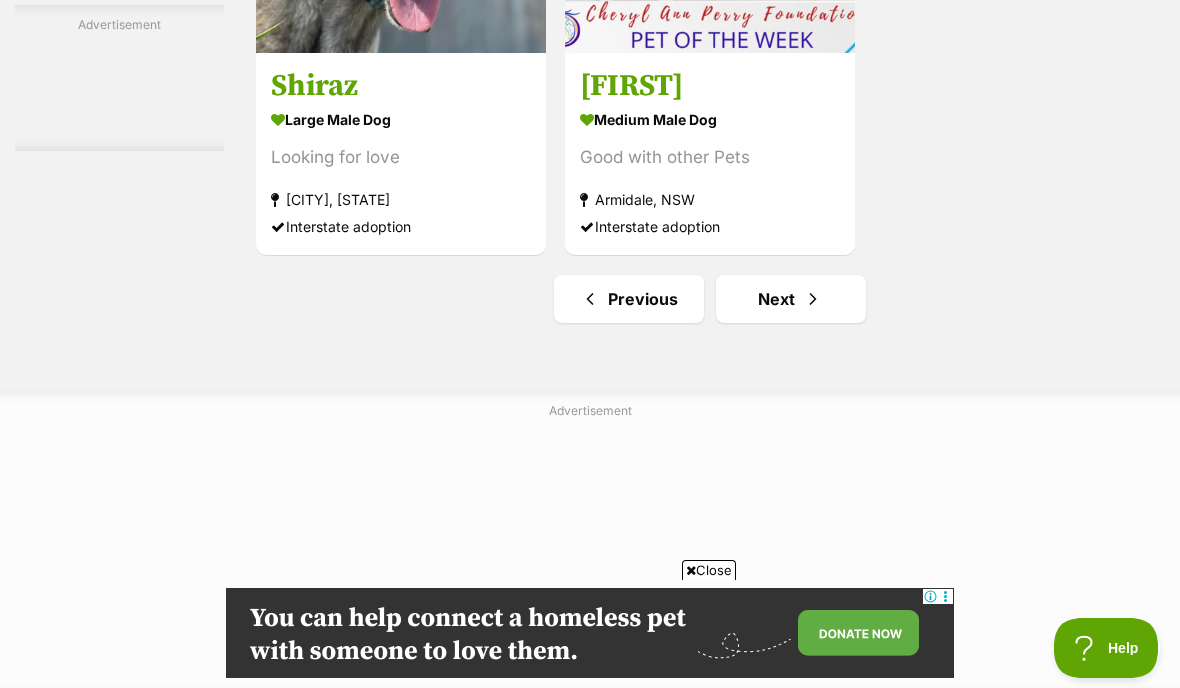 click at bounding box center (813, 299) 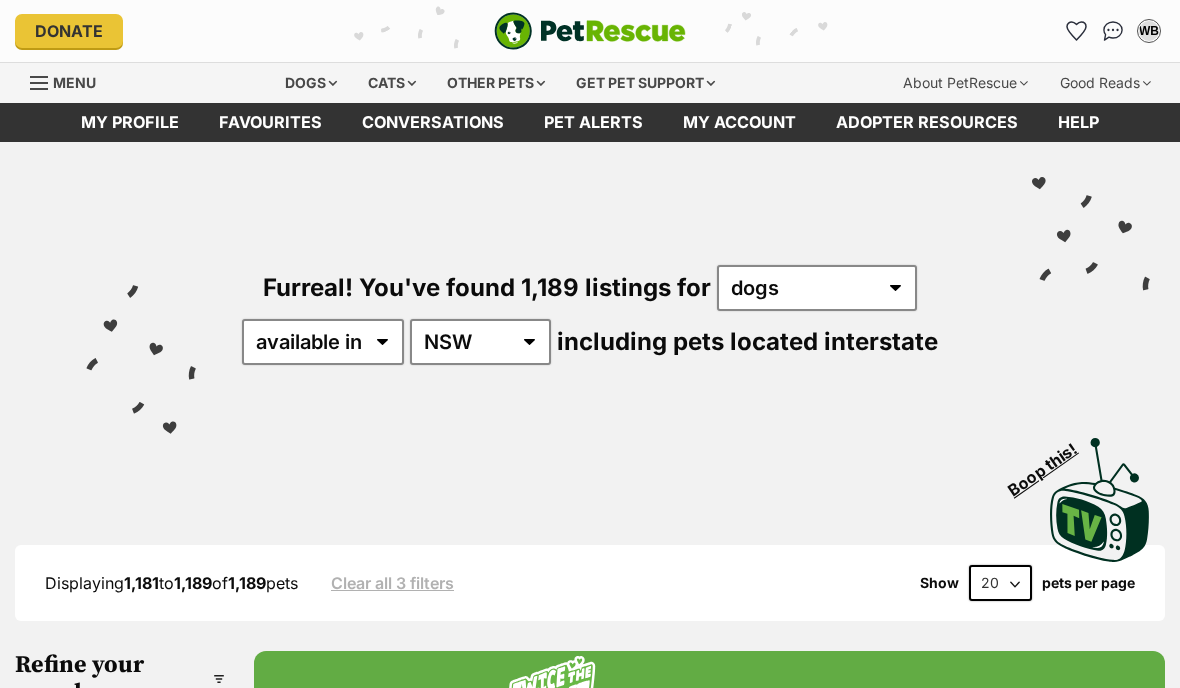 scroll, scrollTop: 0, scrollLeft: 0, axis: both 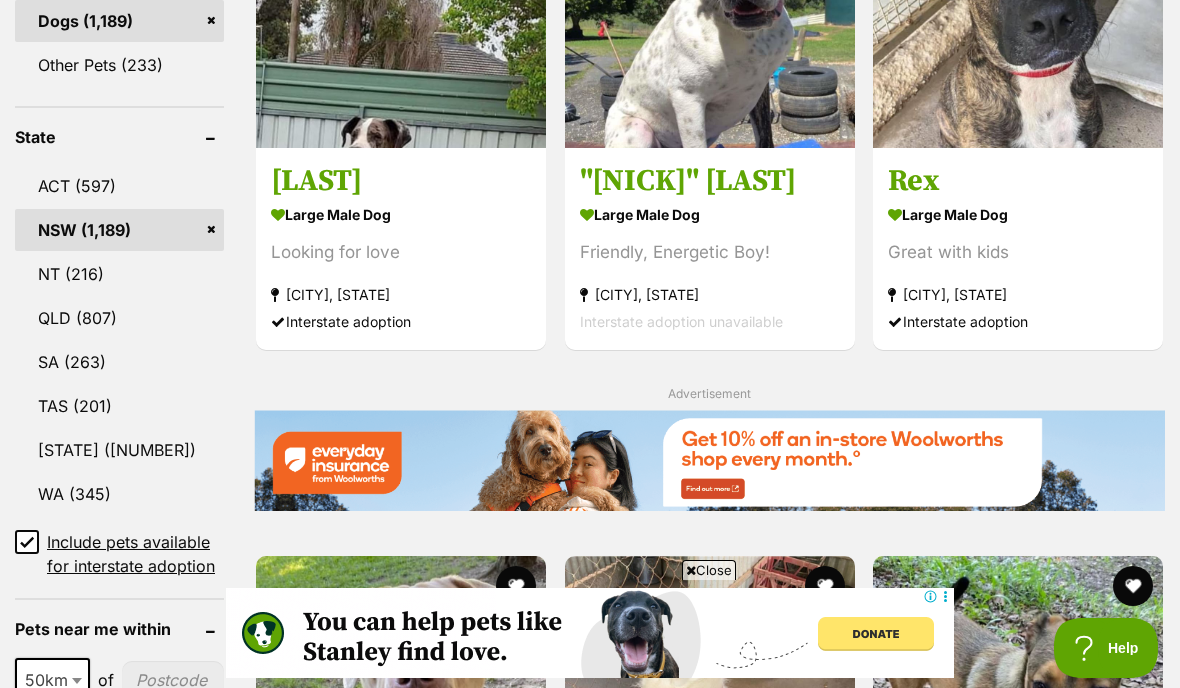 click on "VIC (884)" at bounding box center [119, 450] 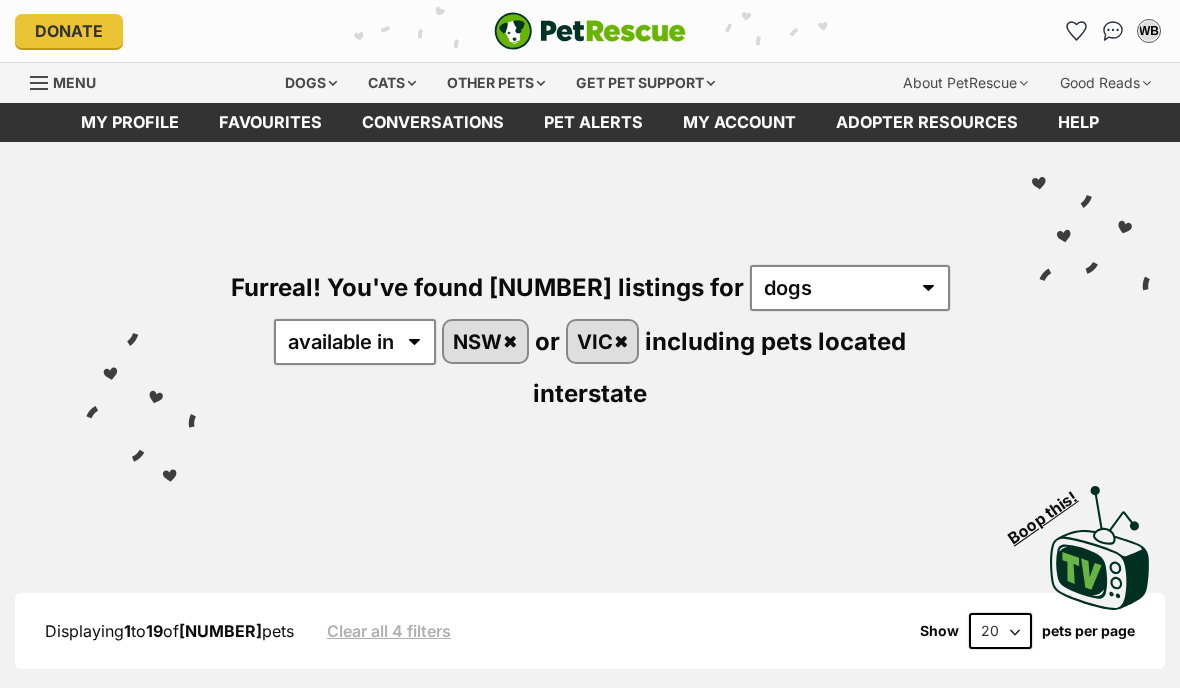 scroll, scrollTop: 0, scrollLeft: 0, axis: both 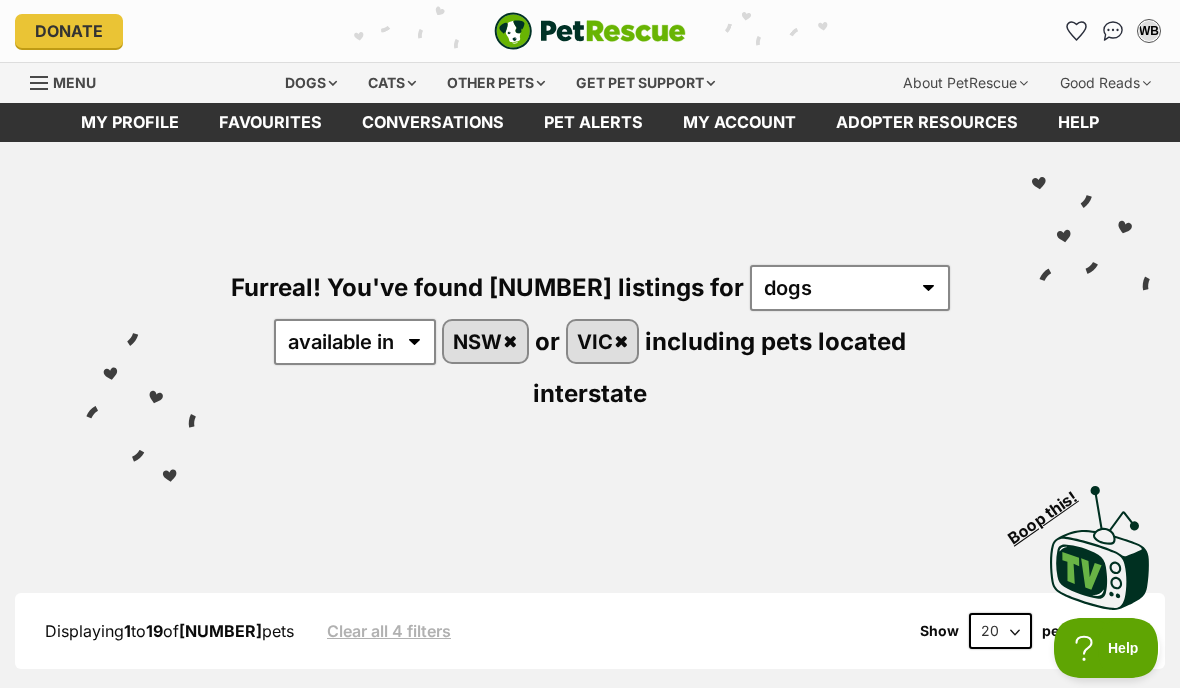click on "NSW" at bounding box center [485, 341] 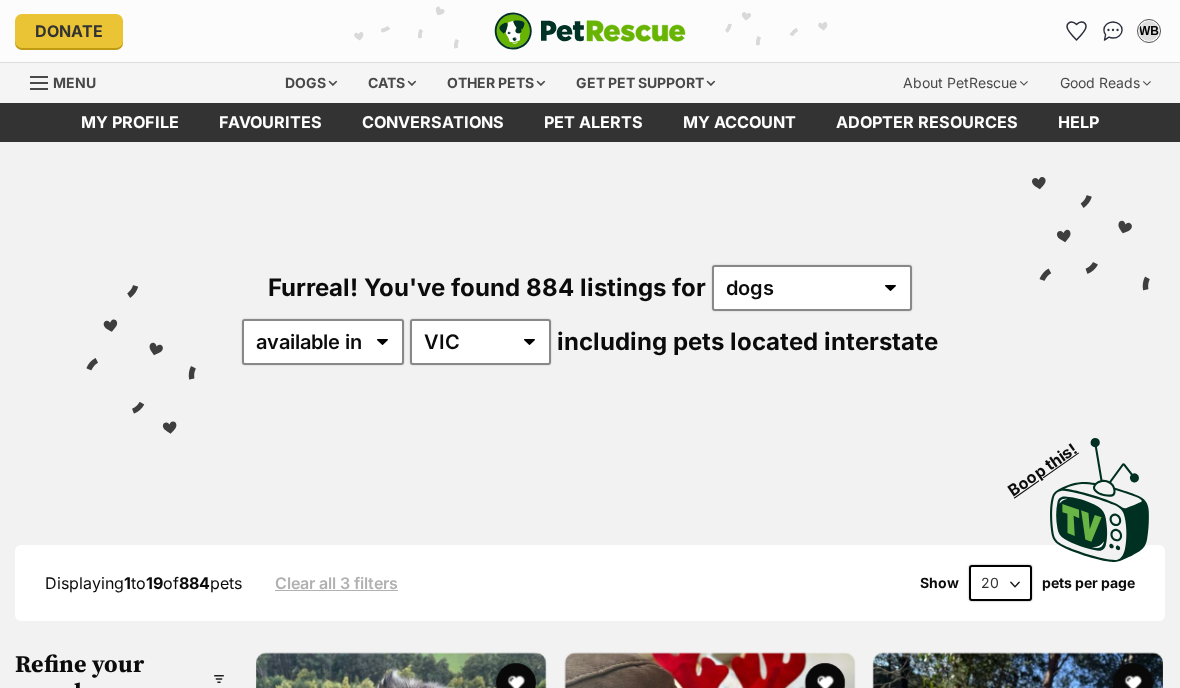 scroll, scrollTop: 136, scrollLeft: 0, axis: vertical 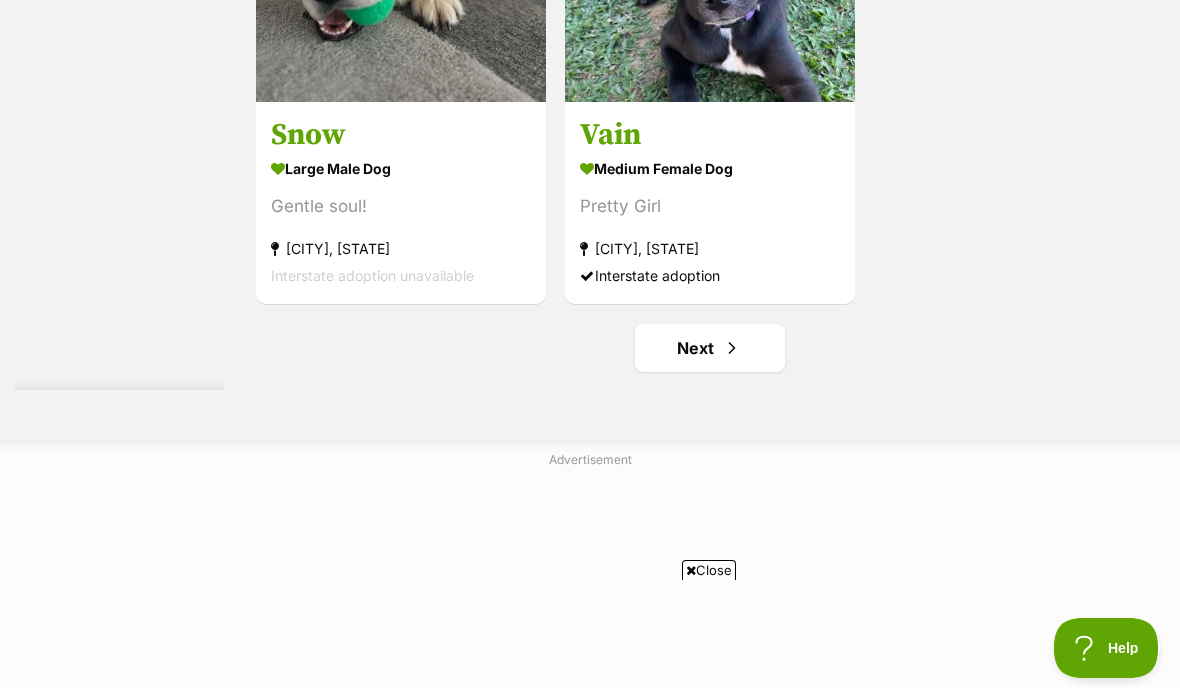 click on "Next" at bounding box center [710, 348] 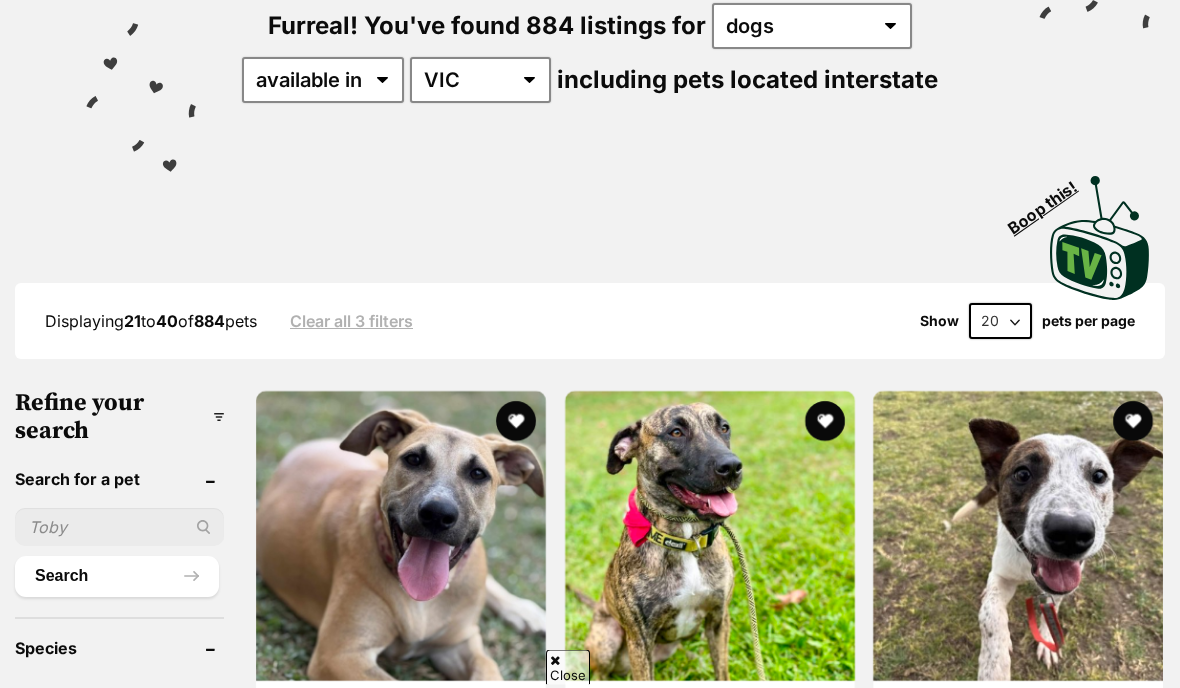 scroll, scrollTop: 0, scrollLeft: 0, axis: both 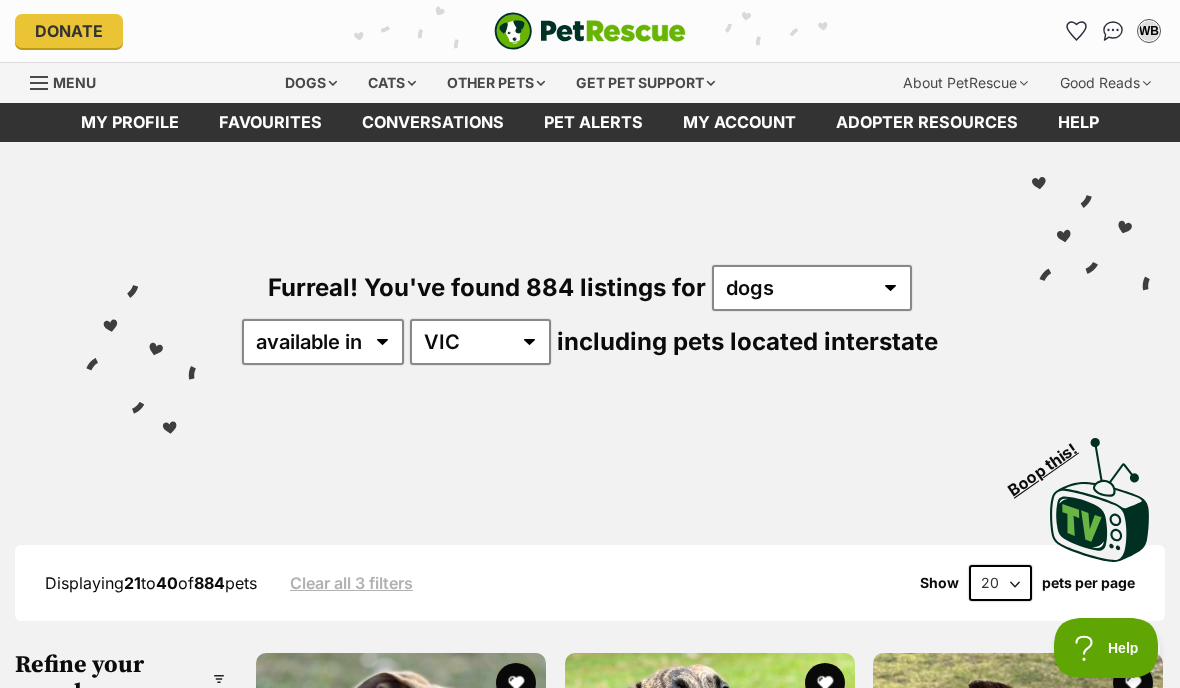 click on "Displaying  21  to  40  of  884  pets
Clear all 3 filters
Show 20 40 60 pets per page
Visit PetRescue TV (external site)
Boop this!
Refine your search
Search for a pet
Search
Species
Cats (1,787)
Dogs (884)
Other Pets (214)
State
ACT (597)
NSW (1,189)
NT (216)
QLD (807)
SA (263)
TAS (201)
VIC (884)
WA (345)
Include pets available for interstate adoption
Pets near me within
10km
25km
50km
100km
250km
50km
of
Update
Gender
Male (501)
Female (383)
Size
Small (69)
Medium (490)
Large (325)
Age
Puppy (126)
Adult (758)
Senior (48)
About my home
I have kids under 5 years old (501)" at bounding box center [590, 2514] 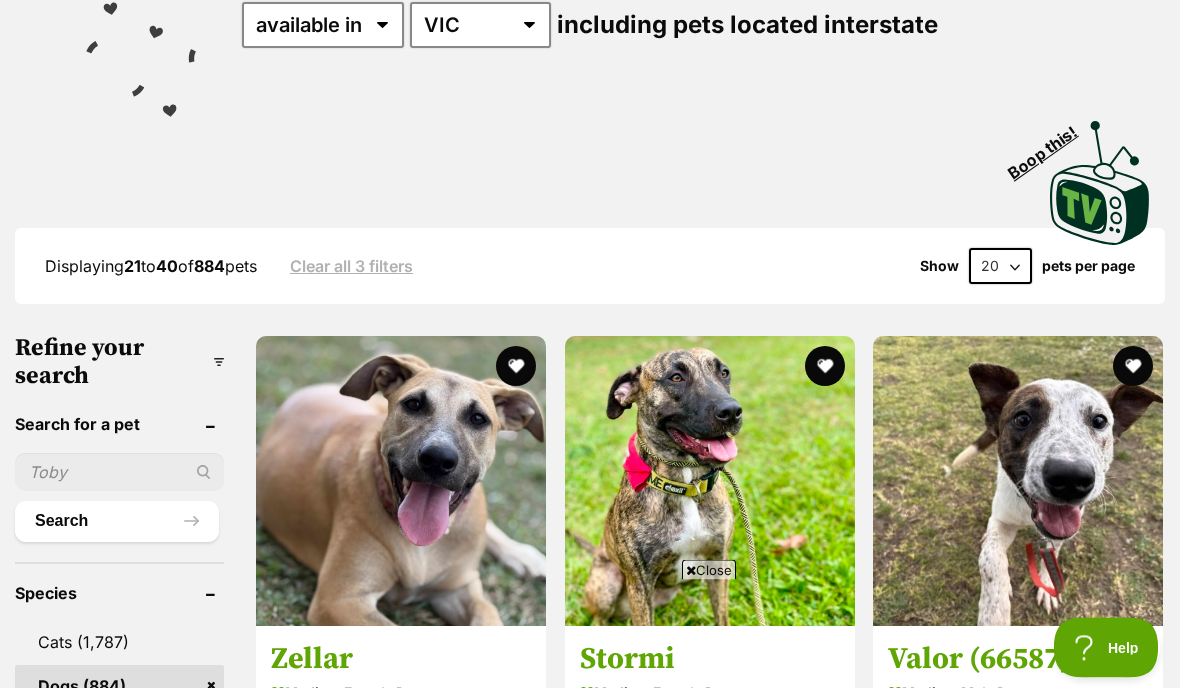 scroll, scrollTop: 314, scrollLeft: 0, axis: vertical 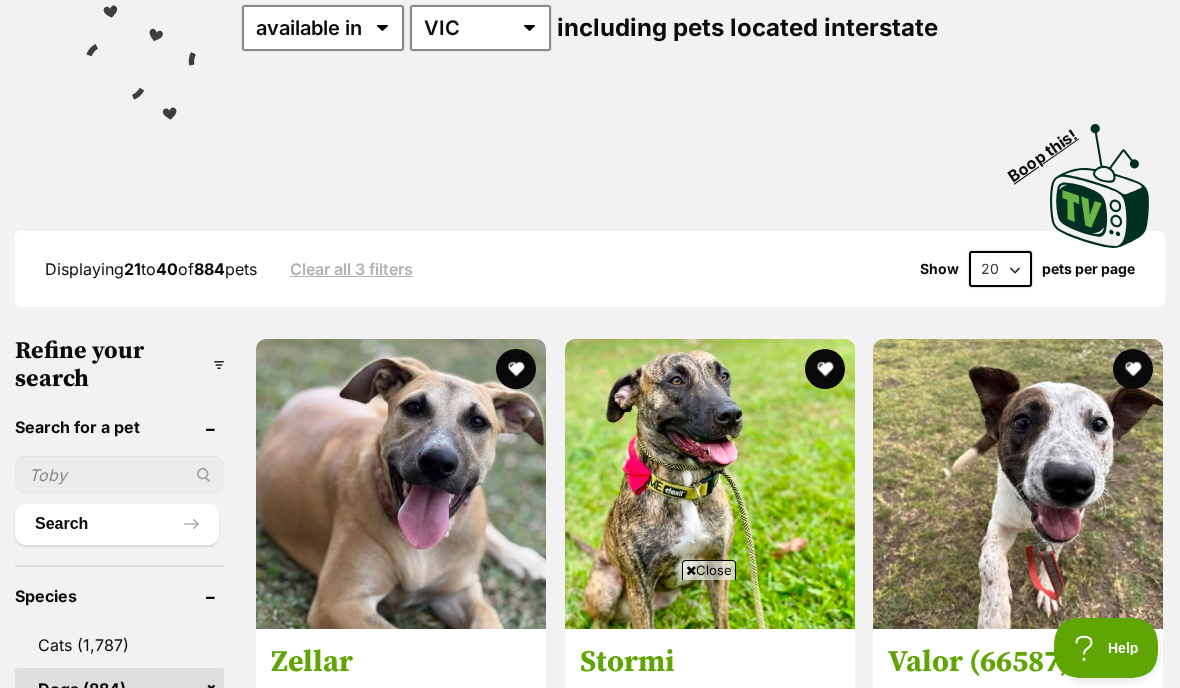 click on "Search" at bounding box center [117, 524] 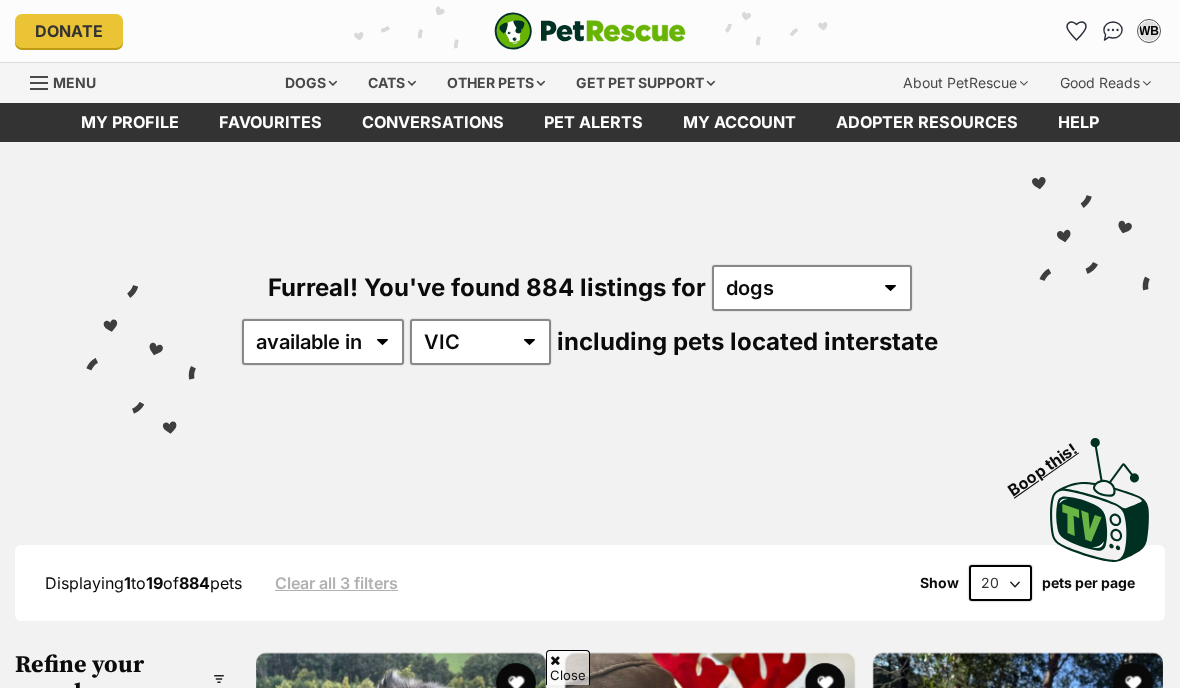 scroll, scrollTop: 186, scrollLeft: 0, axis: vertical 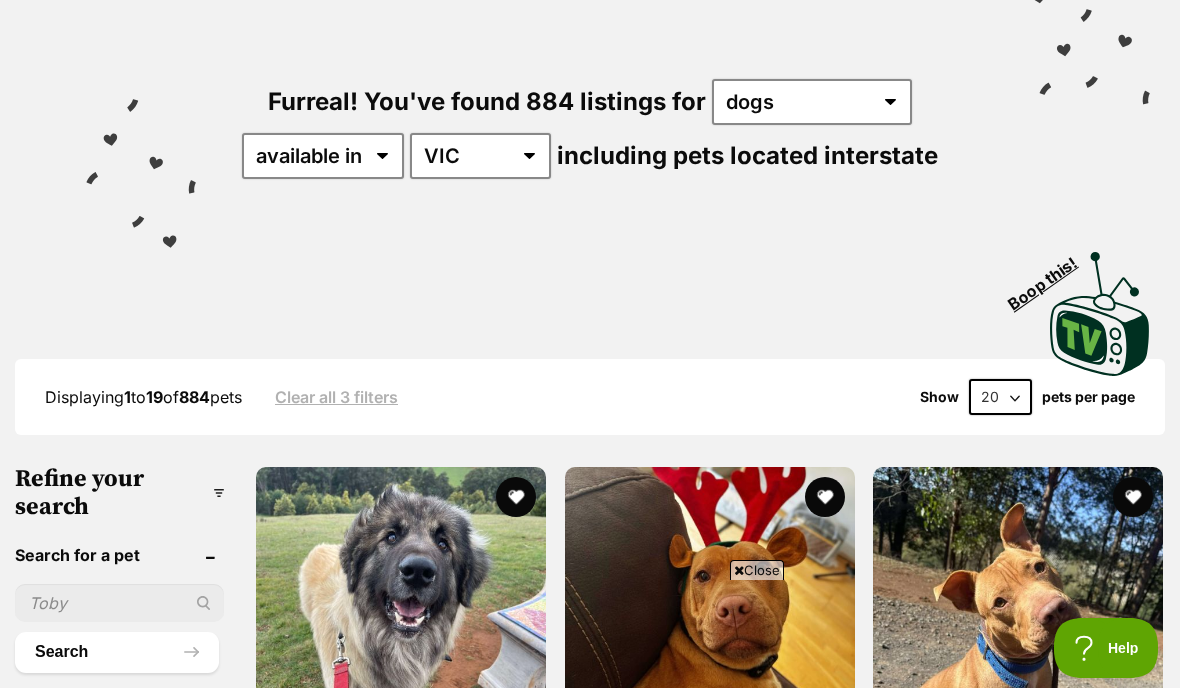 click on "Search" at bounding box center (117, 652) 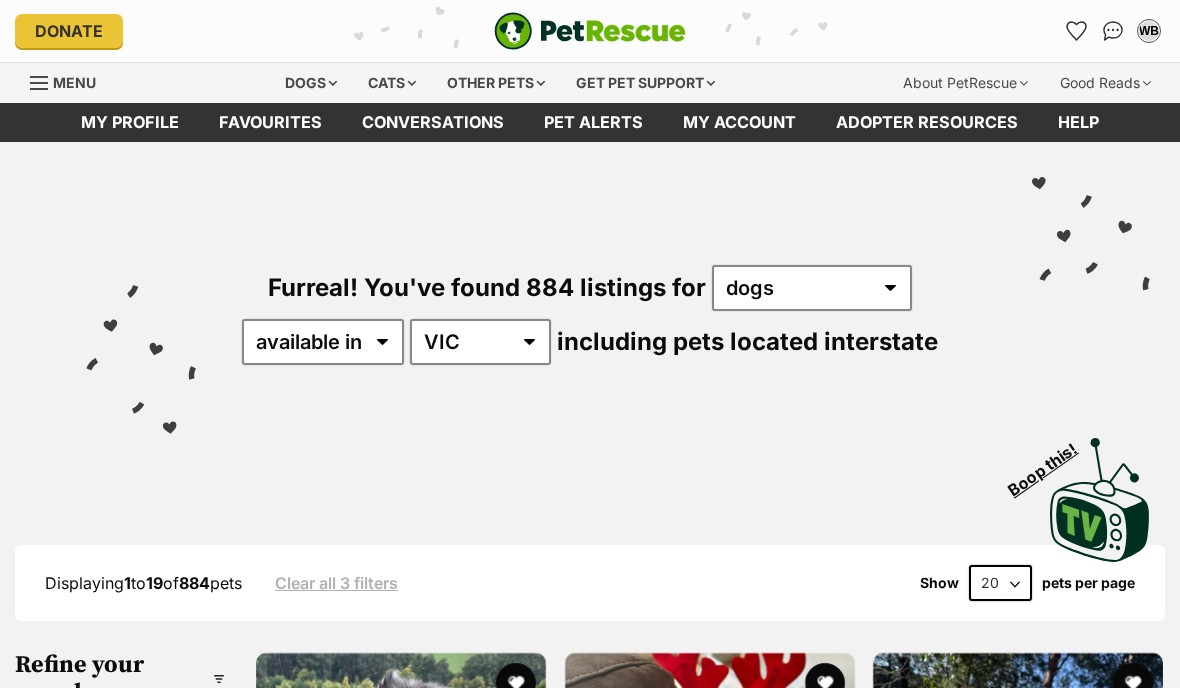 scroll, scrollTop: 0, scrollLeft: 0, axis: both 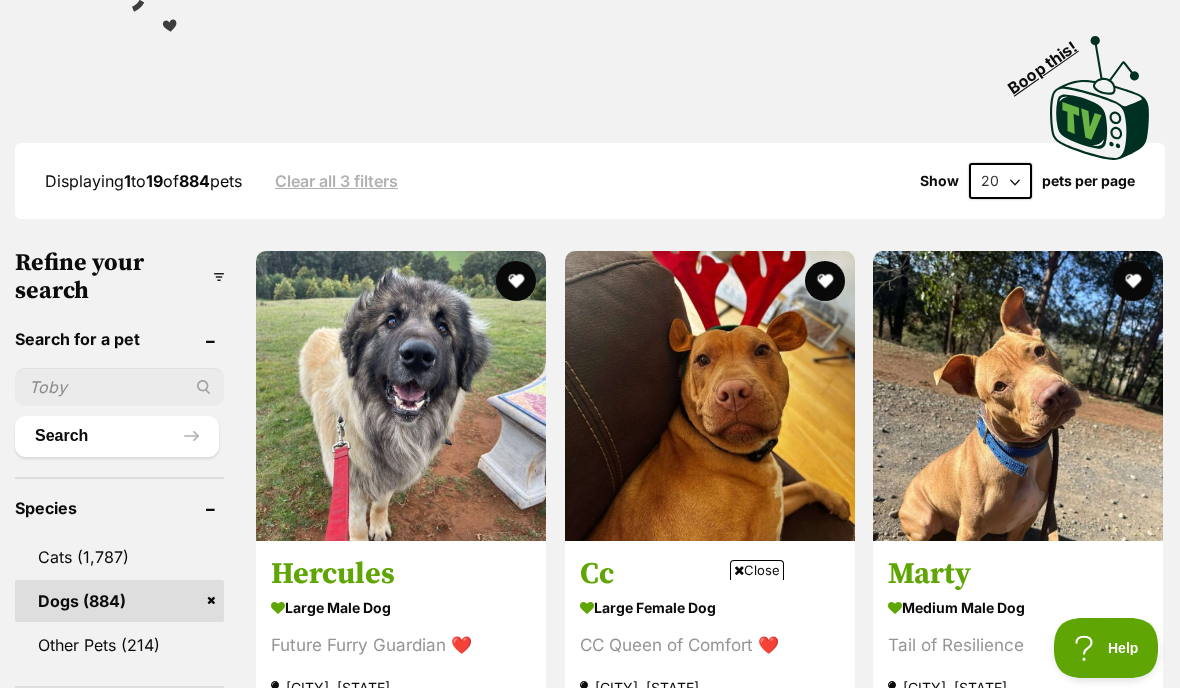 click at bounding box center [119, 387] 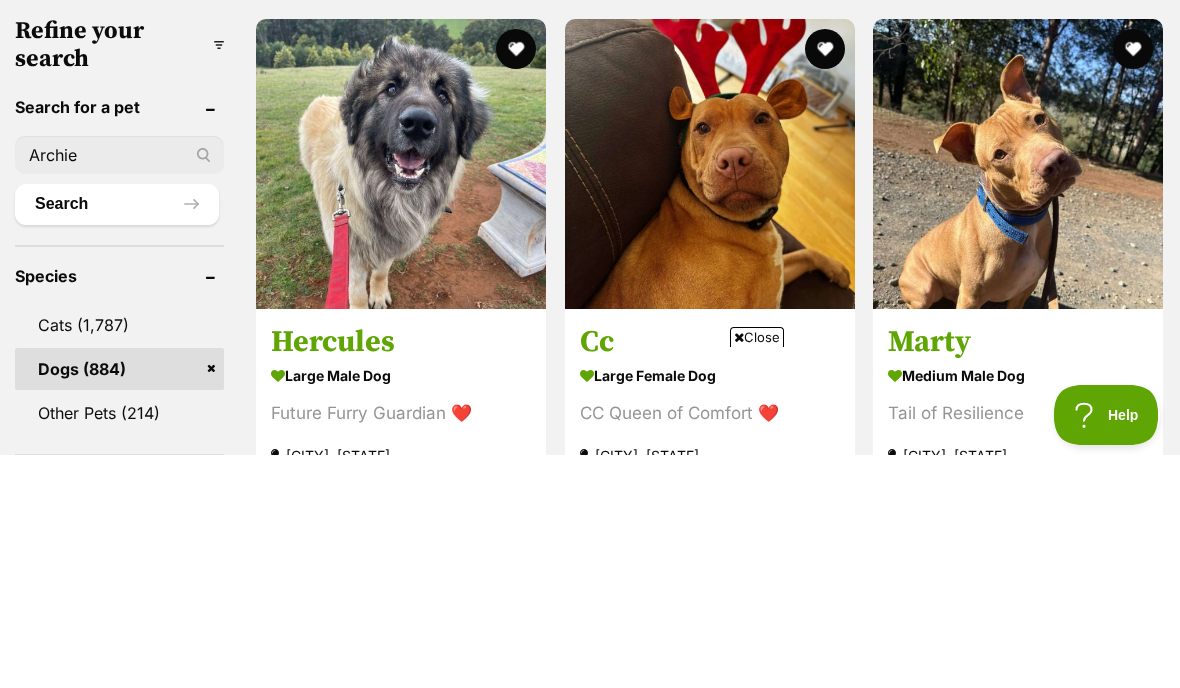 type on "Archie" 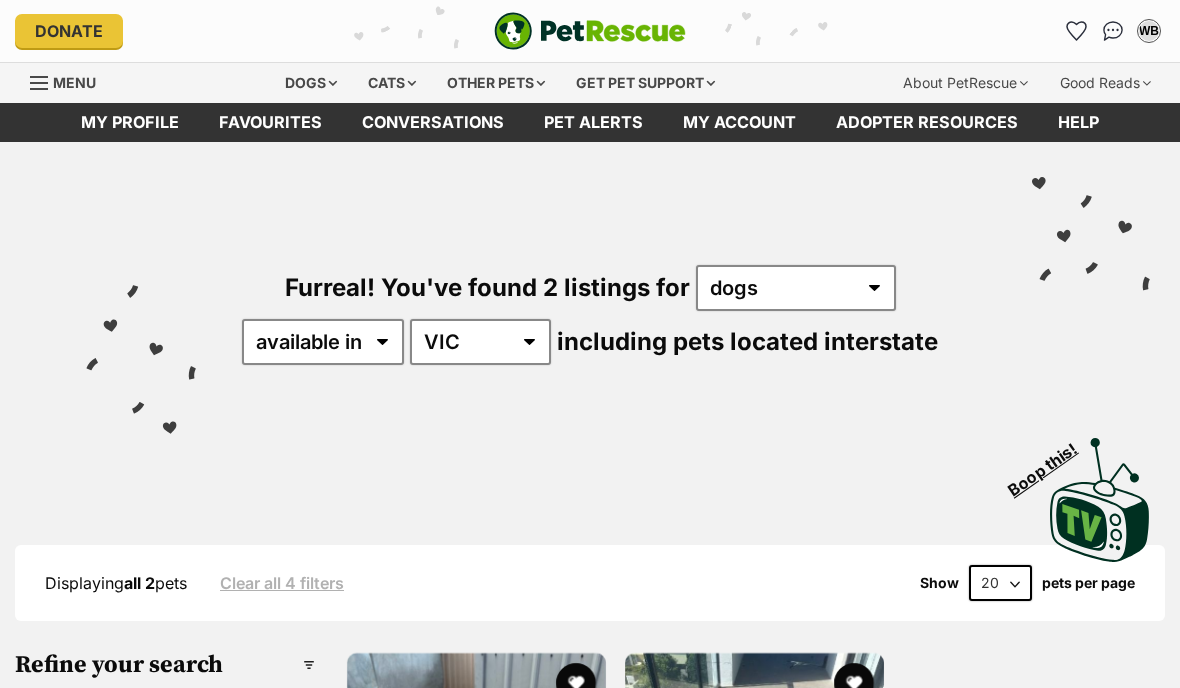 scroll, scrollTop: 0, scrollLeft: 0, axis: both 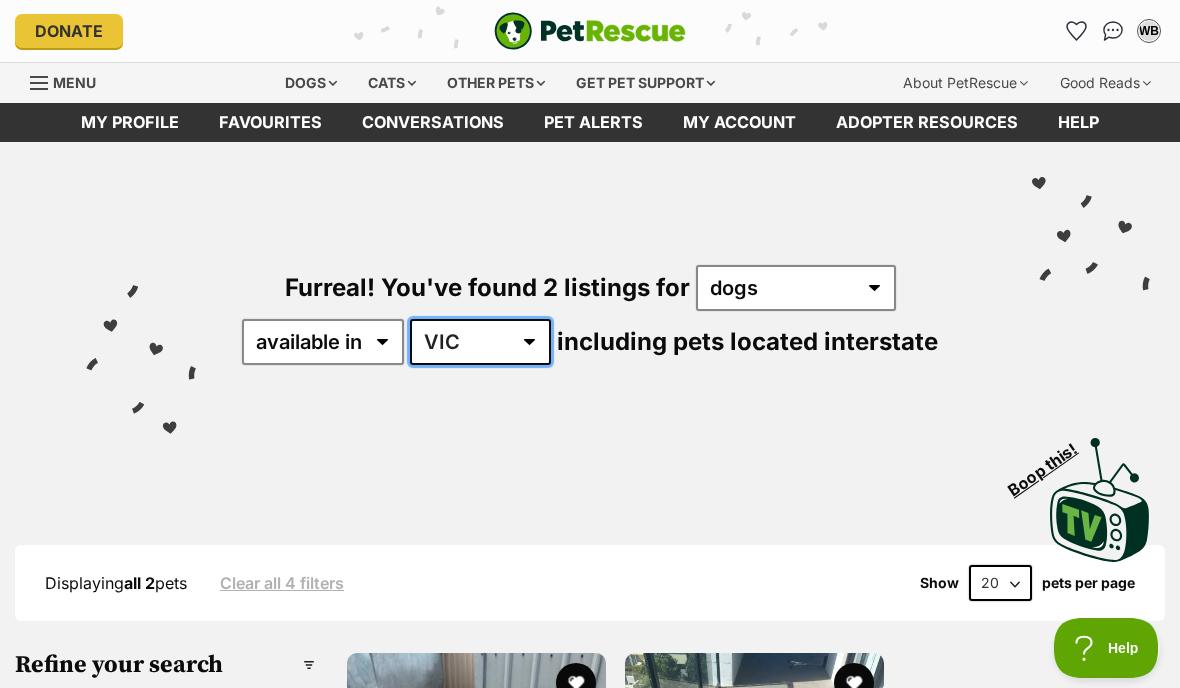 click on "[COUNTRY]
[STATE]
[STATE]
[STATE]
[STATE]" at bounding box center [480, 342] 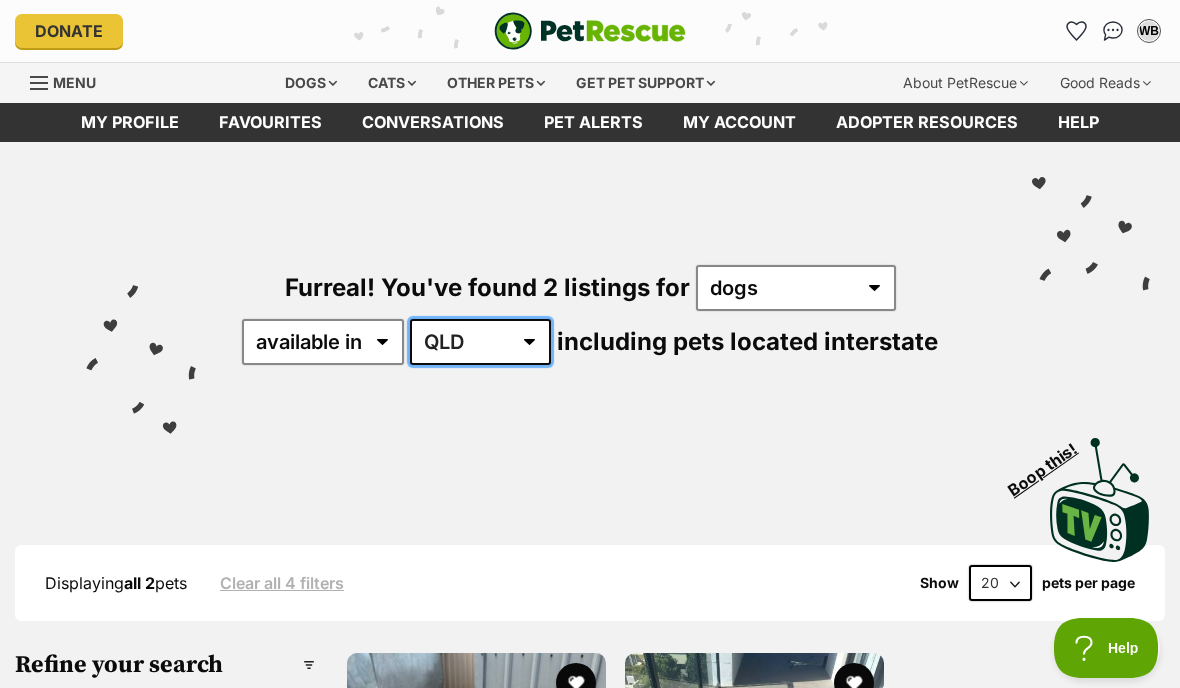 click on "[COUNTRY]
[STATE]
[STATE]
[STATE]
[STATE]" at bounding box center [480, 342] 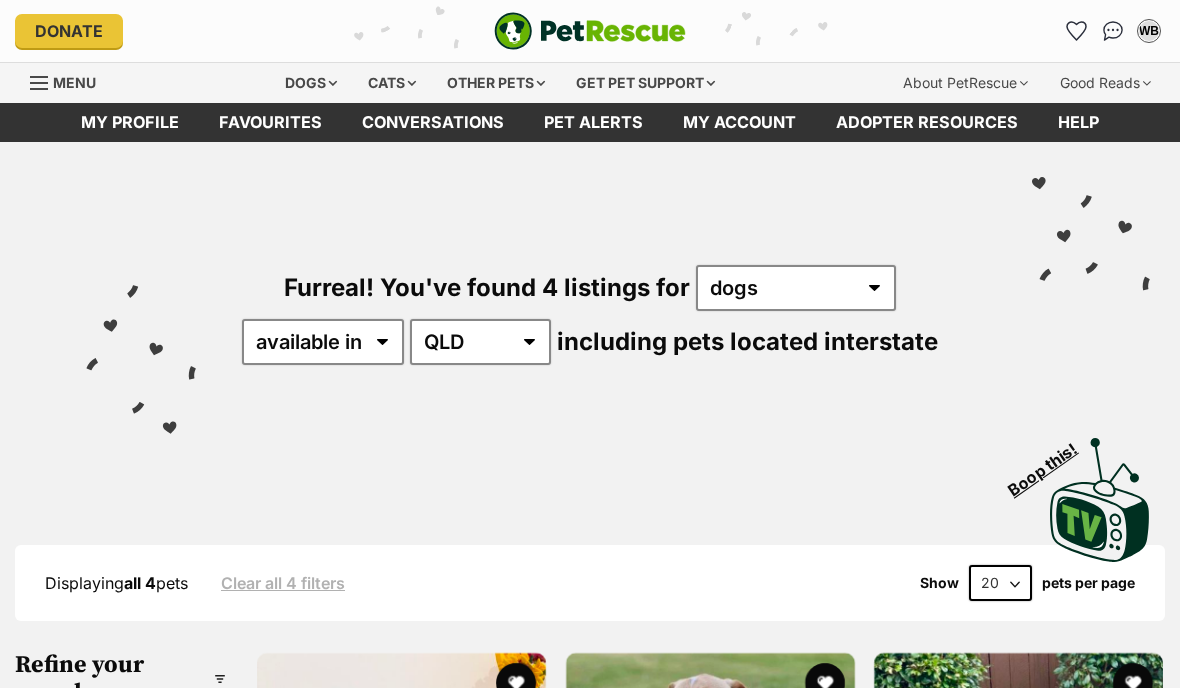 scroll, scrollTop: 0, scrollLeft: 0, axis: both 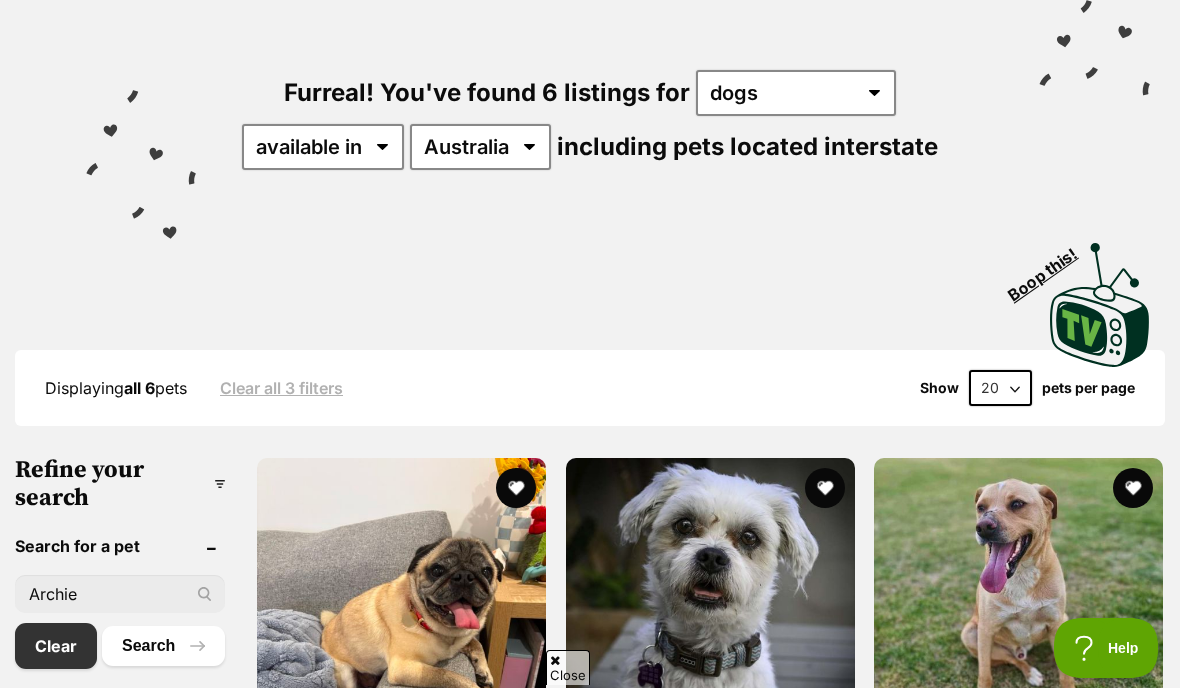 click on "Search" at bounding box center (163, 646) 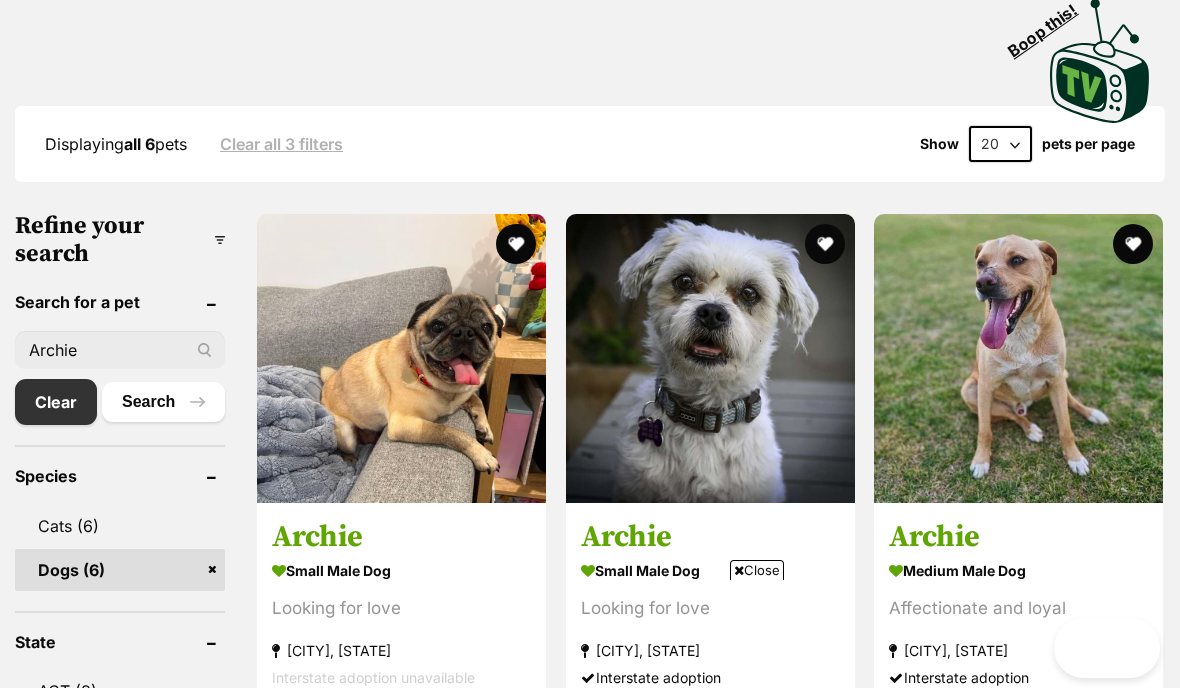 scroll, scrollTop: 439, scrollLeft: 0, axis: vertical 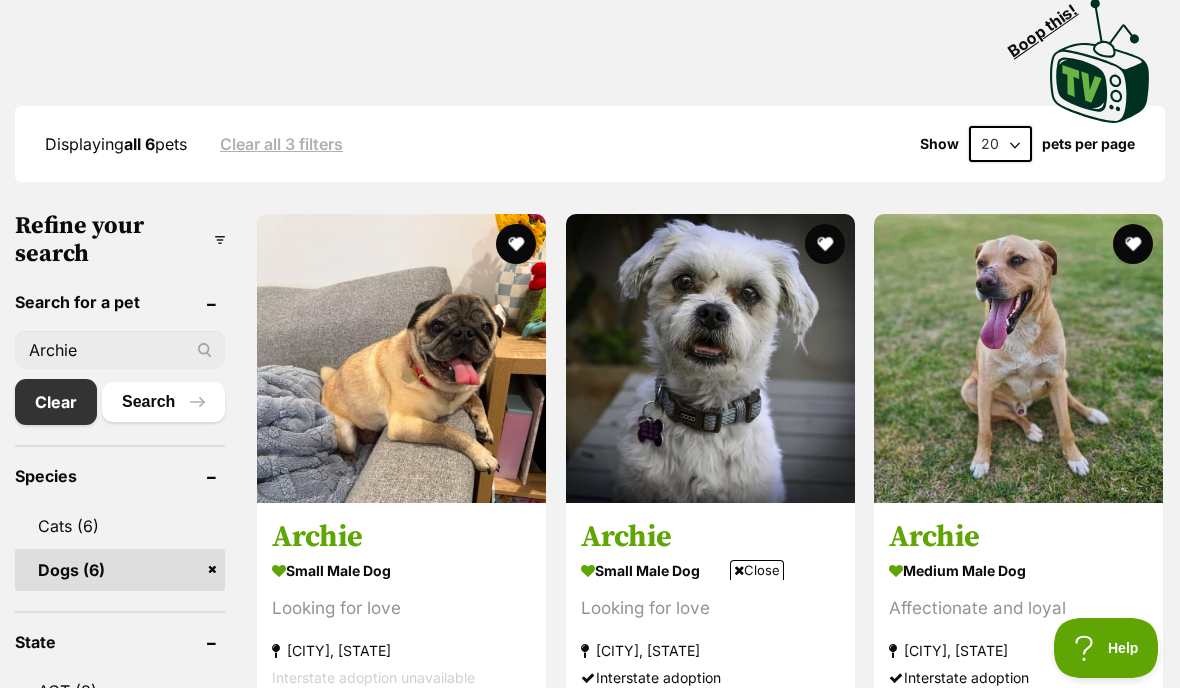 click on "small male Dog
Looking for love
[CITY], [STATE]
Interstate adoption" at bounding box center (710, 623) 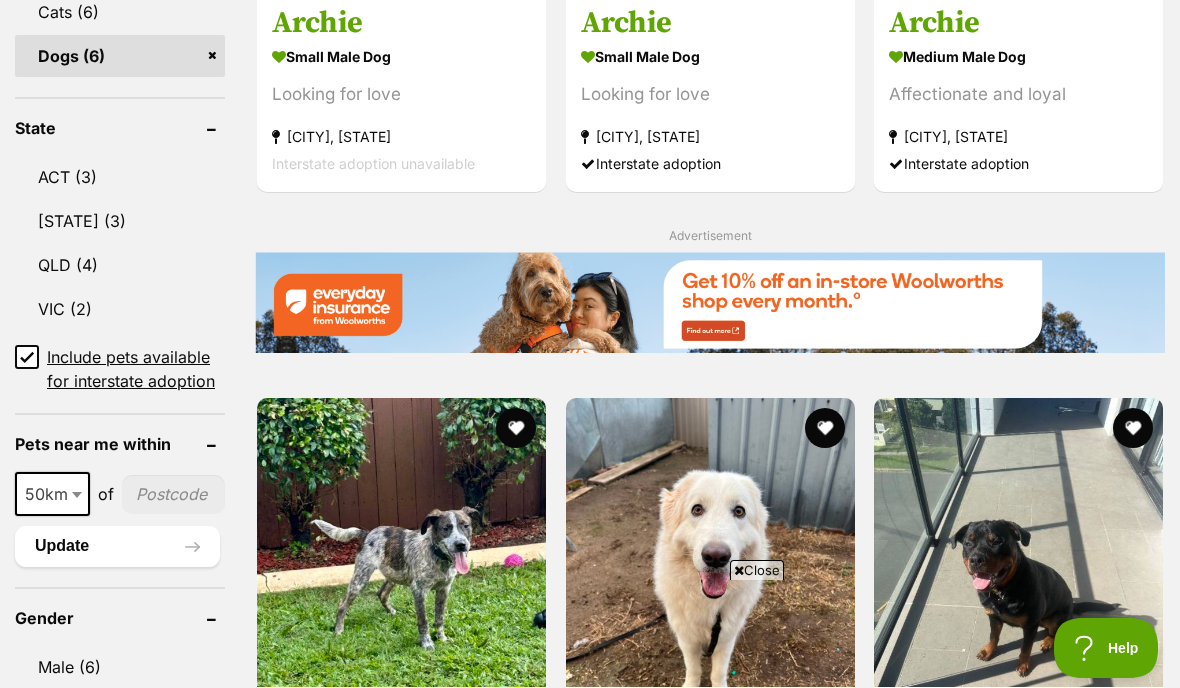 scroll, scrollTop: 809, scrollLeft: 0, axis: vertical 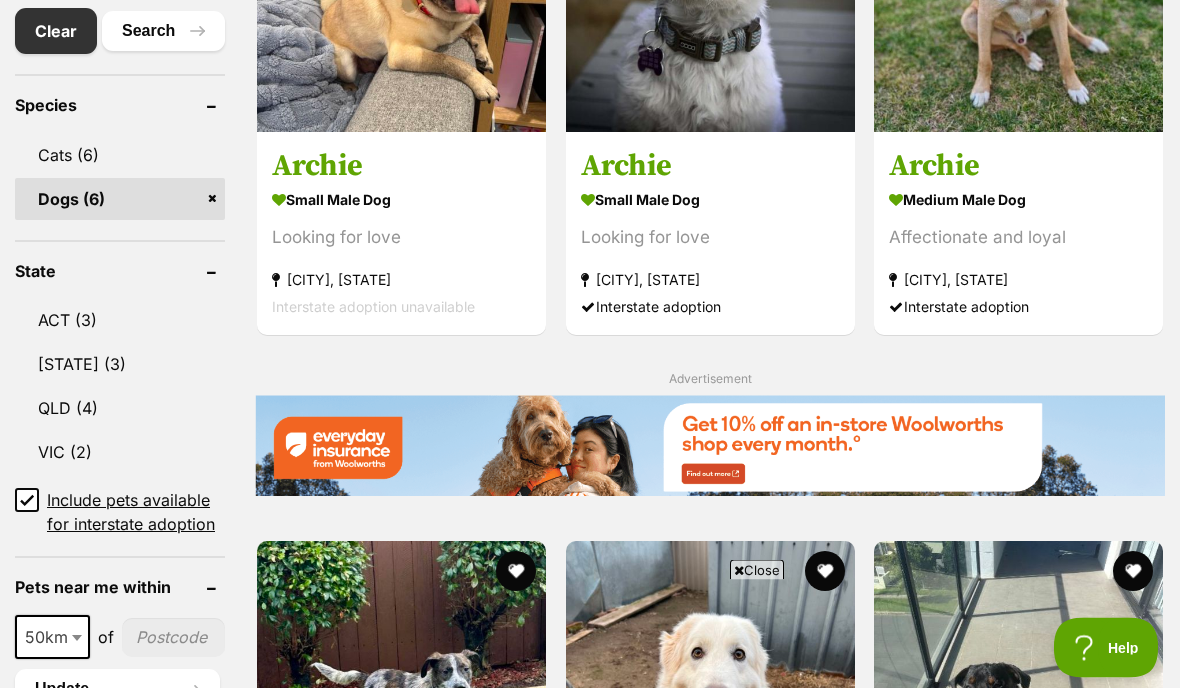 click on "ACT (3)" at bounding box center [120, 321] 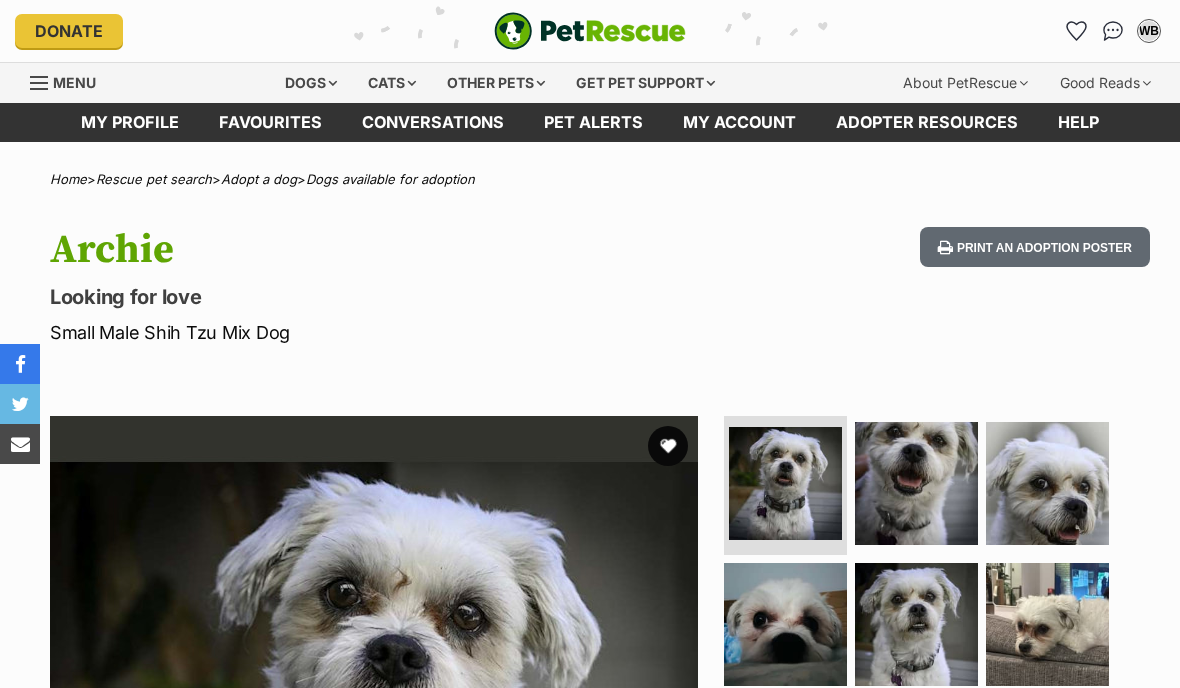 scroll, scrollTop: 0, scrollLeft: 0, axis: both 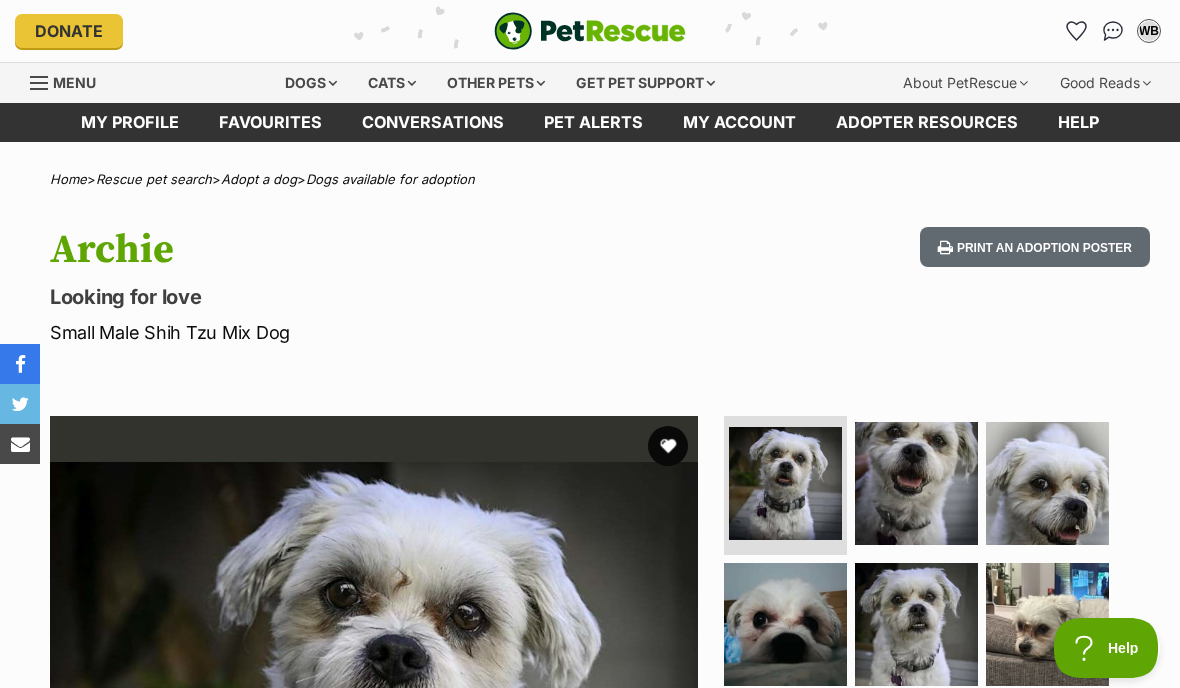 click at bounding box center (668, 446) 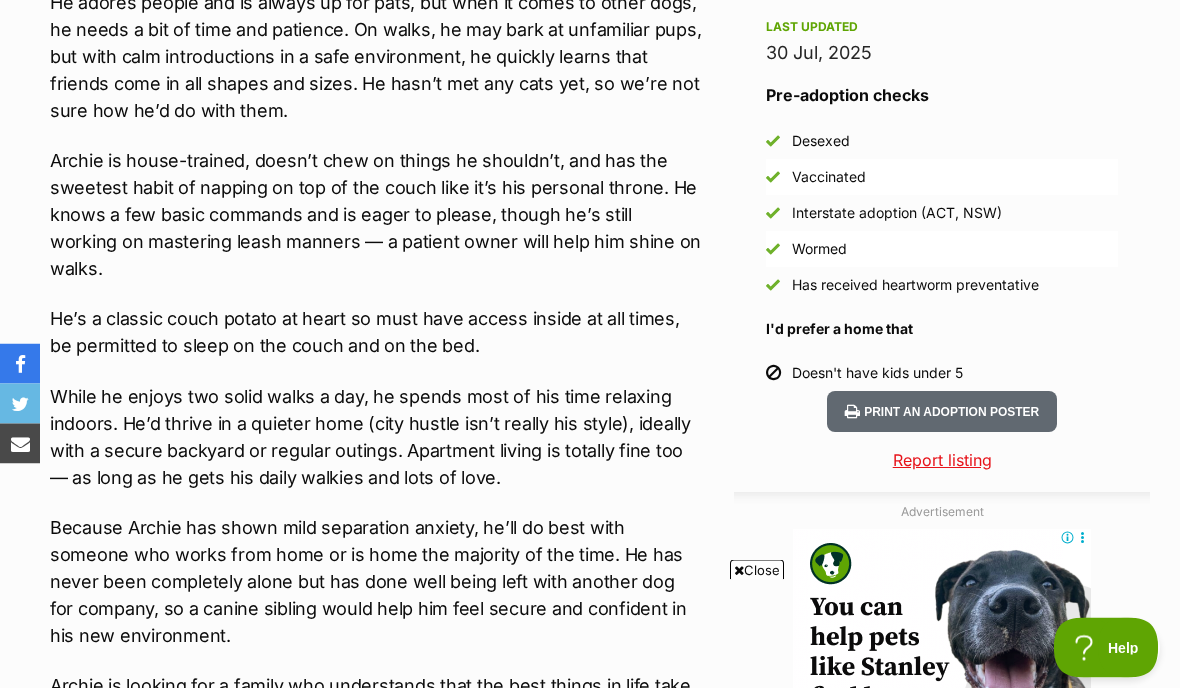 scroll, scrollTop: 1675, scrollLeft: 0, axis: vertical 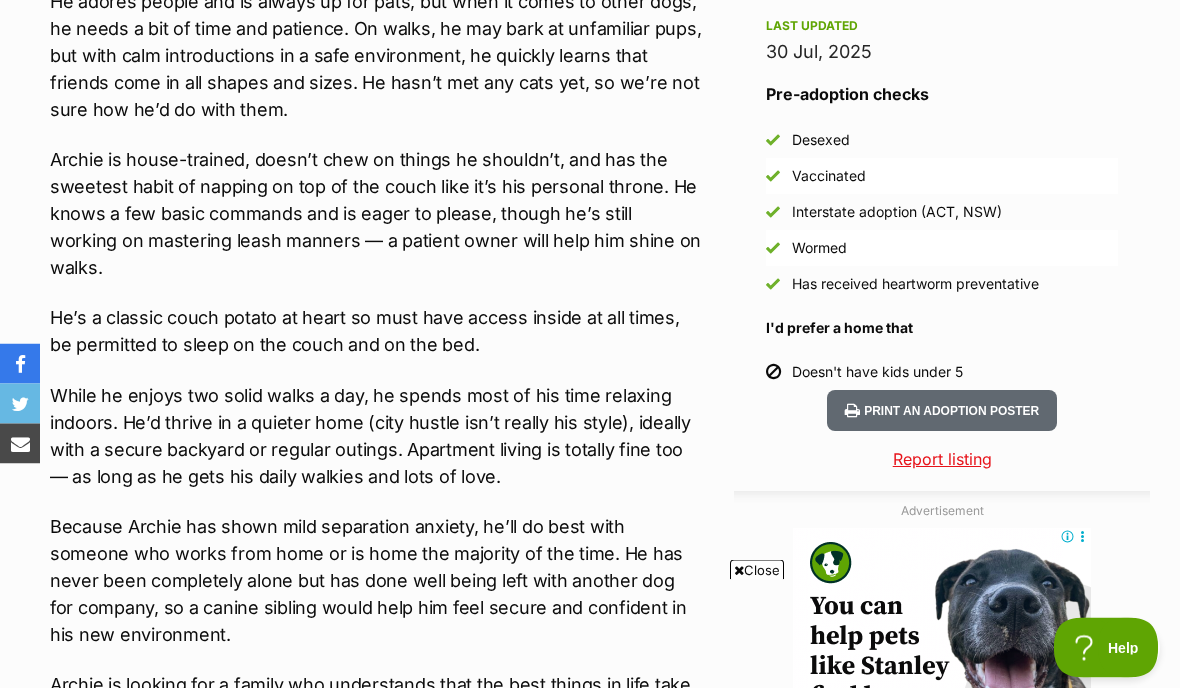 click on "Print an adoption poster" at bounding box center (942, 411) 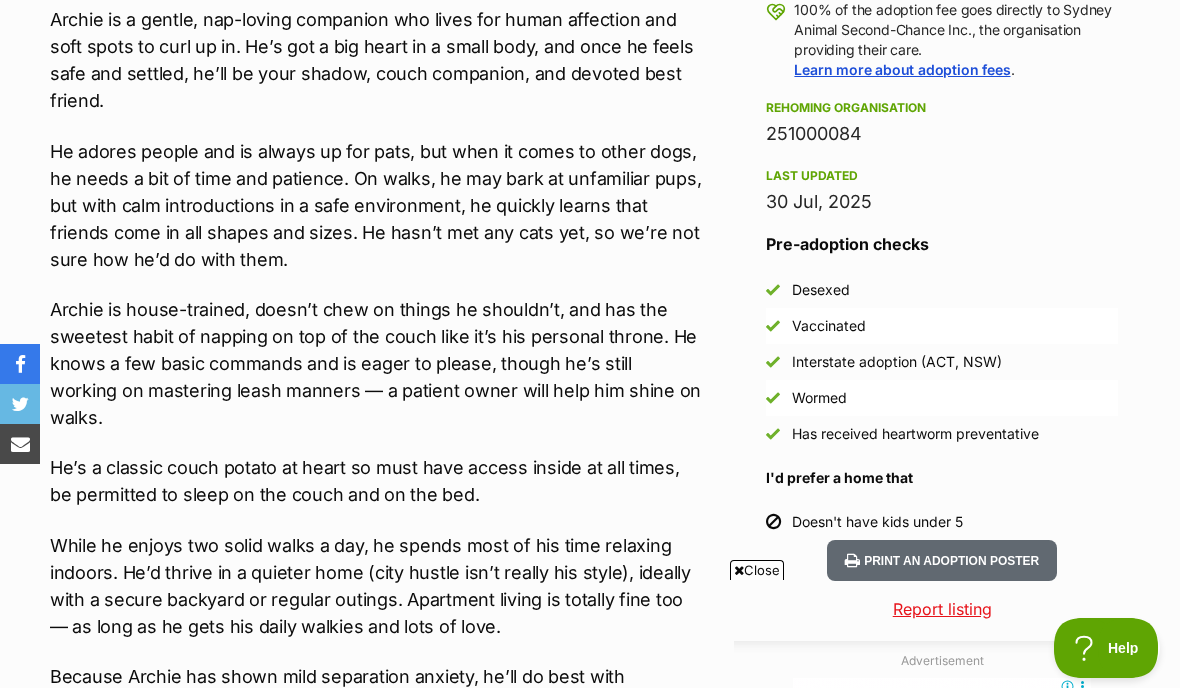 scroll, scrollTop: 1517, scrollLeft: 0, axis: vertical 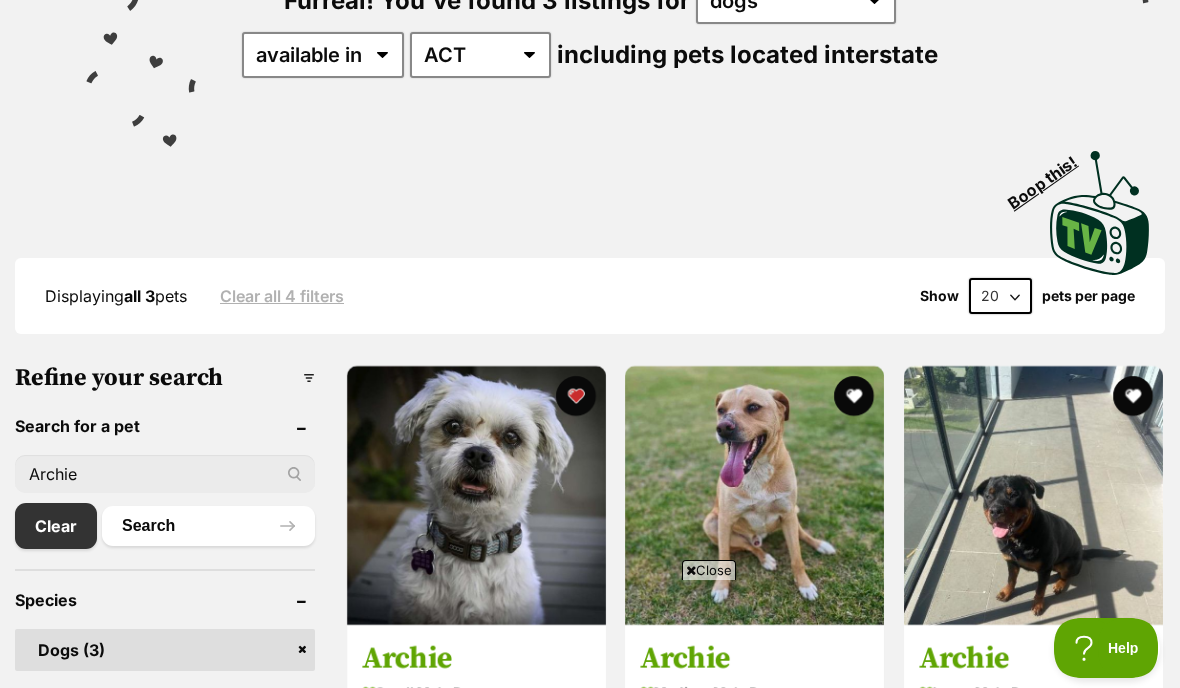 click on "Archie" at bounding box center (165, 474) 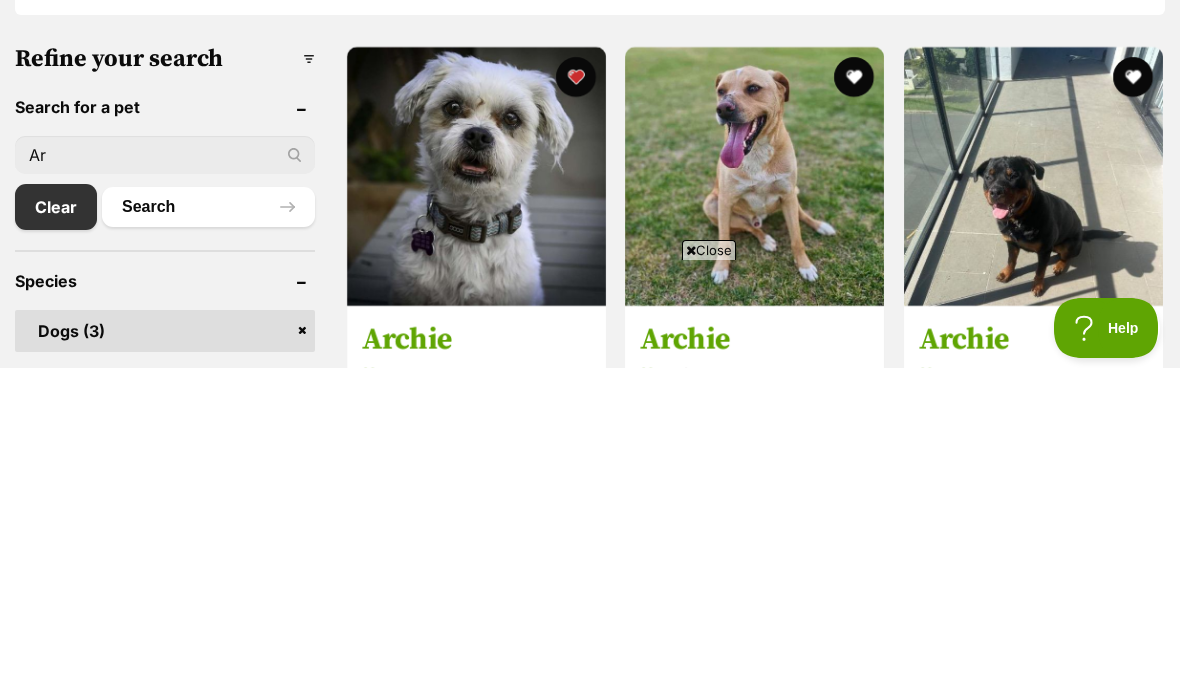 type on "A" 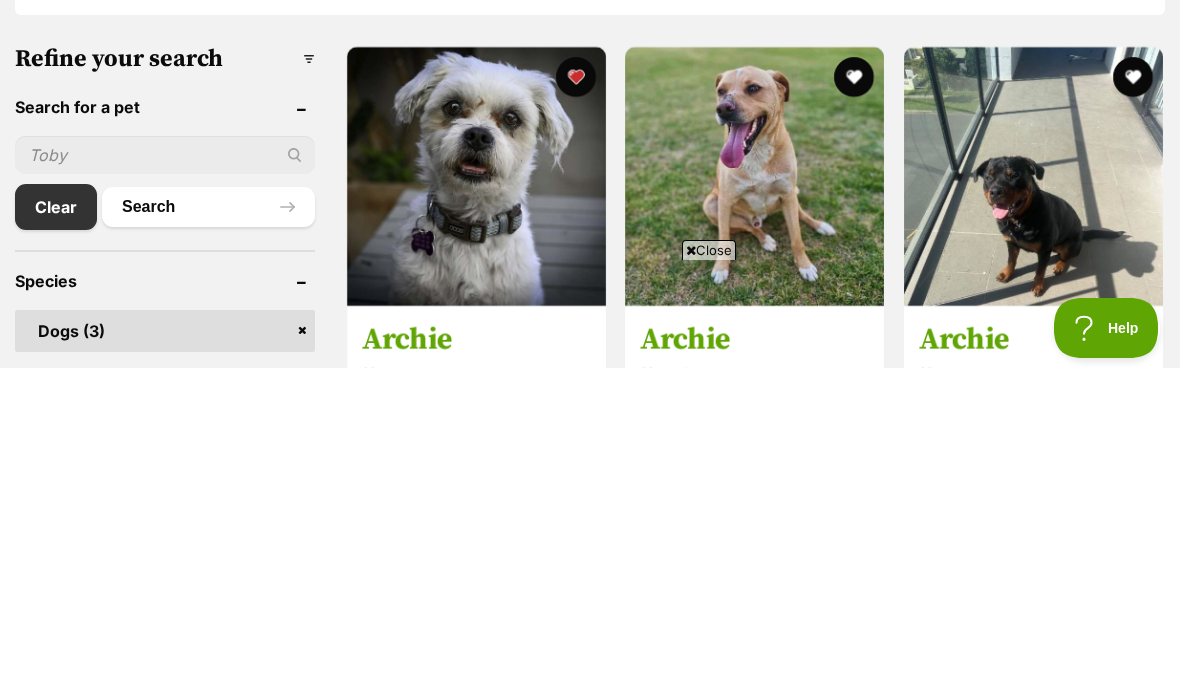 type 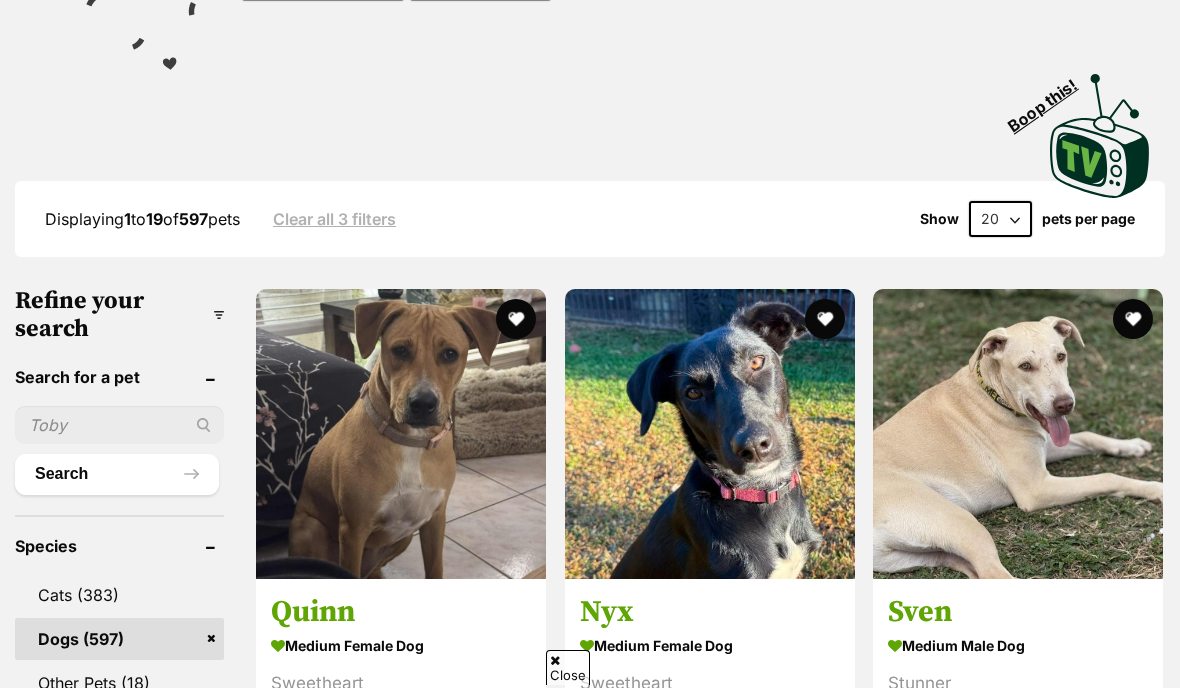scroll, scrollTop: 365, scrollLeft: 0, axis: vertical 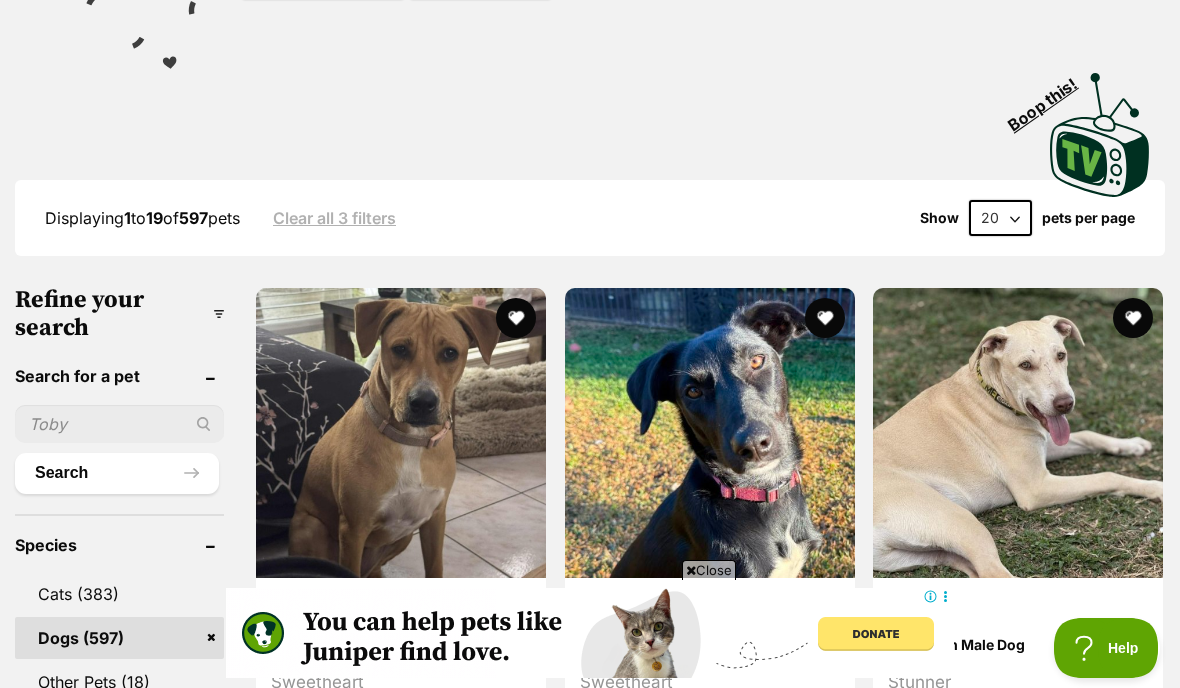 click on "20 40 60" at bounding box center [1000, 218] 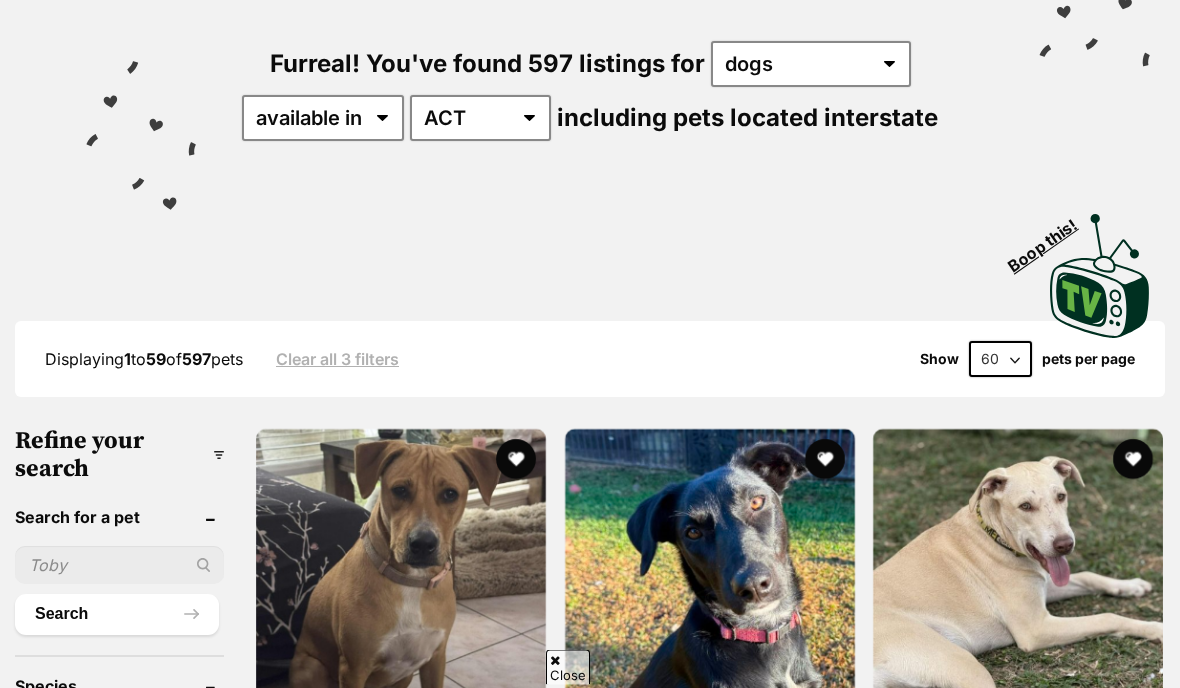 scroll, scrollTop: 296, scrollLeft: 0, axis: vertical 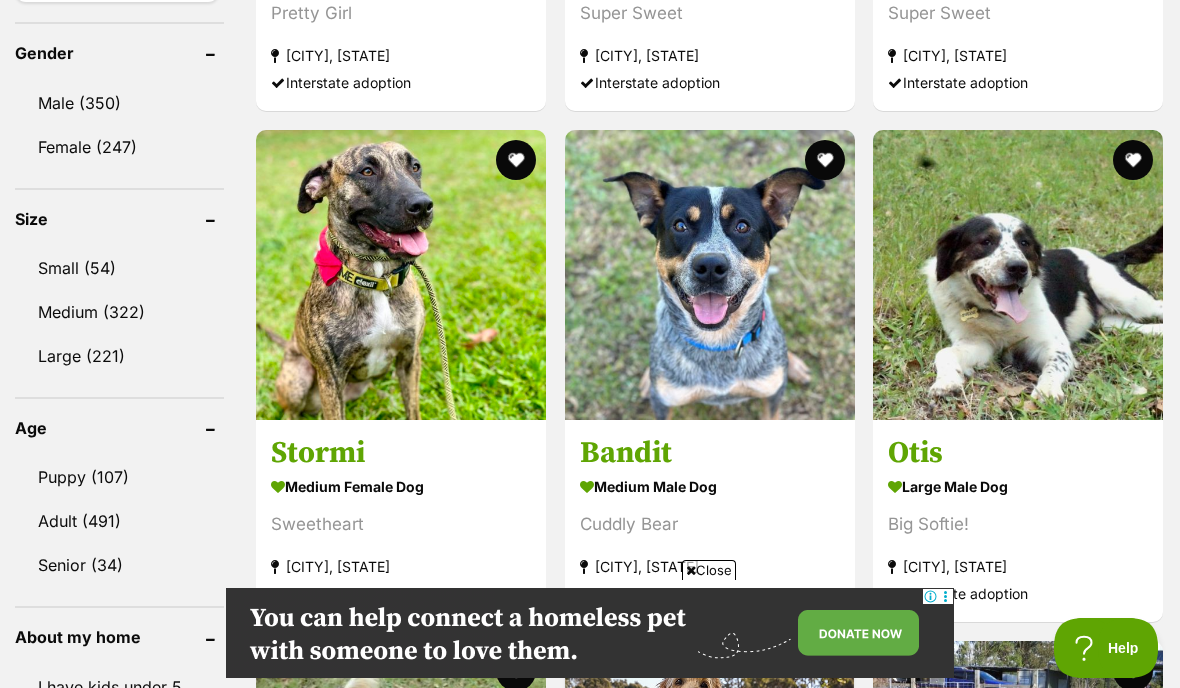 click on "Close" at bounding box center (709, 570) 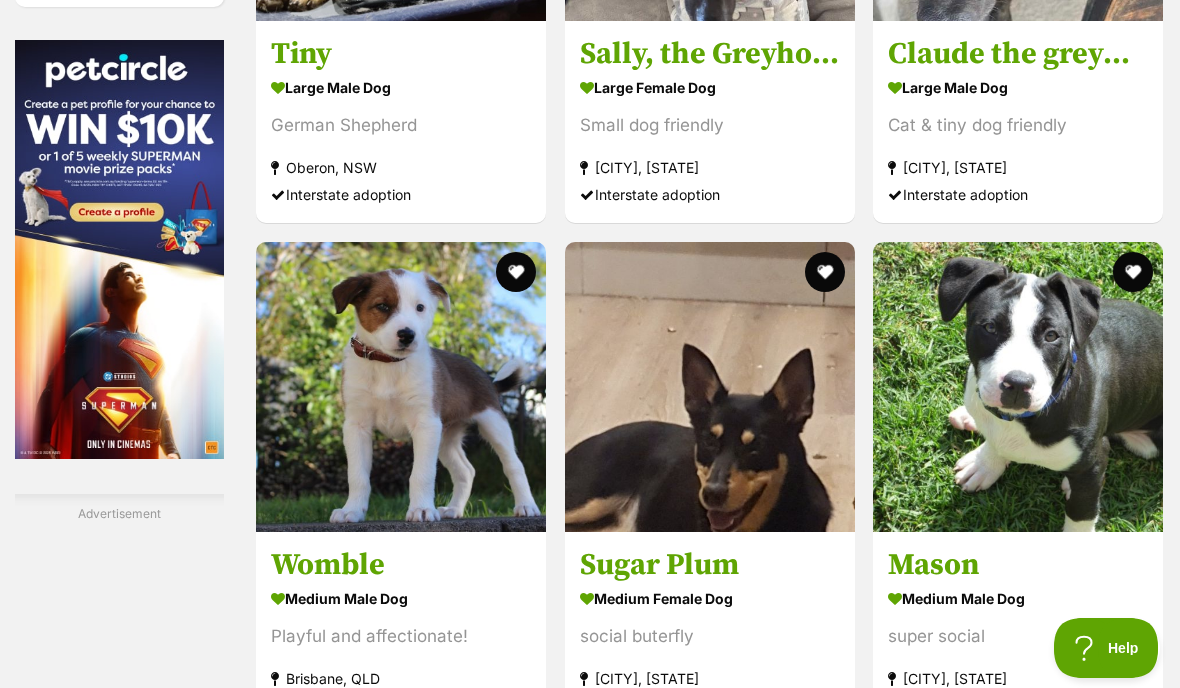 scroll, scrollTop: 3208, scrollLeft: 0, axis: vertical 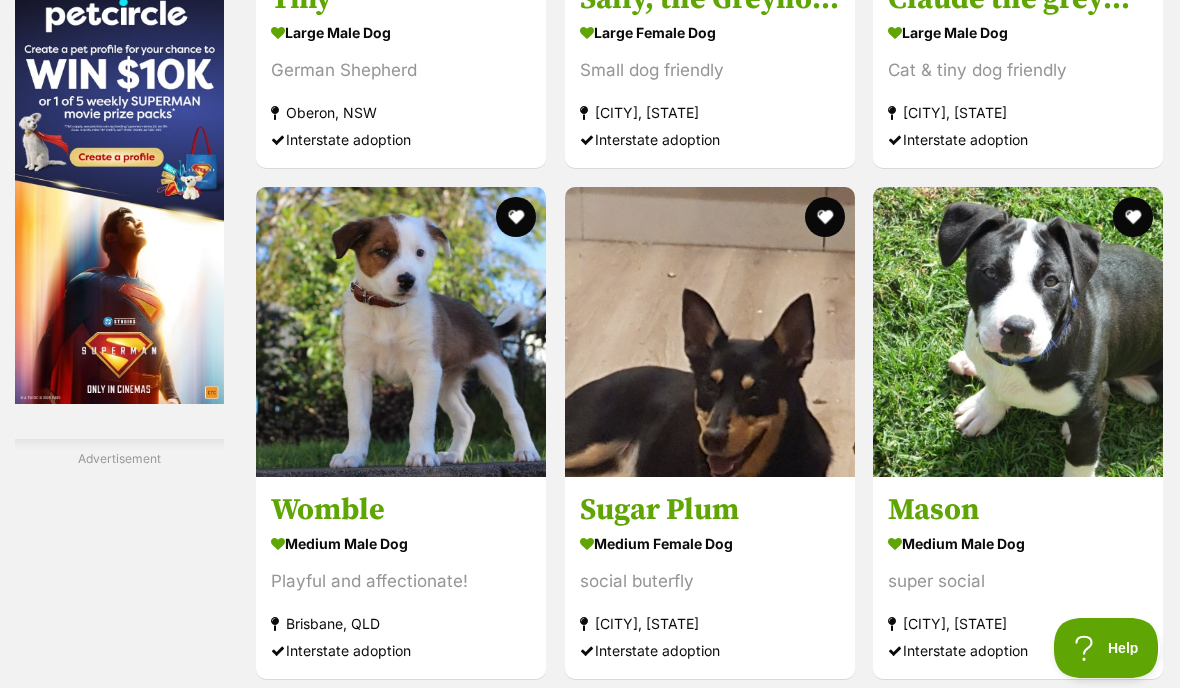 click at bounding box center (401, 332) 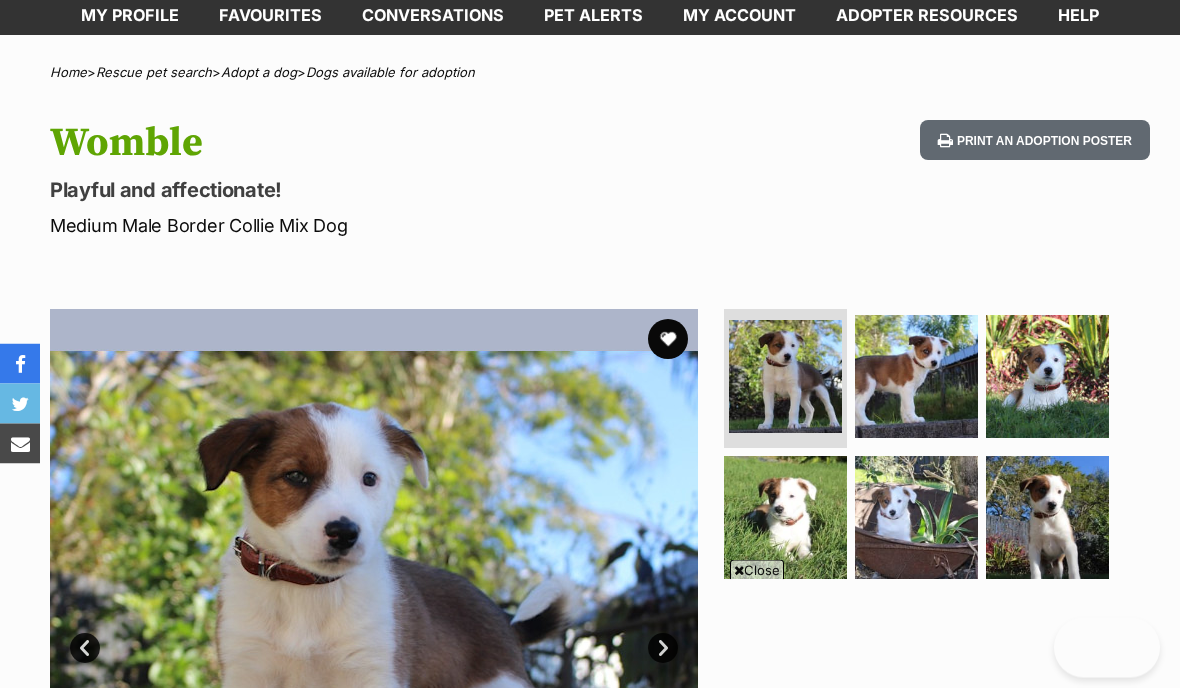 scroll, scrollTop: 223, scrollLeft: 0, axis: vertical 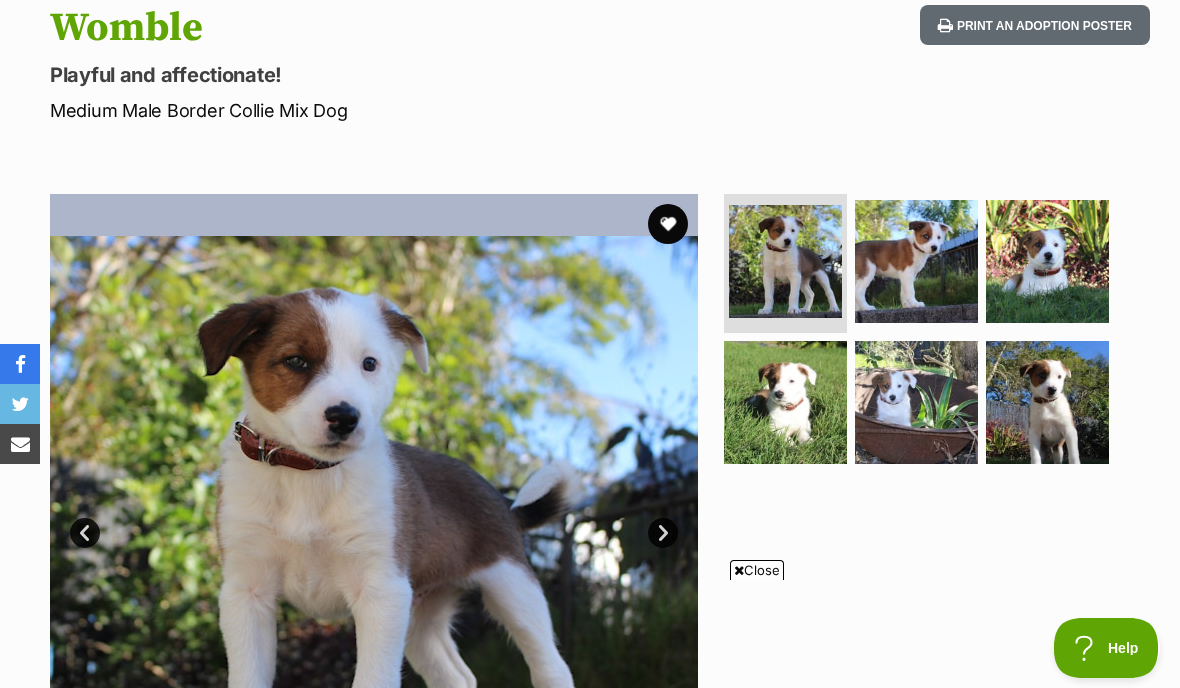click at bounding box center (1047, 402) 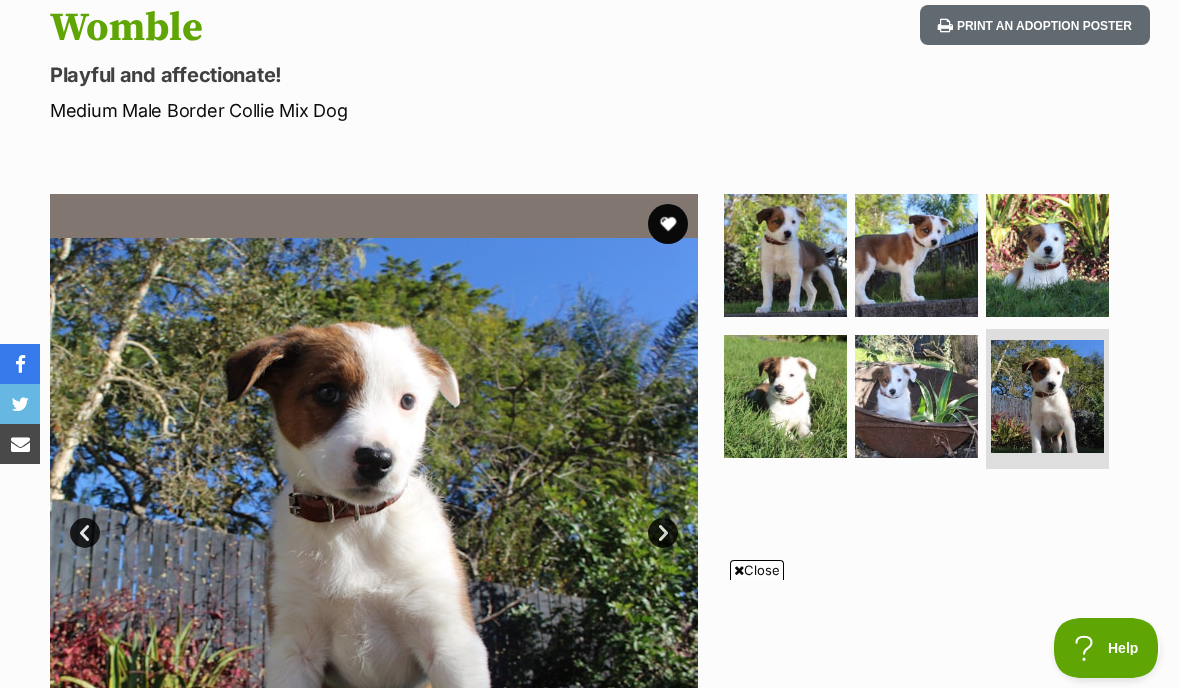 click at bounding box center [916, 255] 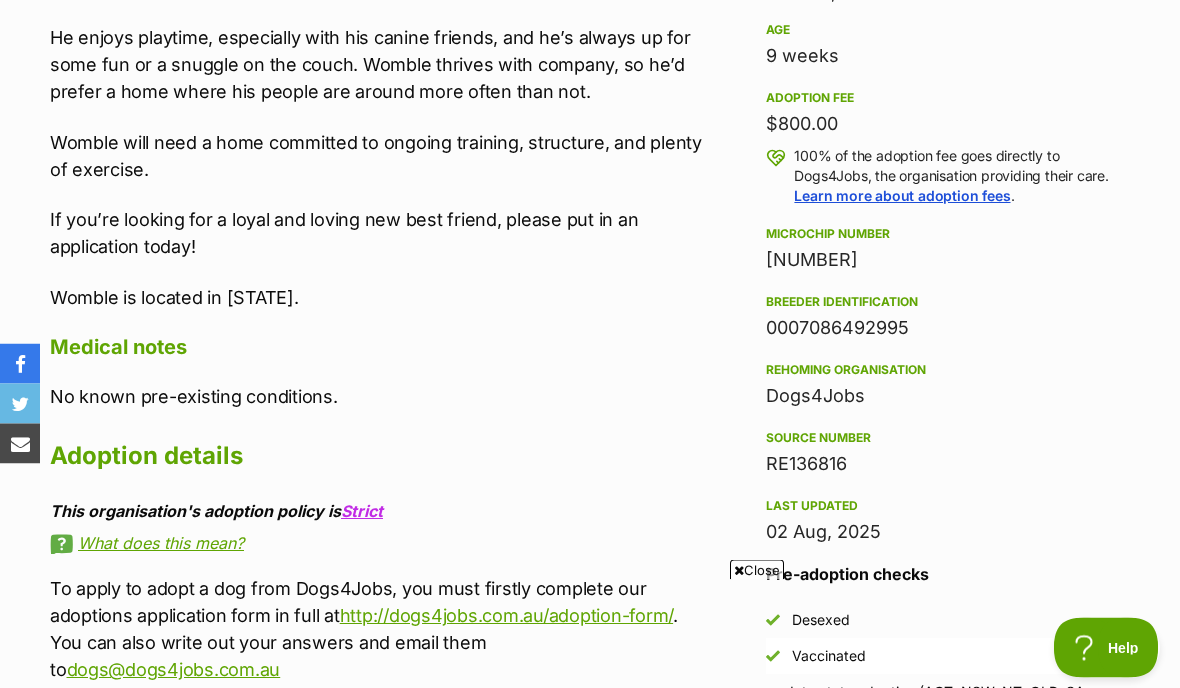 scroll, scrollTop: 1281, scrollLeft: 0, axis: vertical 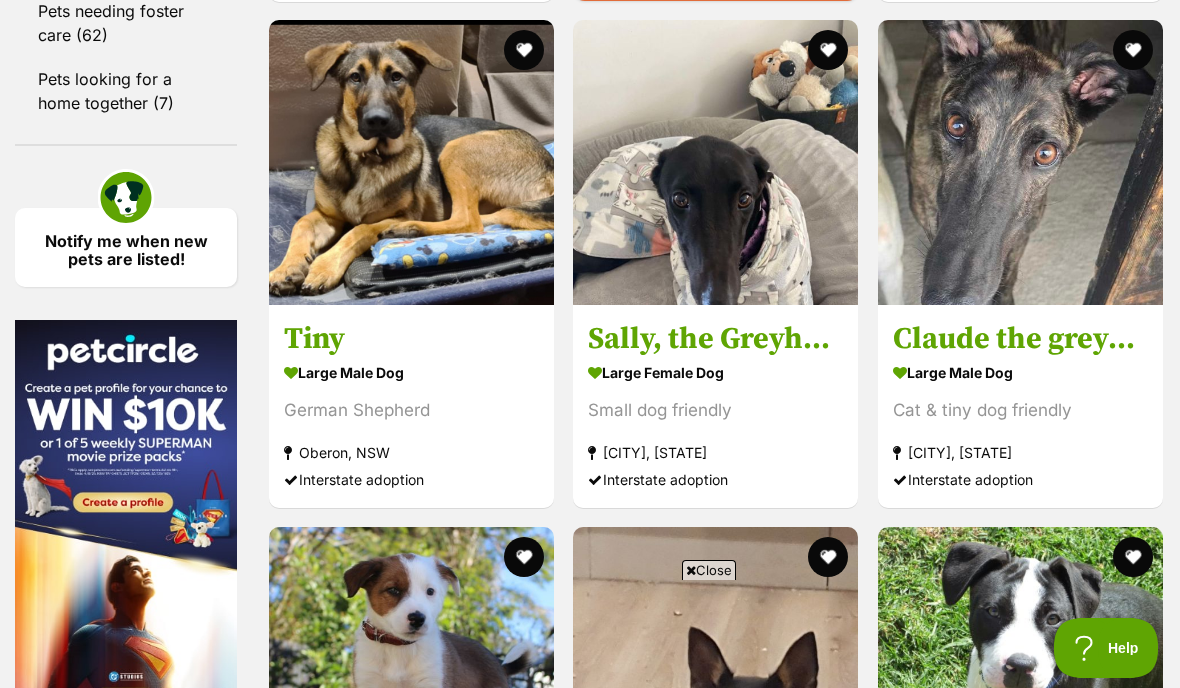 click on "Pets looking for a home together (7)" at bounding box center (126, 91) 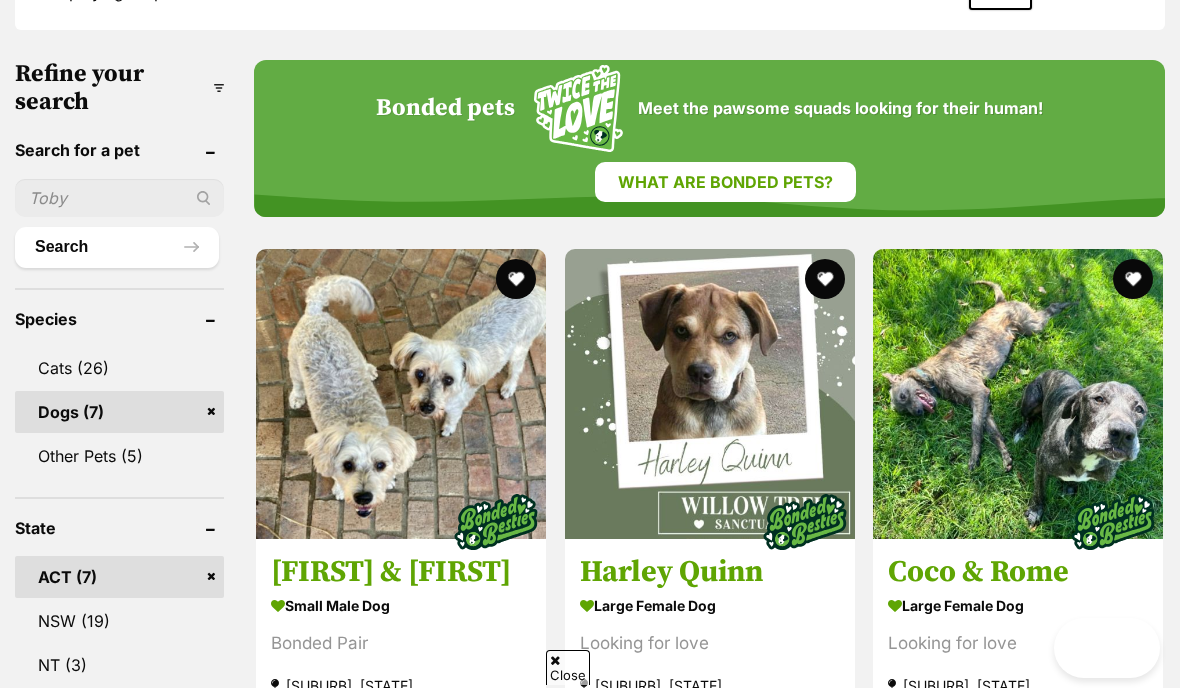 scroll, scrollTop: 698, scrollLeft: 0, axis: vertical 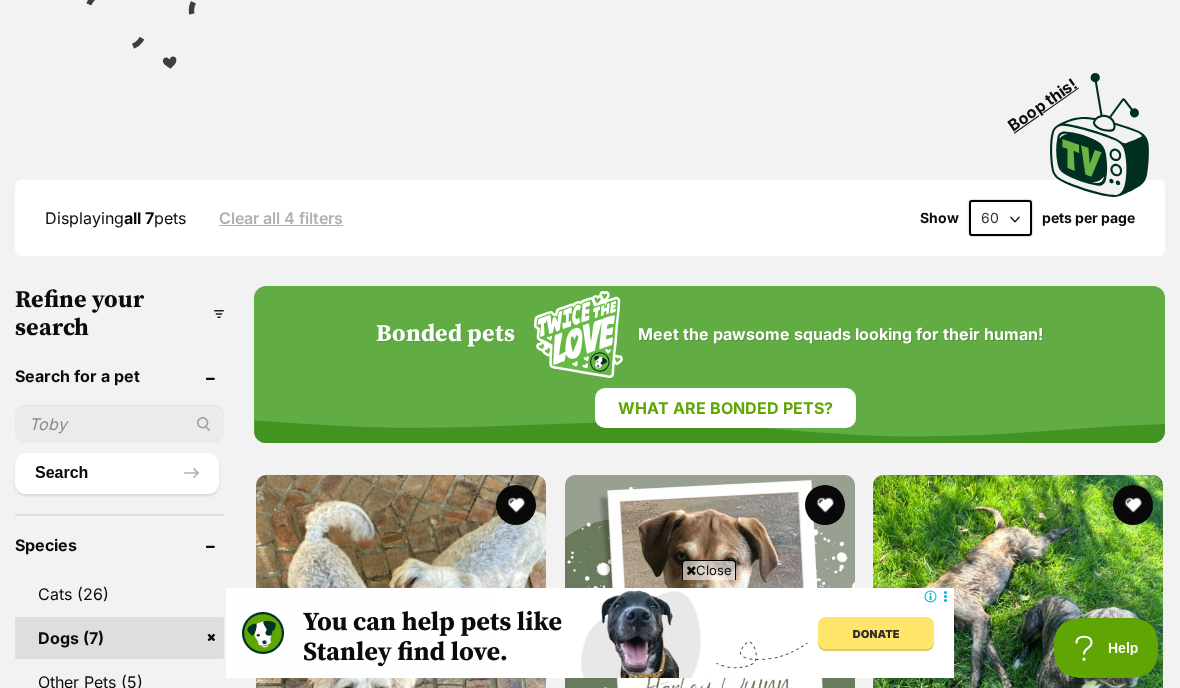 click at bounding box center (119, 424) 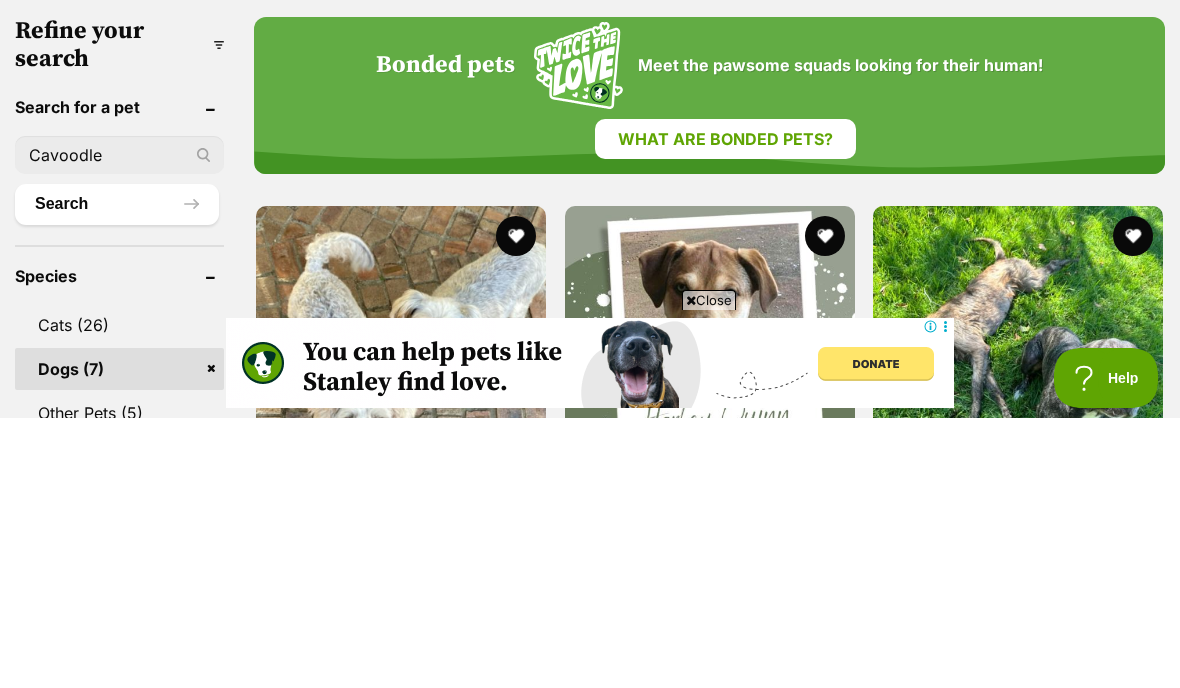scroll, scrollTop: 0, scrollLeft: 0, axis: both 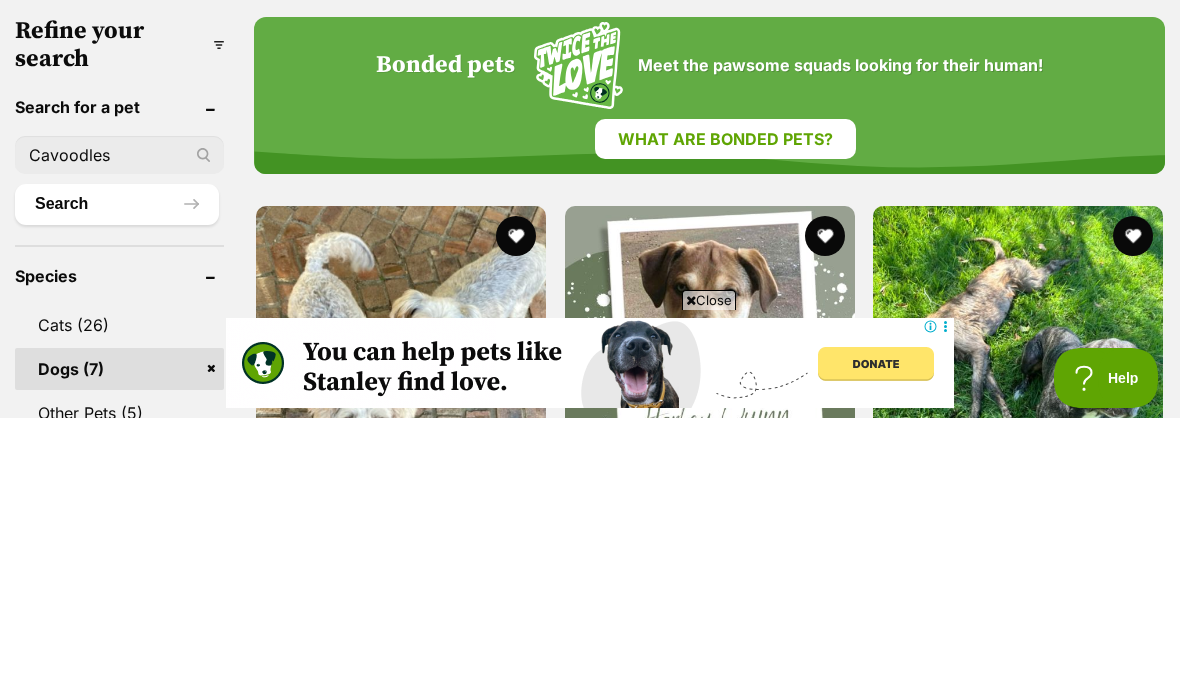 type on "Cavoodles" 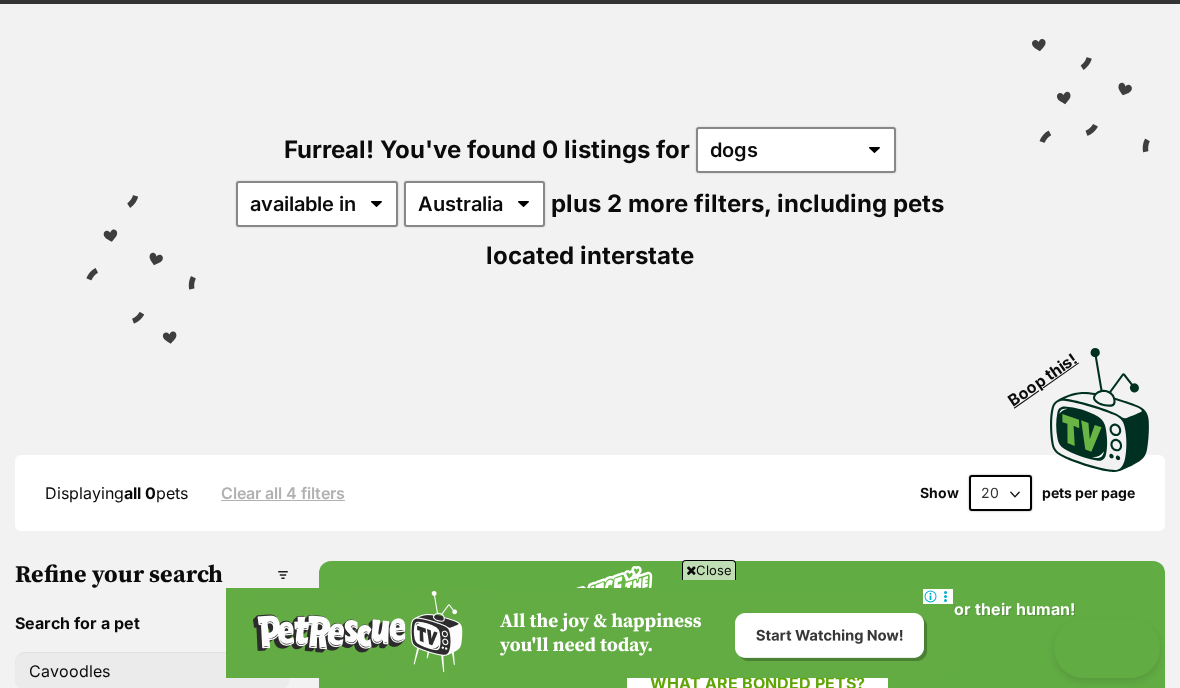 scroll, scrollTop: 131, scrollLeft: 0, axis: vertical 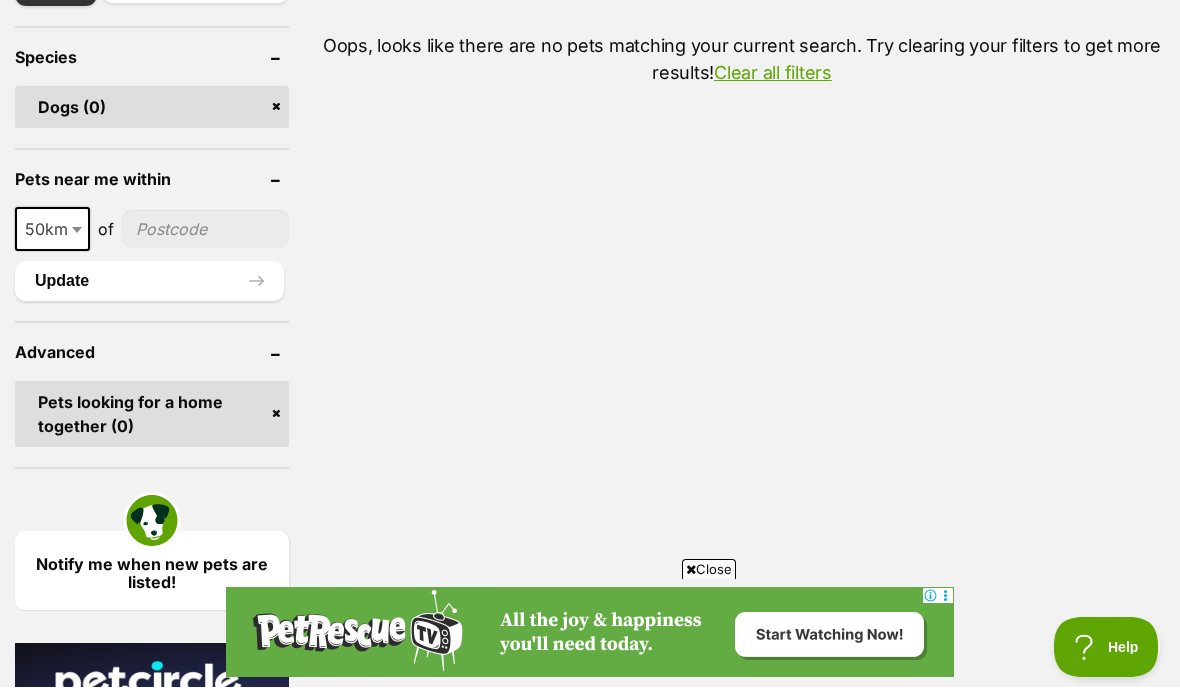 click on "Pets looking for a home together (0)" at bounding box center (152, 415) 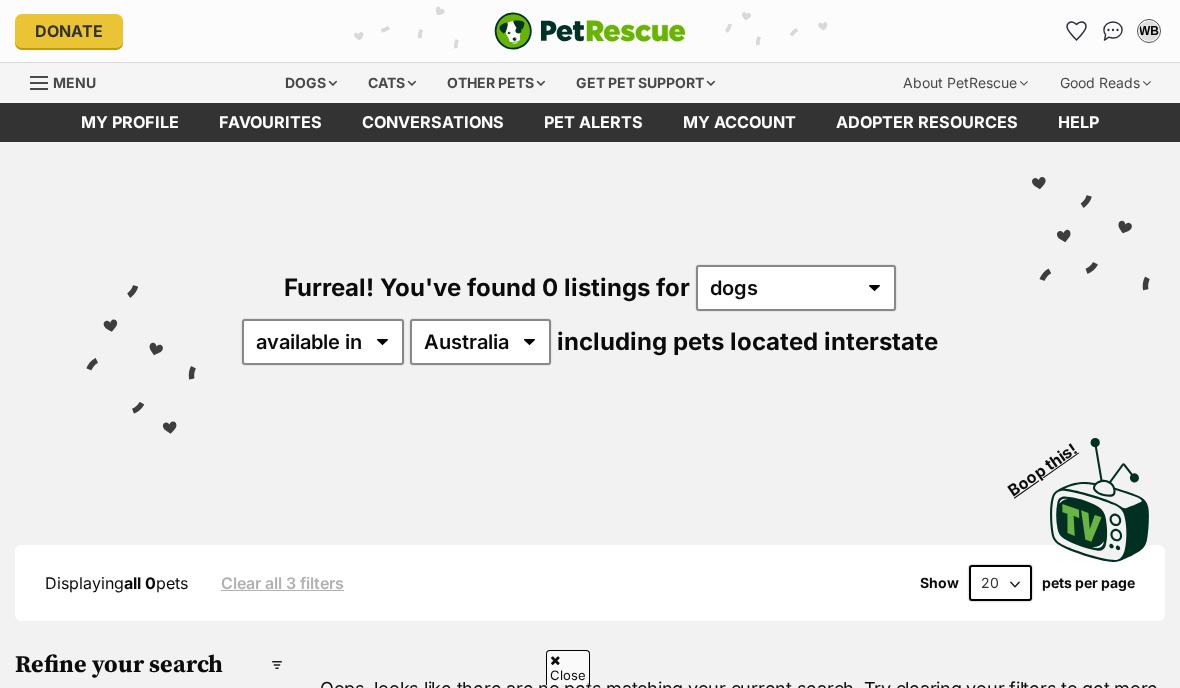 scroll, scrollTop: 407, scrollLeft: 0, axis: vertical 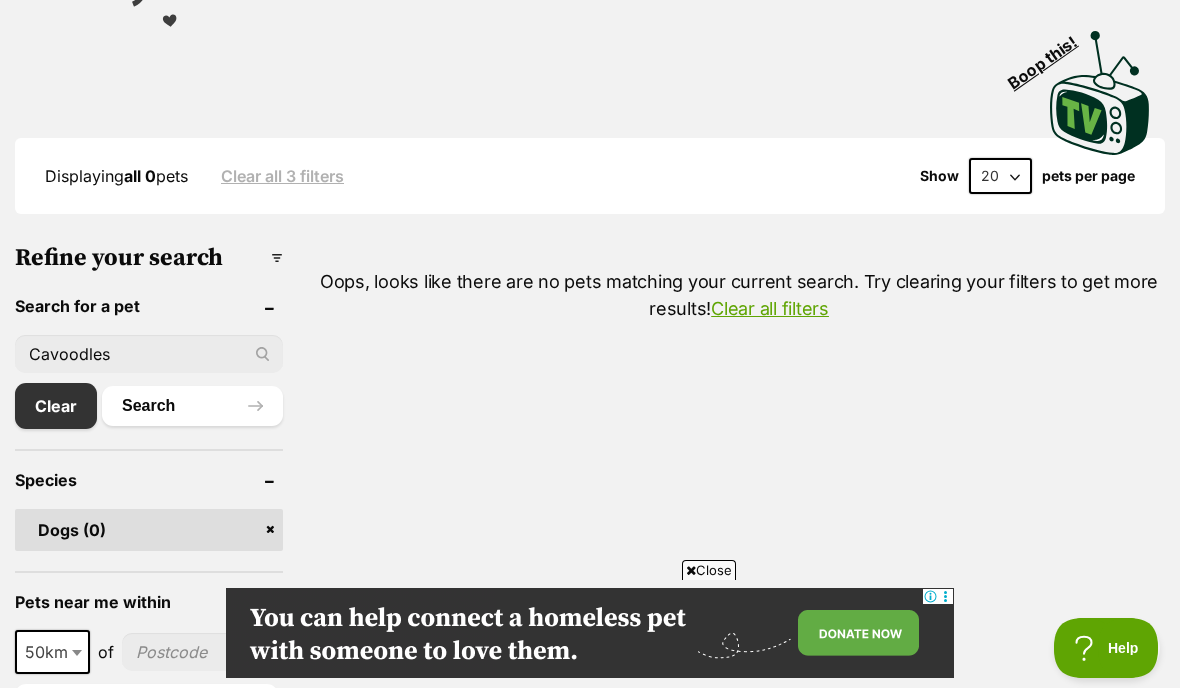 click on "Cavoodles" at bounding box center (149, 354) 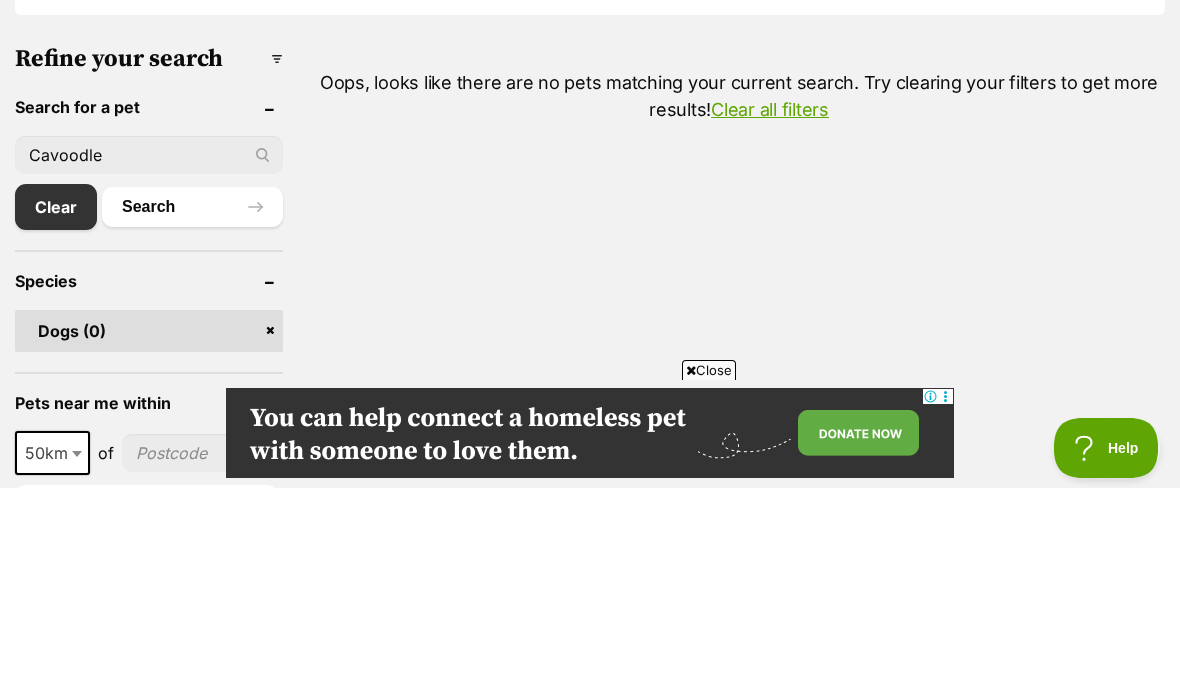 type on "Cavoodle" 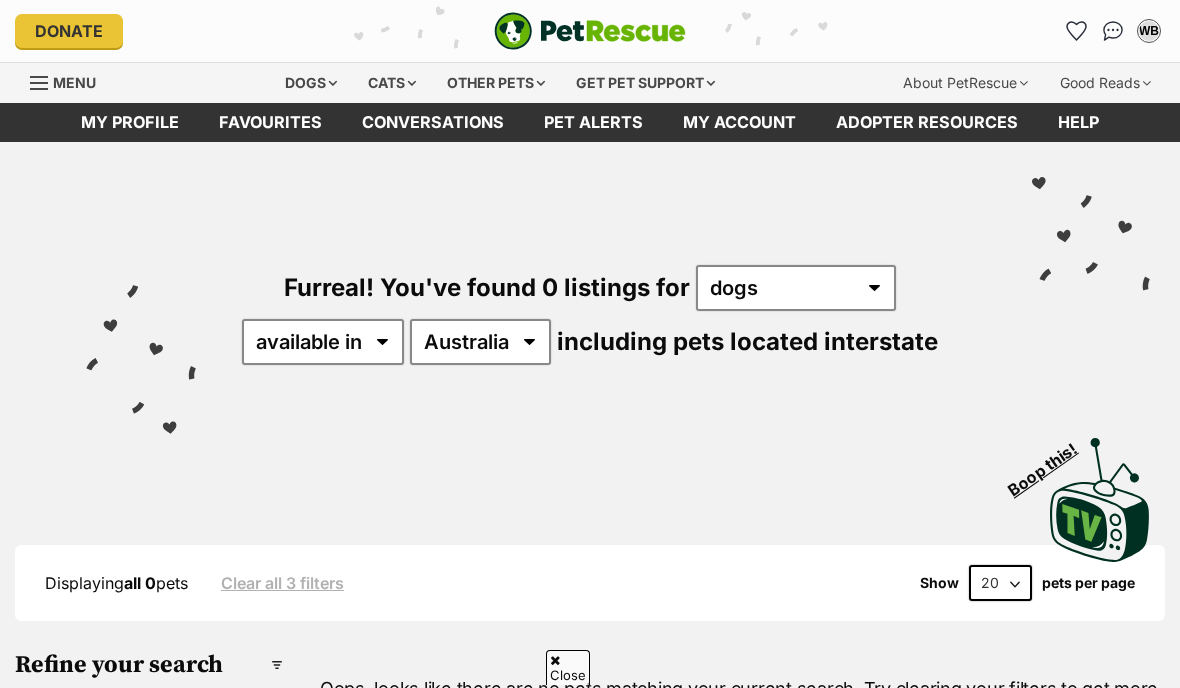 scroll, scrollTop: 451, scrollLeft: 0, axis: vertical 